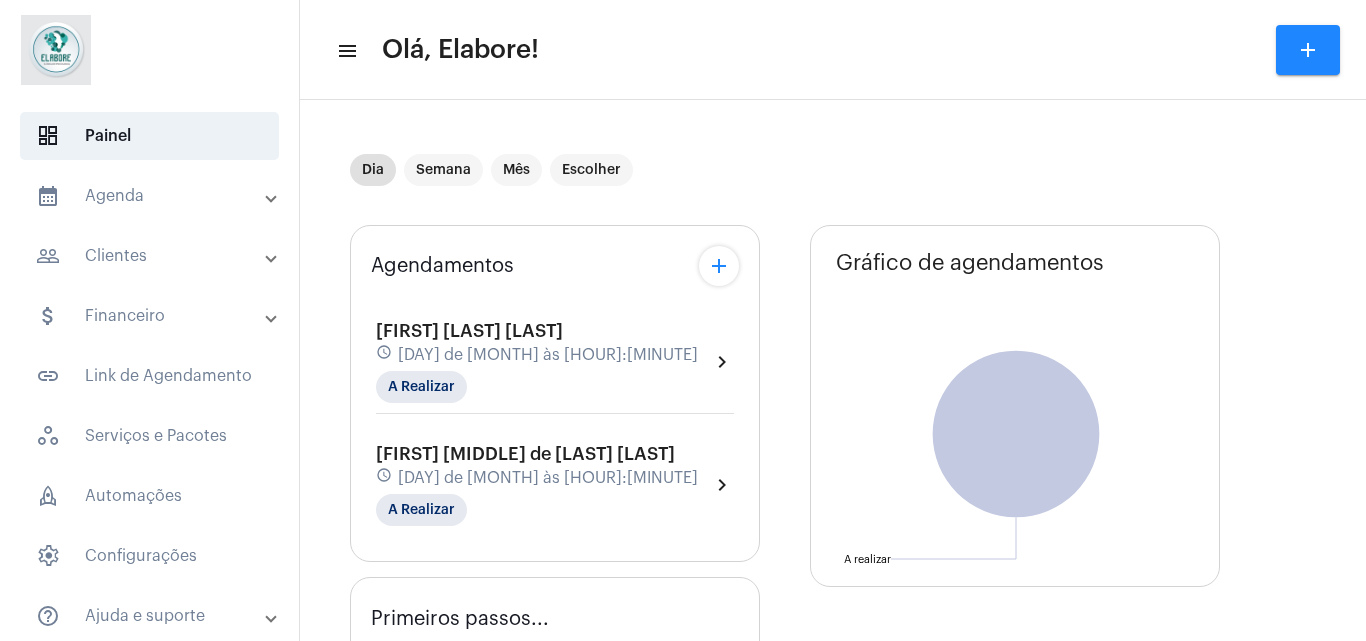 scroll, scrollTop: 0, scrollLeft: 0, axis: both 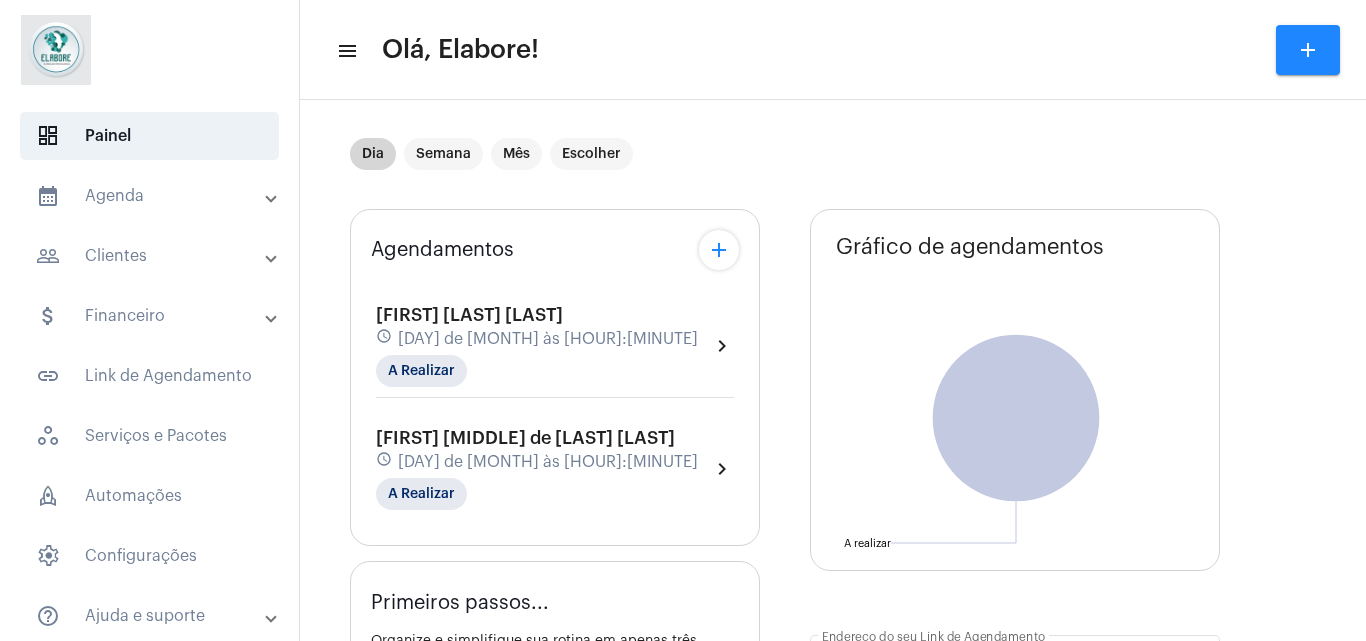 click on "Dia" at bounding box center [373, 154] 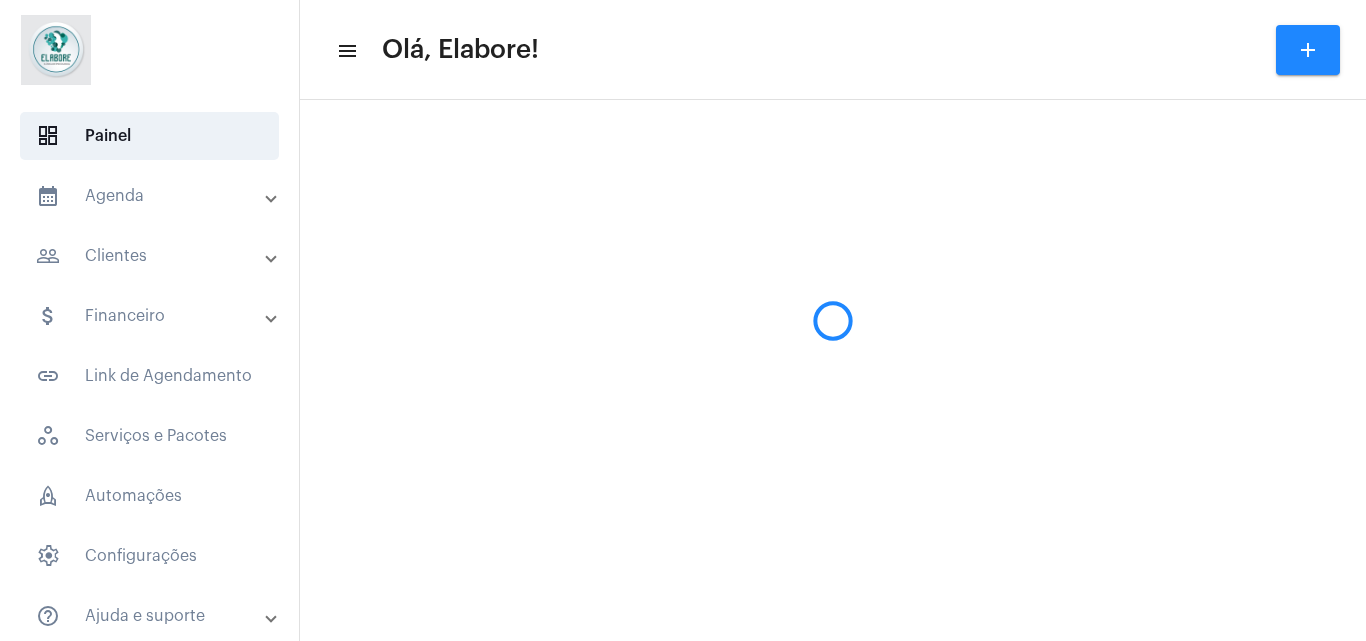 scroll, scrollTop: 0, scrollLeft: 0, axis: both 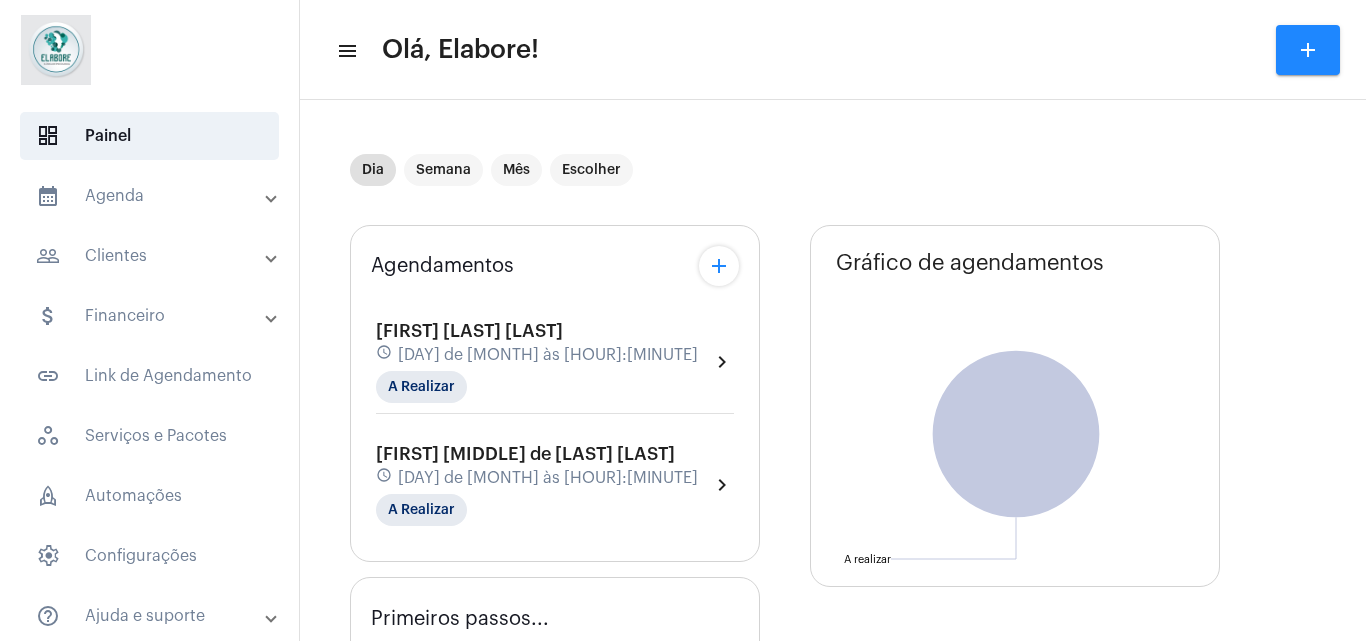 click on "schedule [DAY] de [MONTH] às [HOUR]:[MINUTE]" 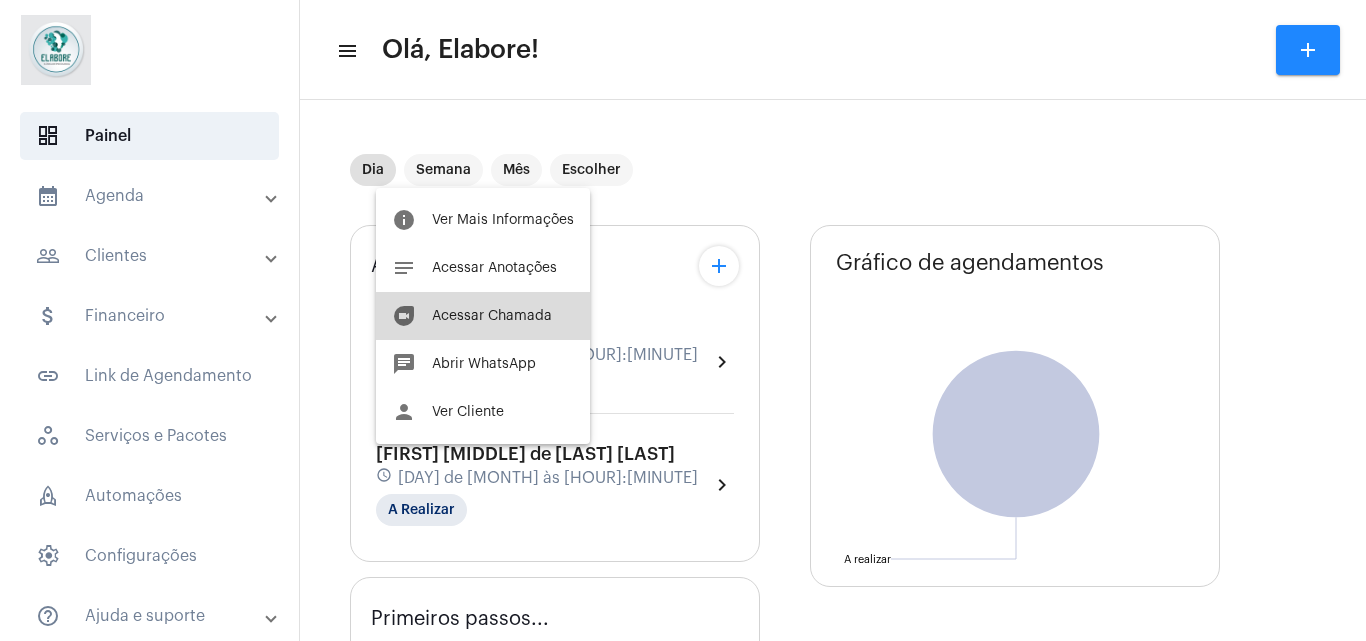 click on "Acessar Chamada" at bounding box center [492, 316] 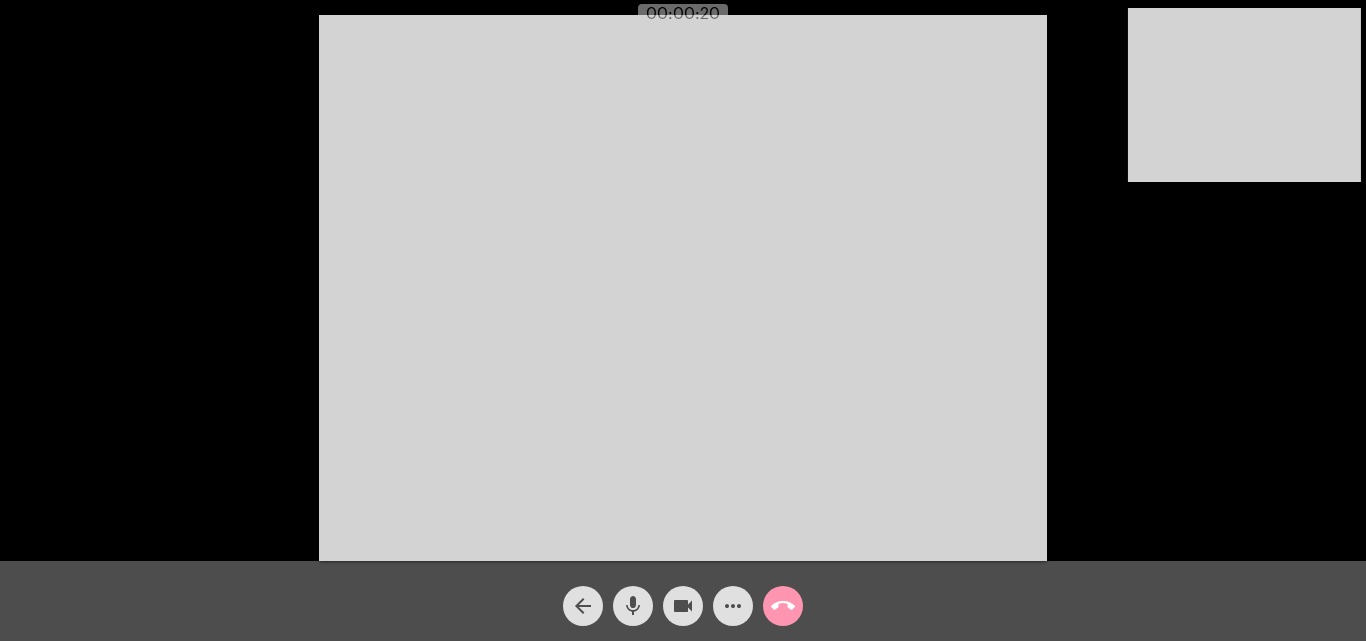 click on "arrow_back mic videocam more_horiz call_end" 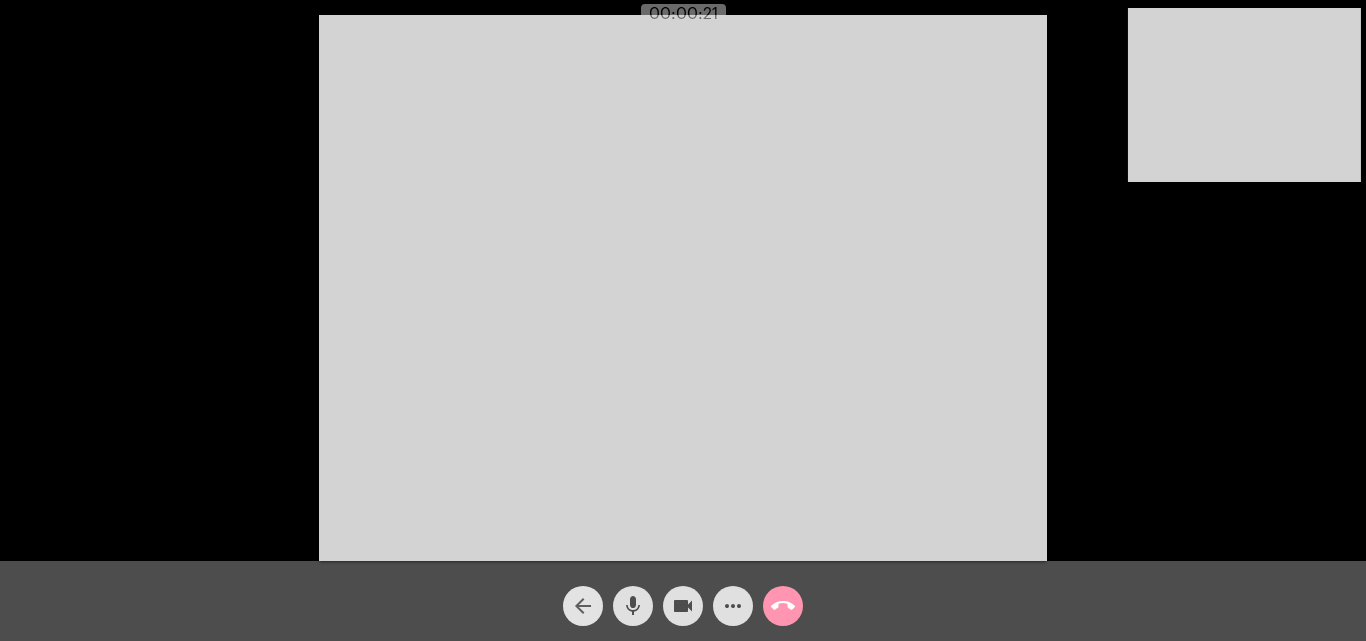 click on "arrow_back" 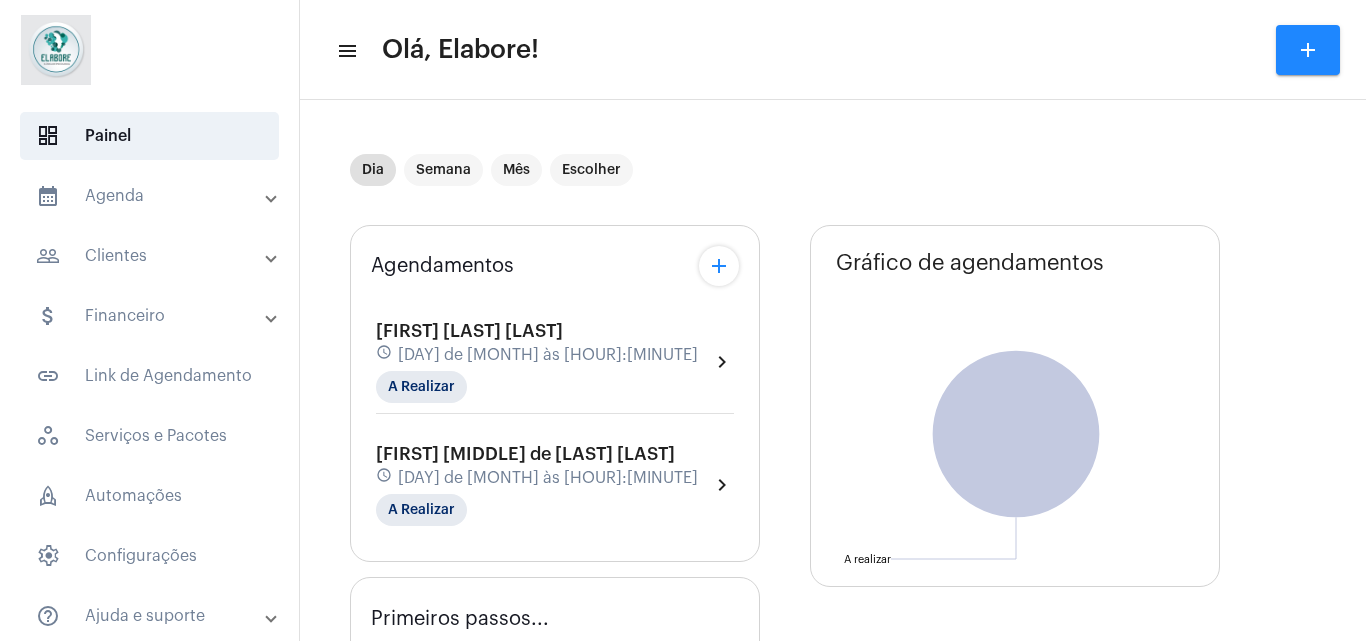type on "https://neft.com.br/clínica-elabore-" 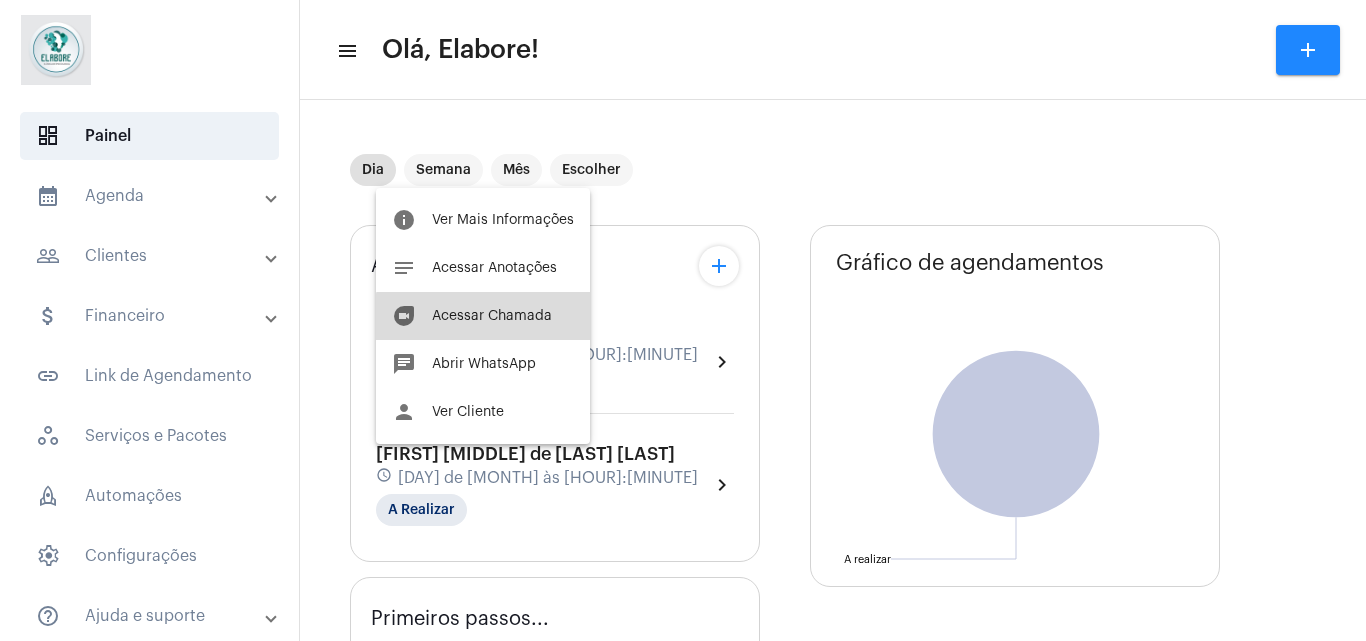 click on "Acessar Chamada" at bounding box center [492, 316] 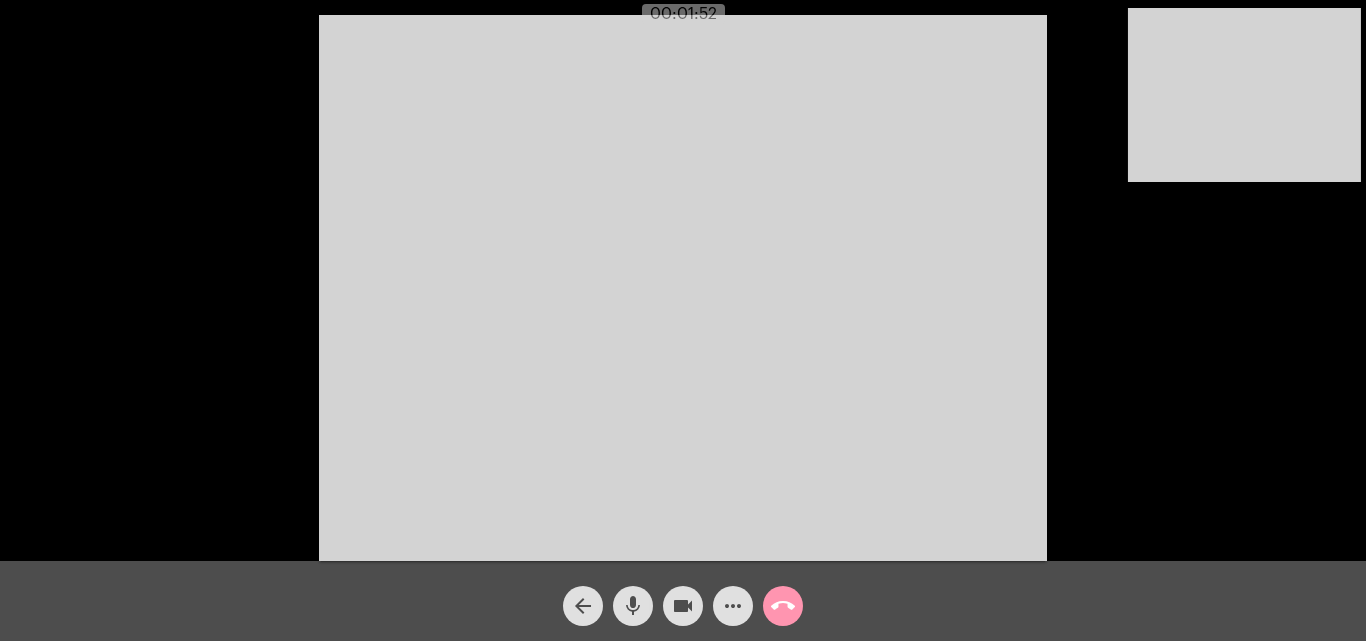 click on "Acessando Câmera e Microfone..." 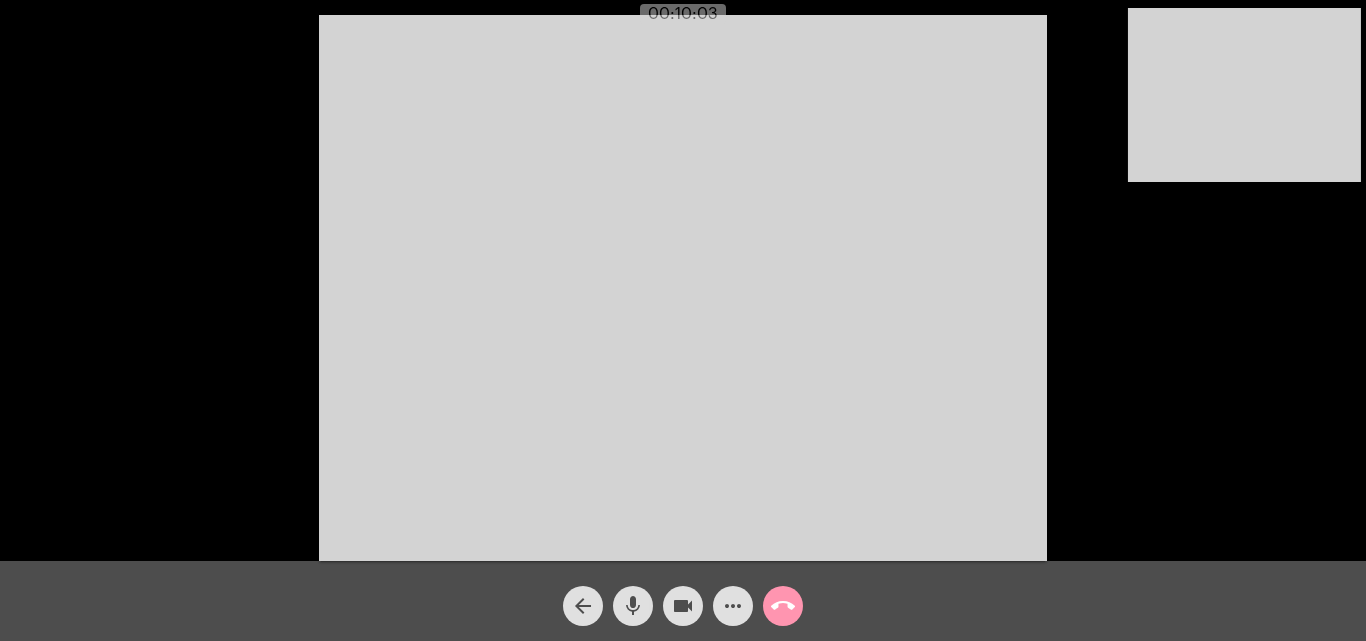 click on "Acessando Câmera e Microfone..." 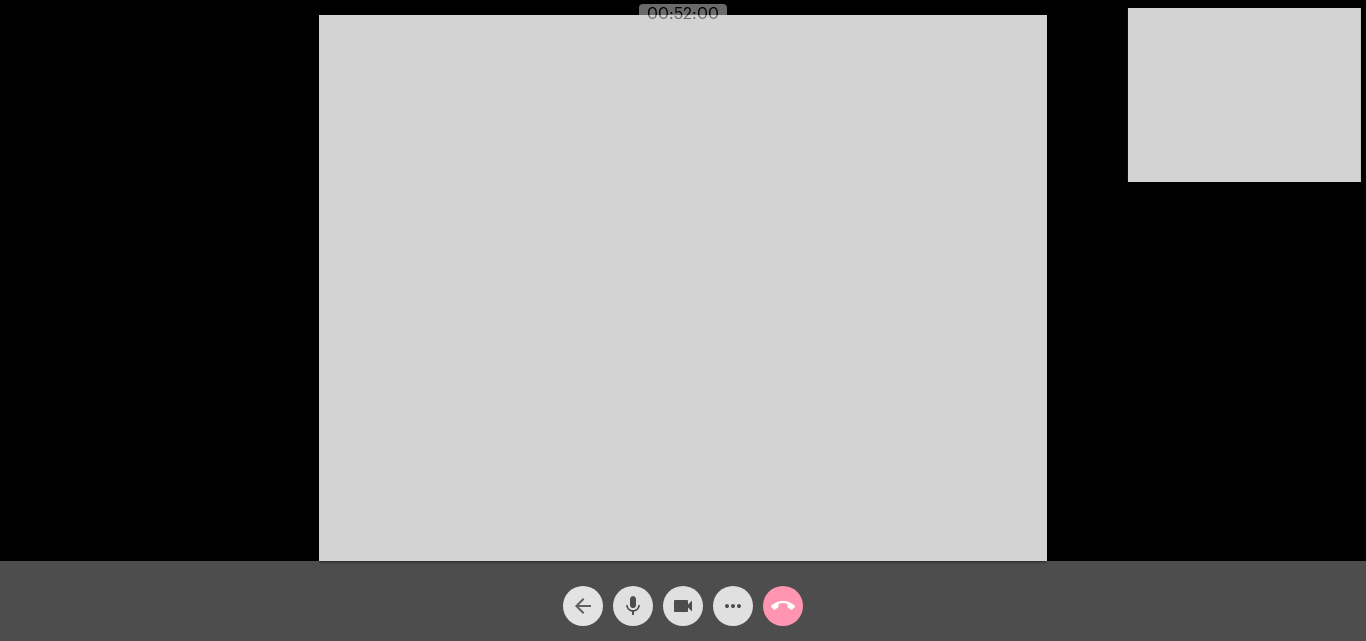 click on "arrow_back" 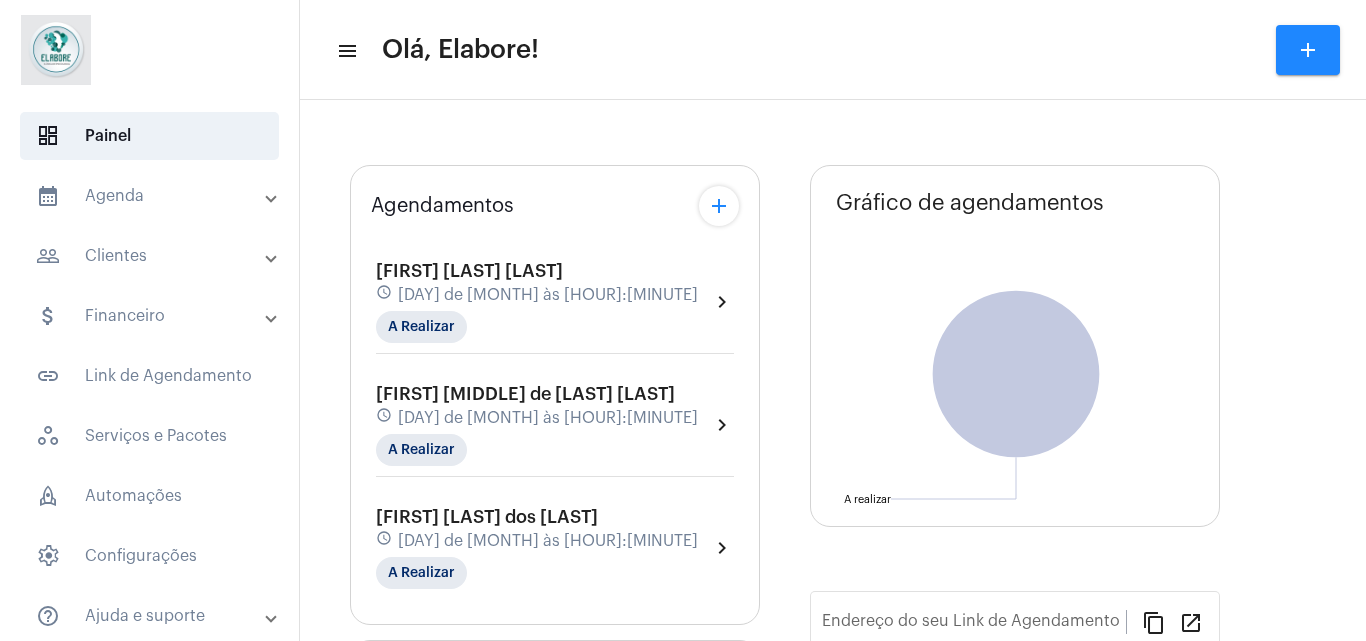 type on "https://neft.com.br/clínica-elabore-" 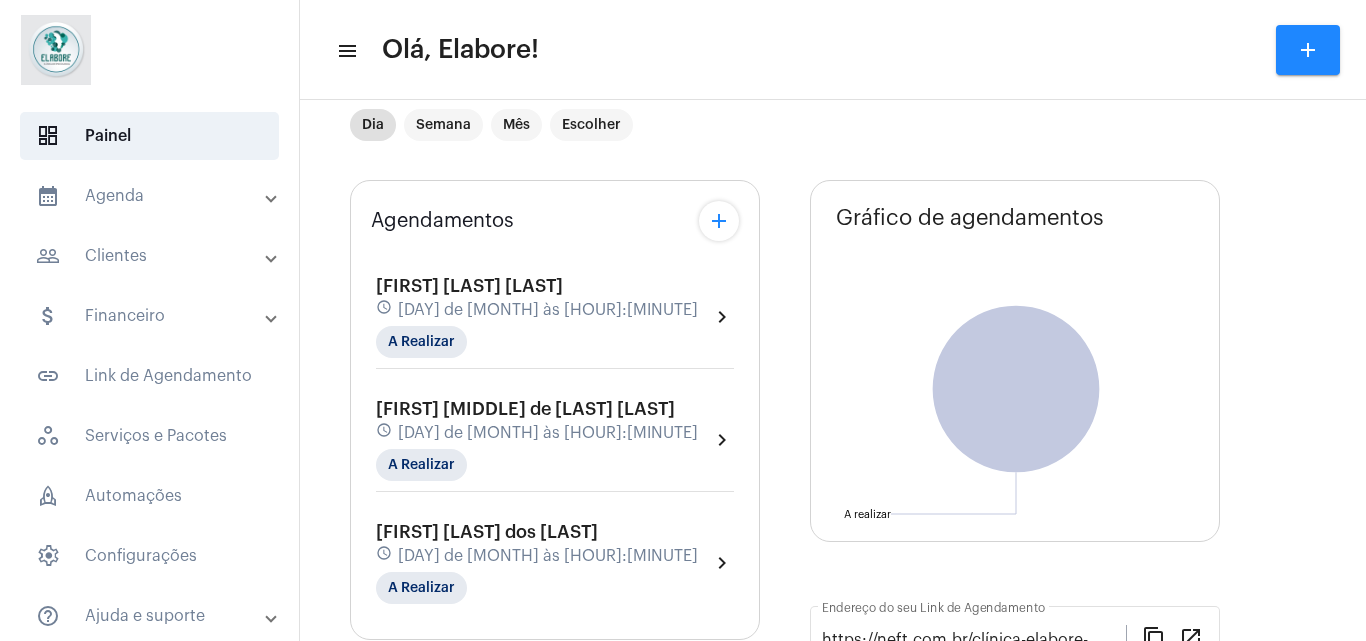 scroll, scrollTop: 41, scrollLeft: 0, axis: vertical 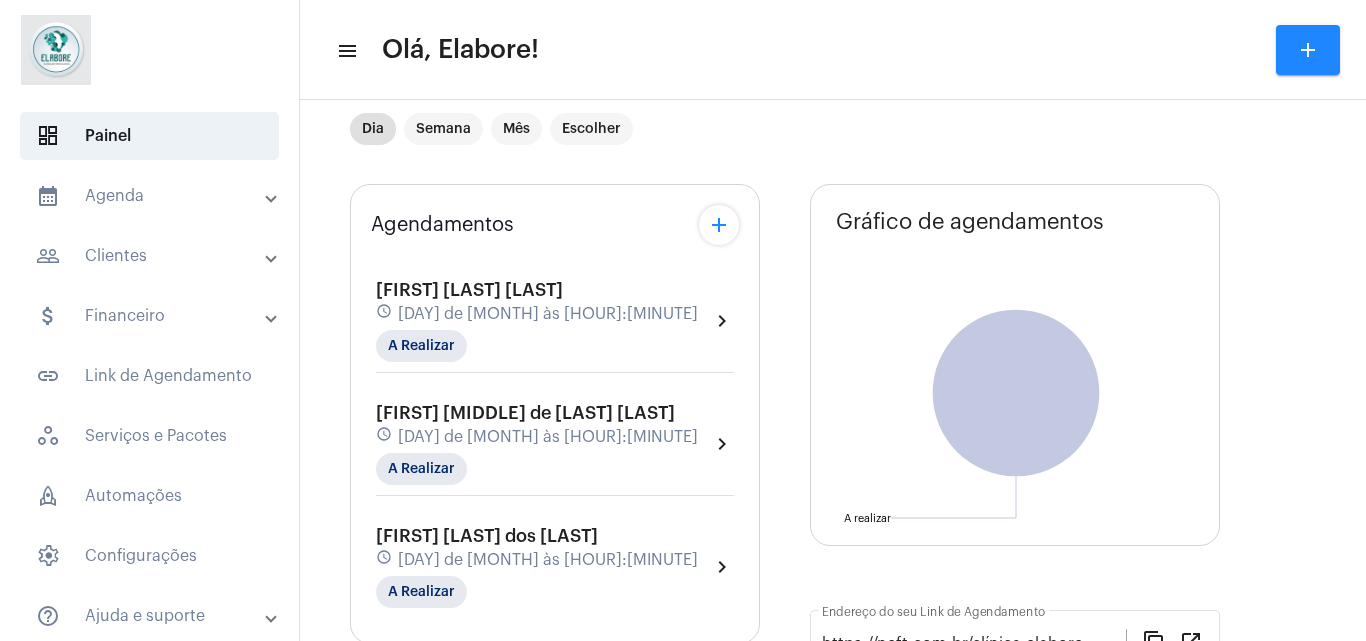 click on "add" 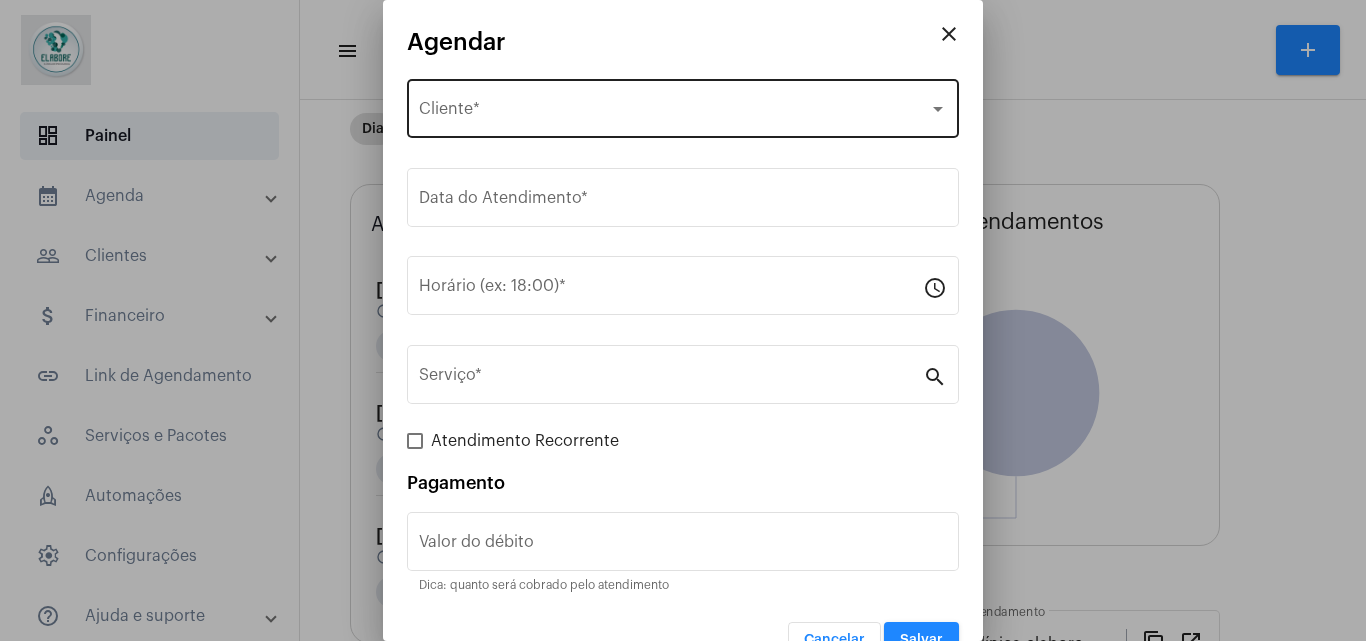 click on "Selecione o Cliente" at bounding box center [674, 113] 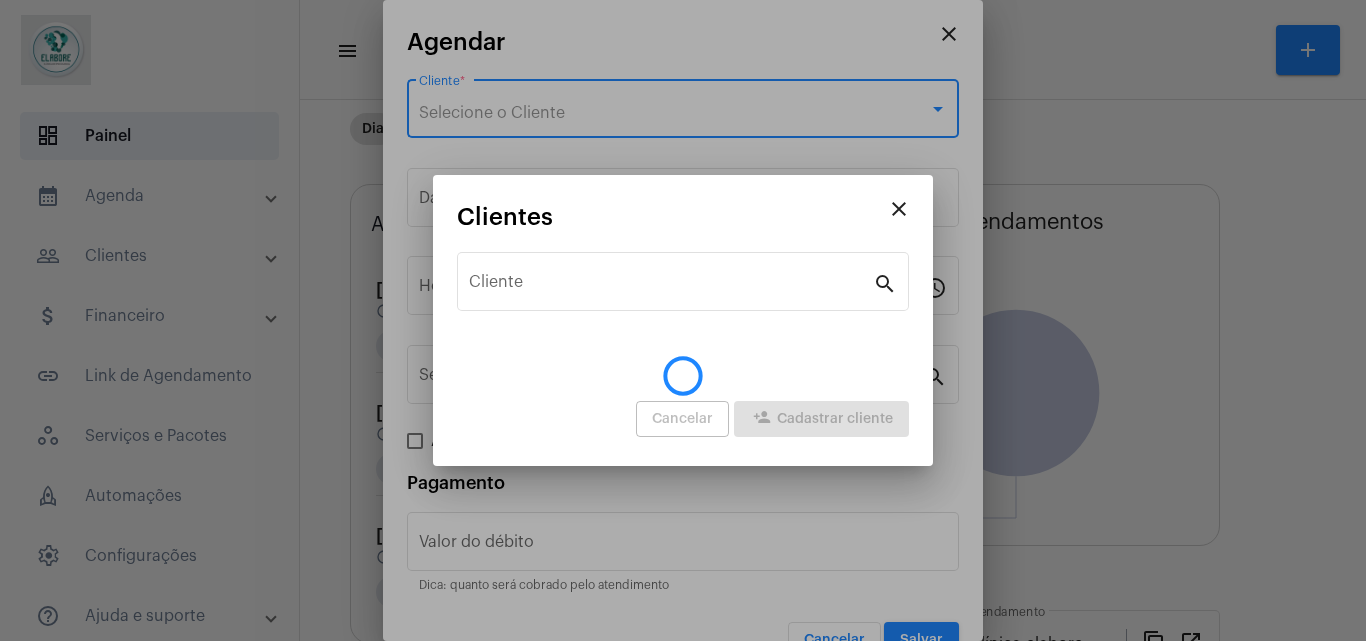type 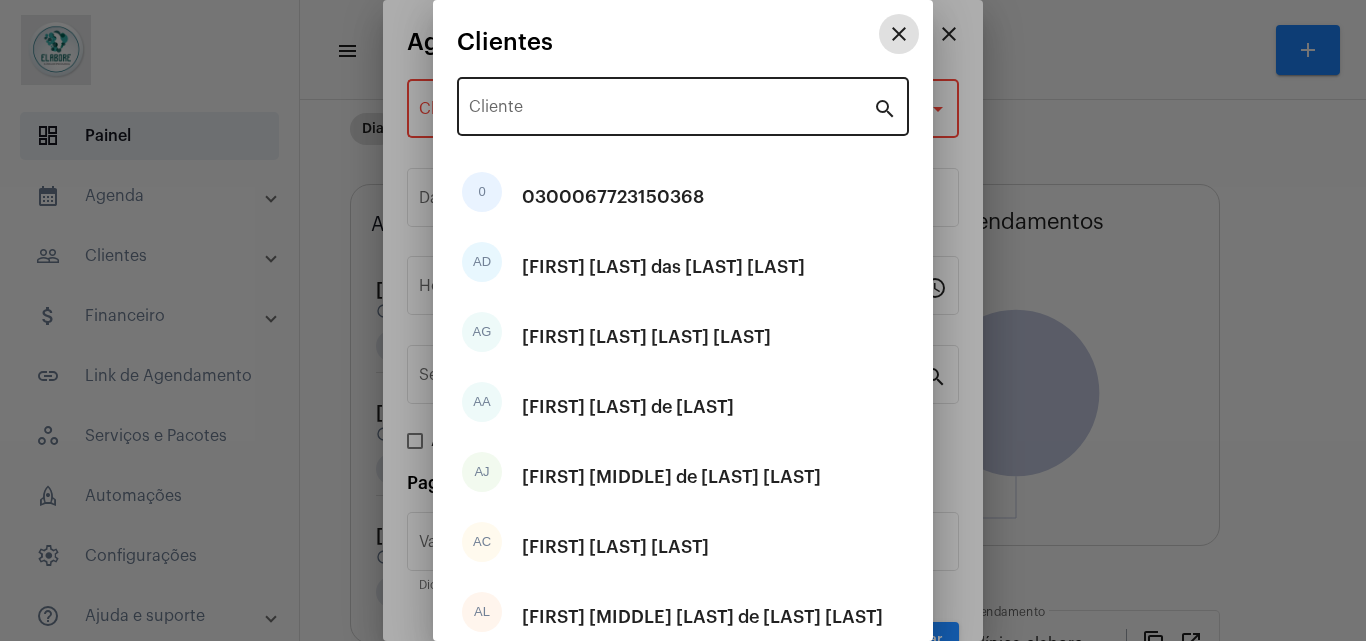 click on "Cliente" at bounding box center (671, 111) 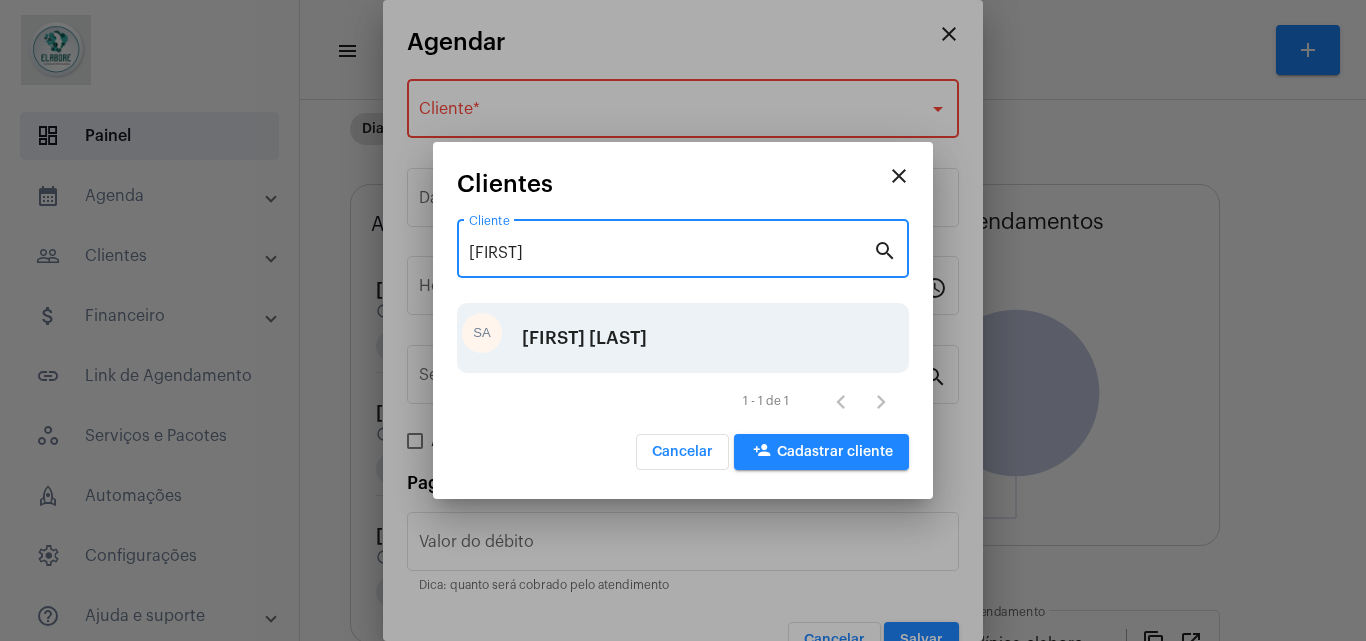 type on "[FIRST]" 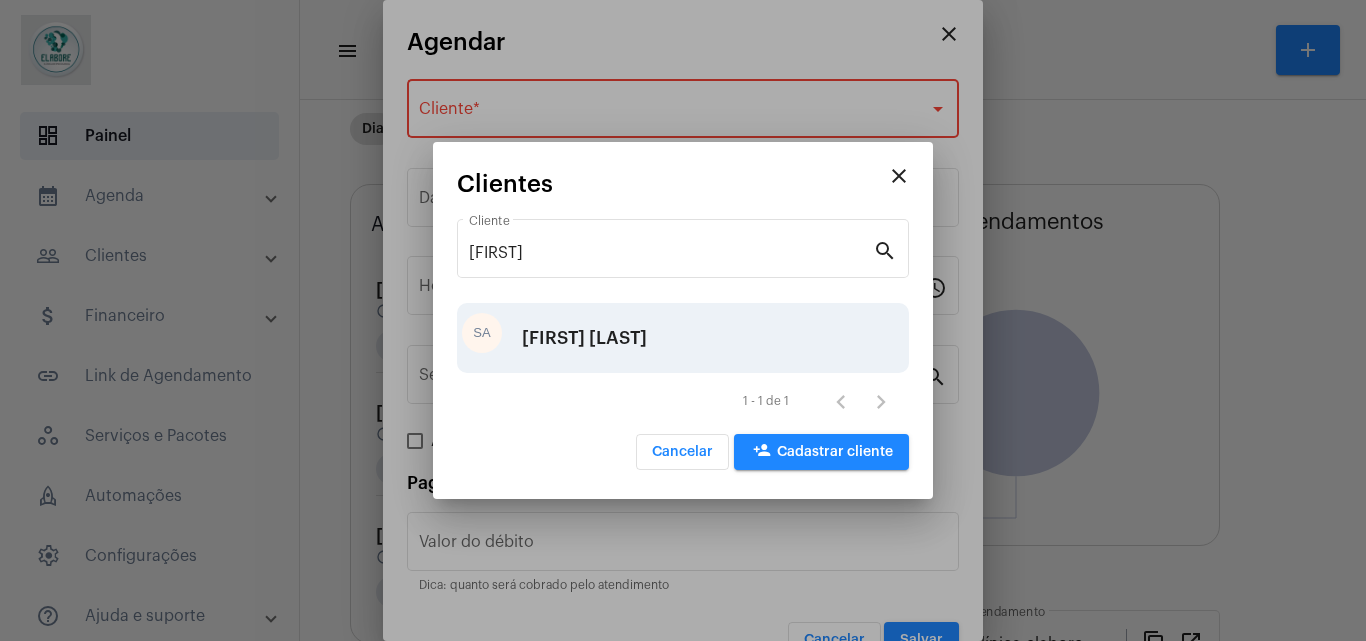 click on "[FIRST] [LAST]" at bounding box center [584, 338] 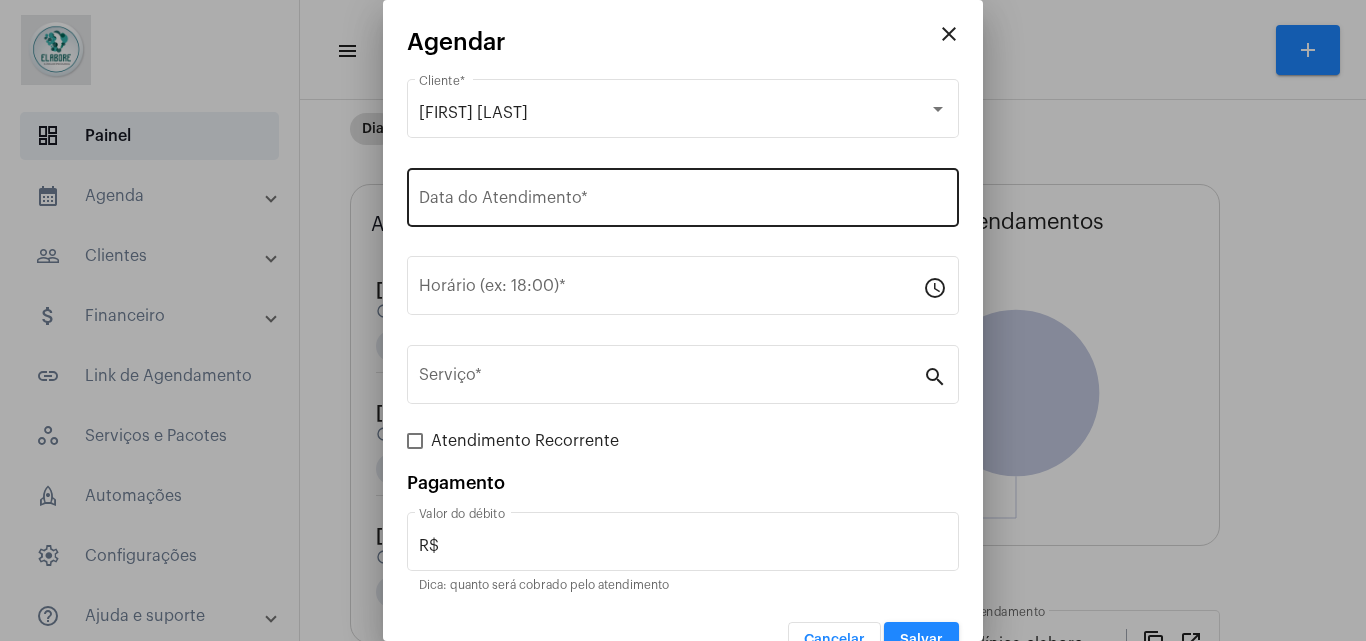 click on "Data do Atendimento  *" at bounding box center [683, 195] 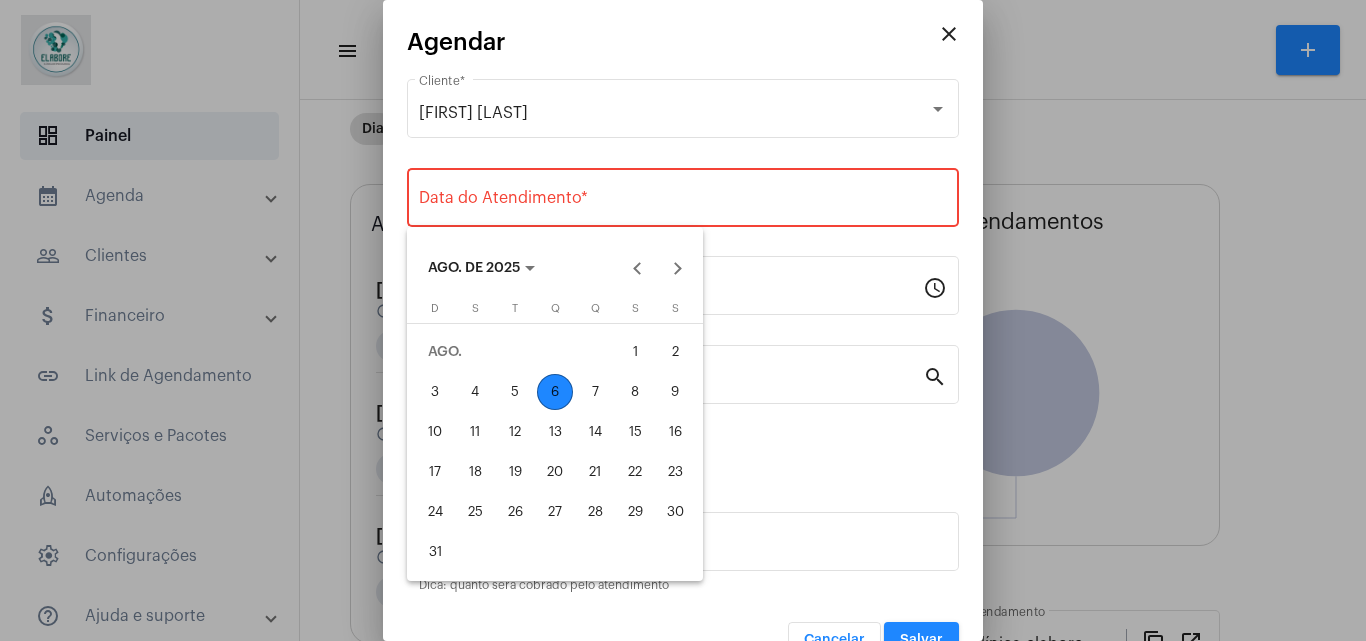 click on "6" at bounding box center [555, 392] 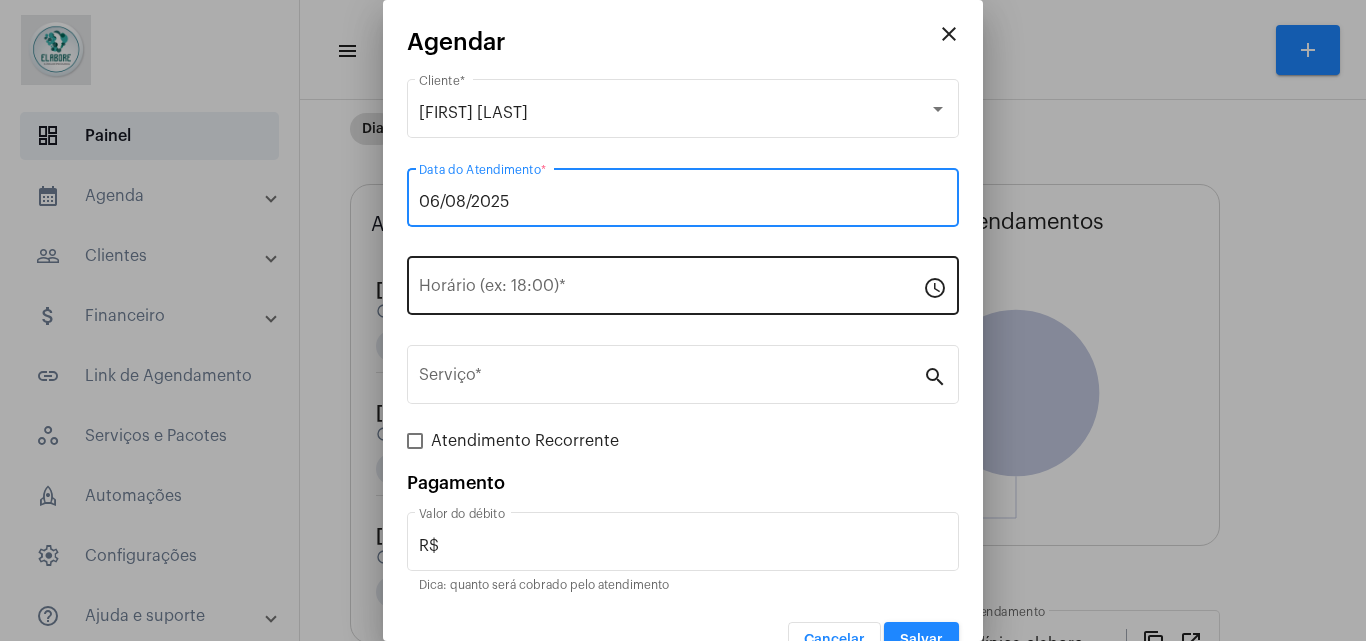 click on "Horário (ex: 18:00)  *" at bounding box center [671, 283] 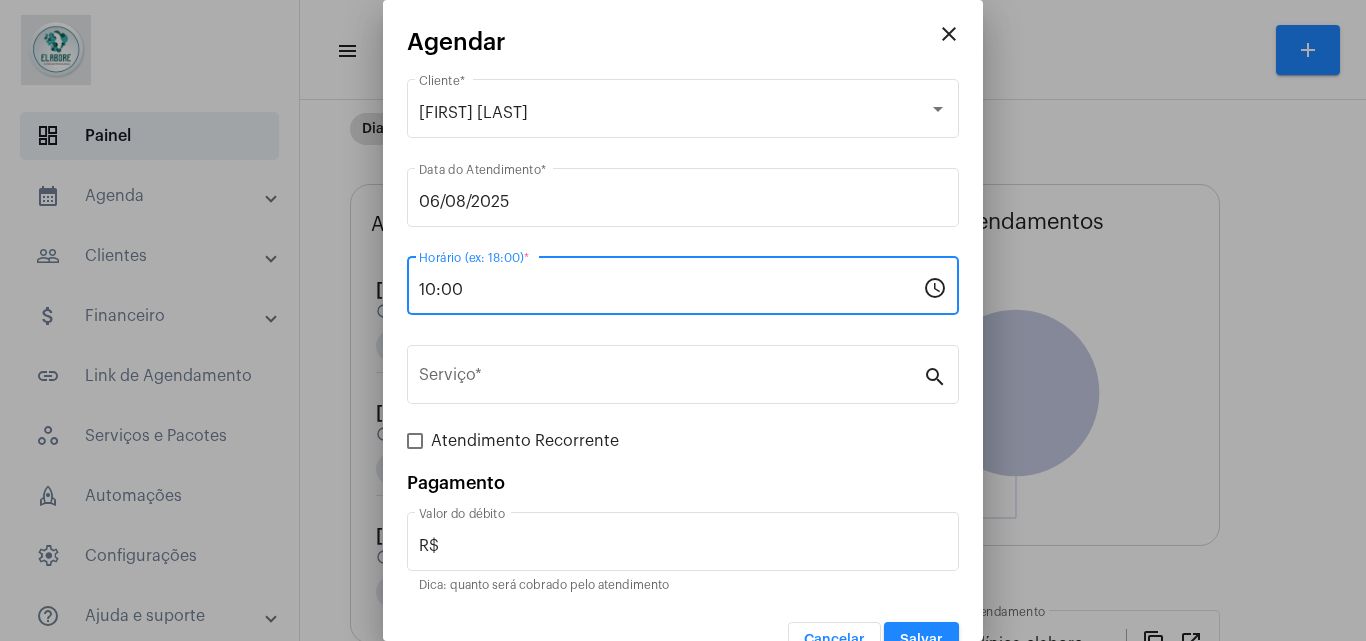 type on "10:00" 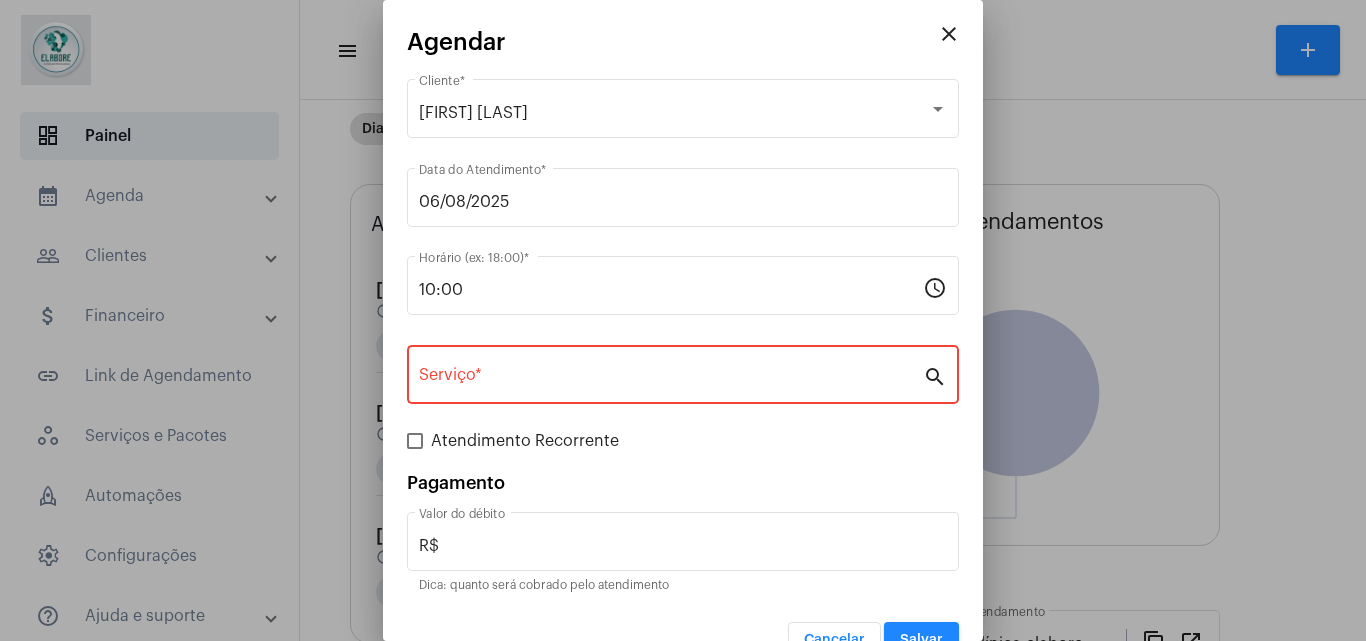 click on "Serviço  *" at bounding box center (671, 379) 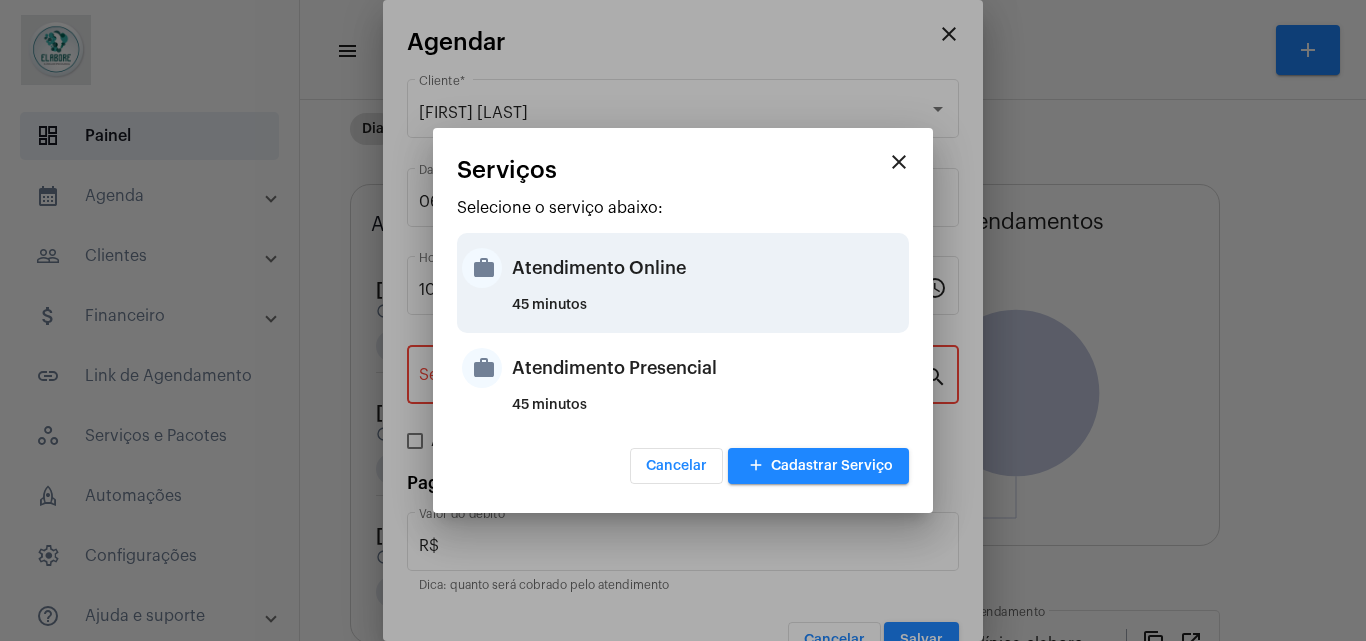 click on "Atendimento Online" at bounding box center [708, 268] 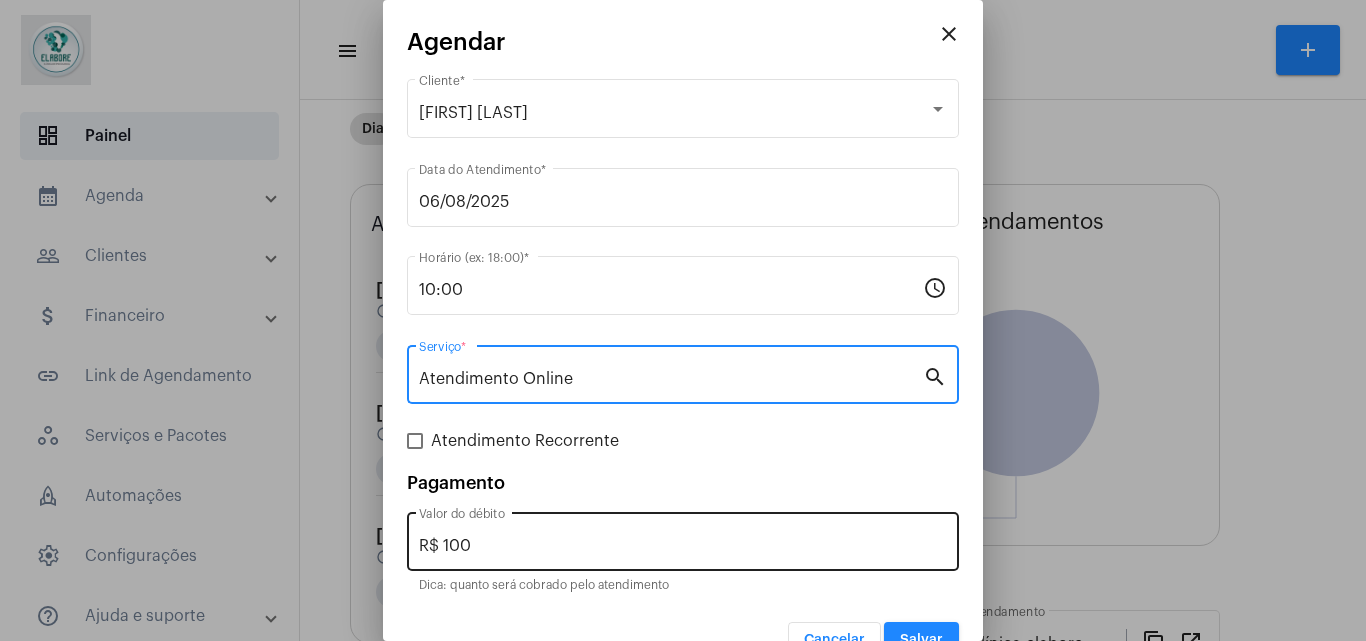 click on "R$ 100" at bounding box center [683, 546] 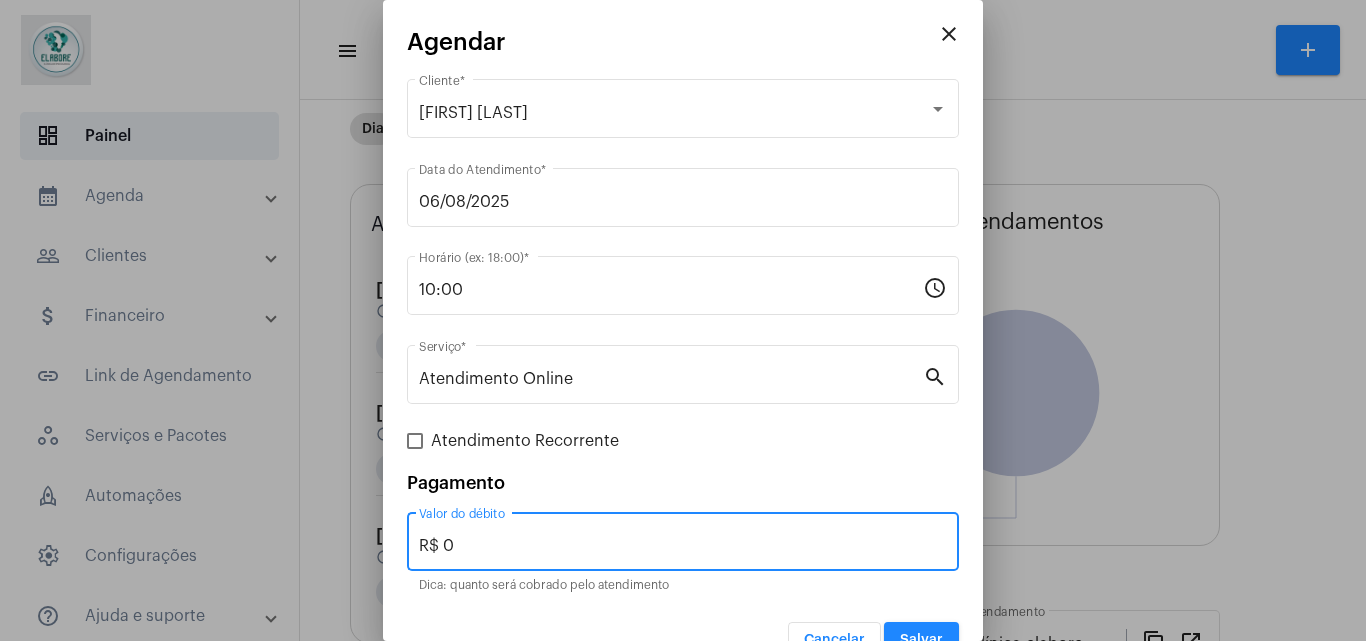 type on "R$ 0" 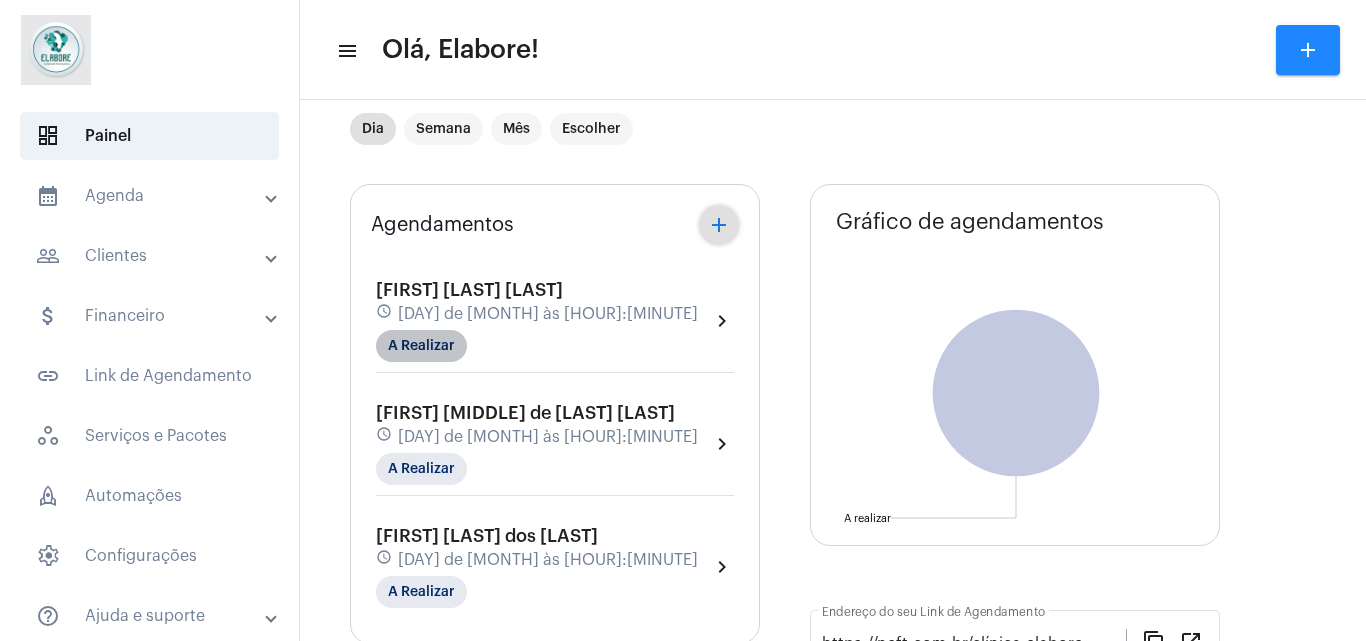 click on "A Realizar" 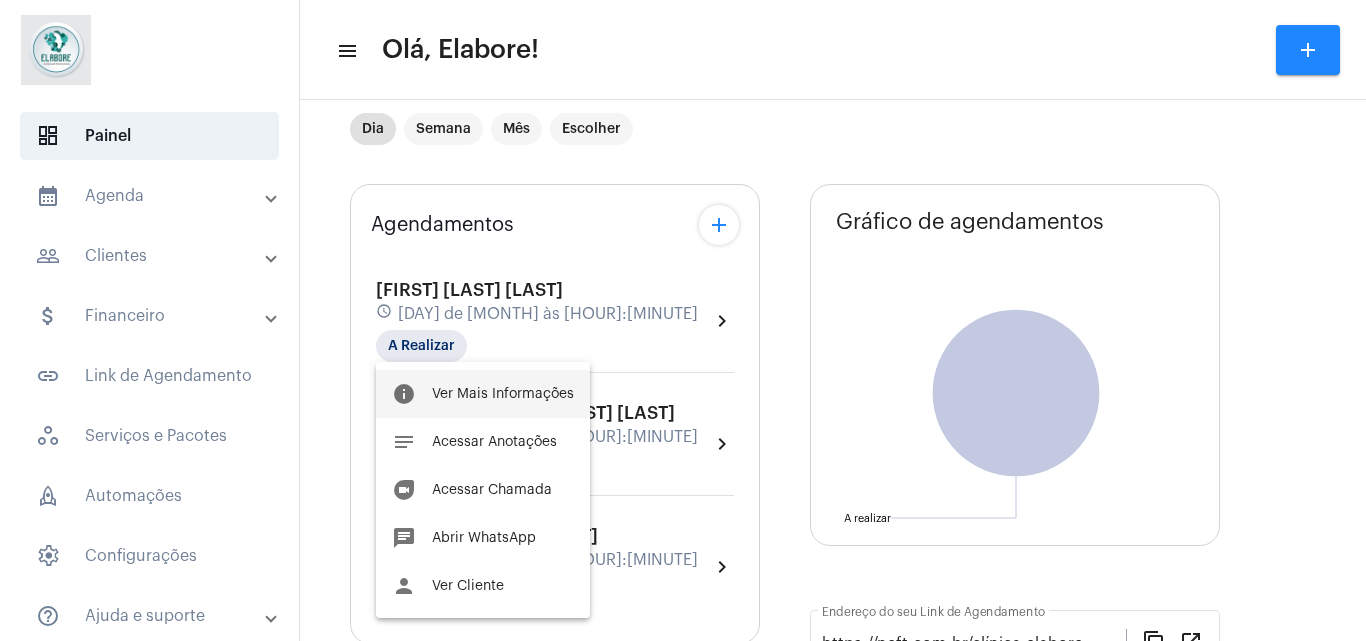 click on "info Ver Mais Informações" at bounding box center [483, 394] 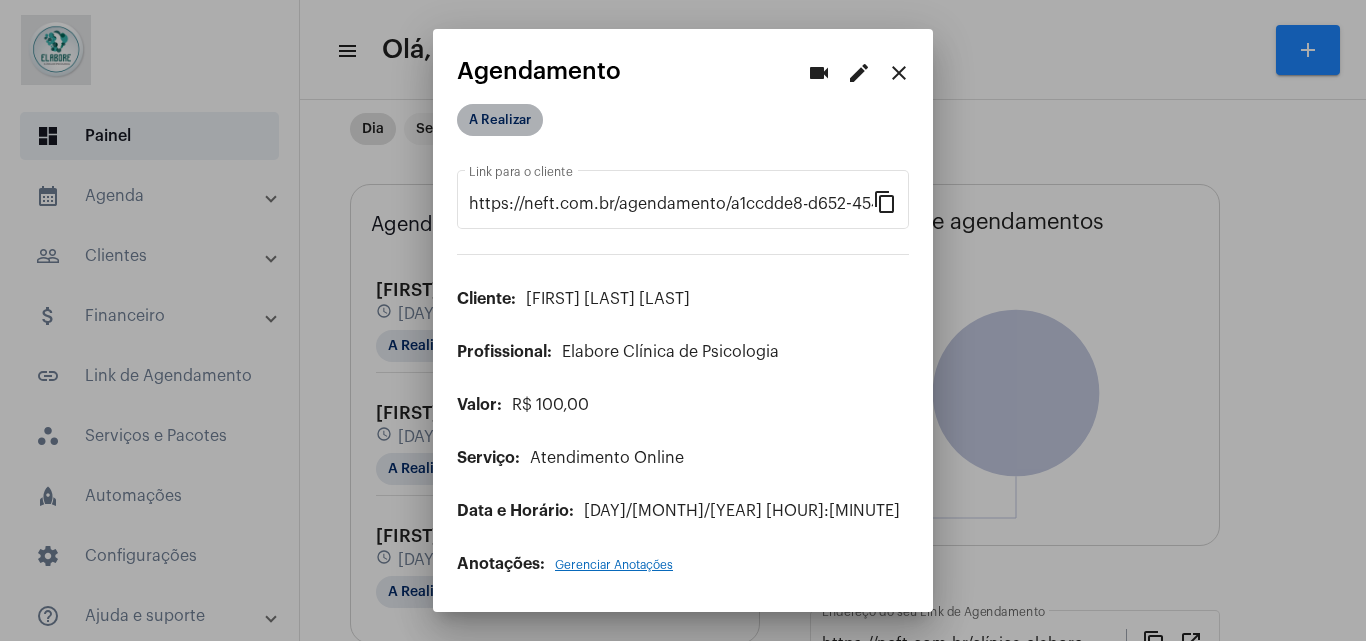 click on "A Realizar" at bounding box center (500, 120) 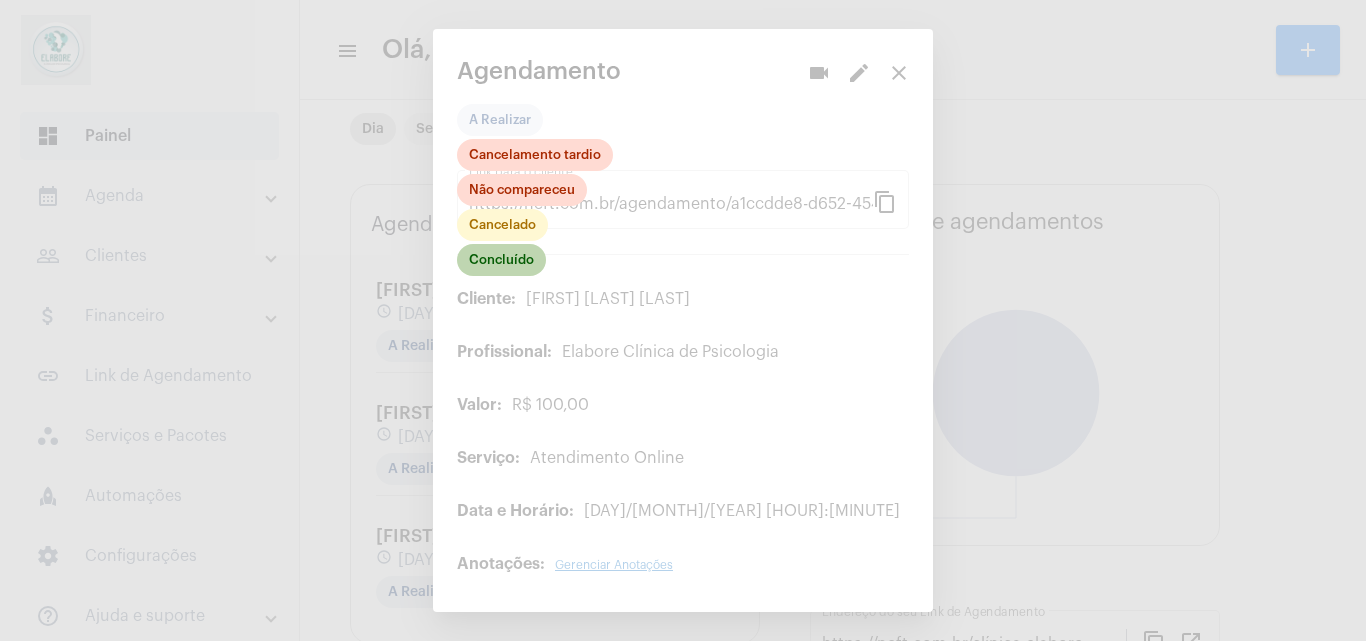 click on "Concluído" 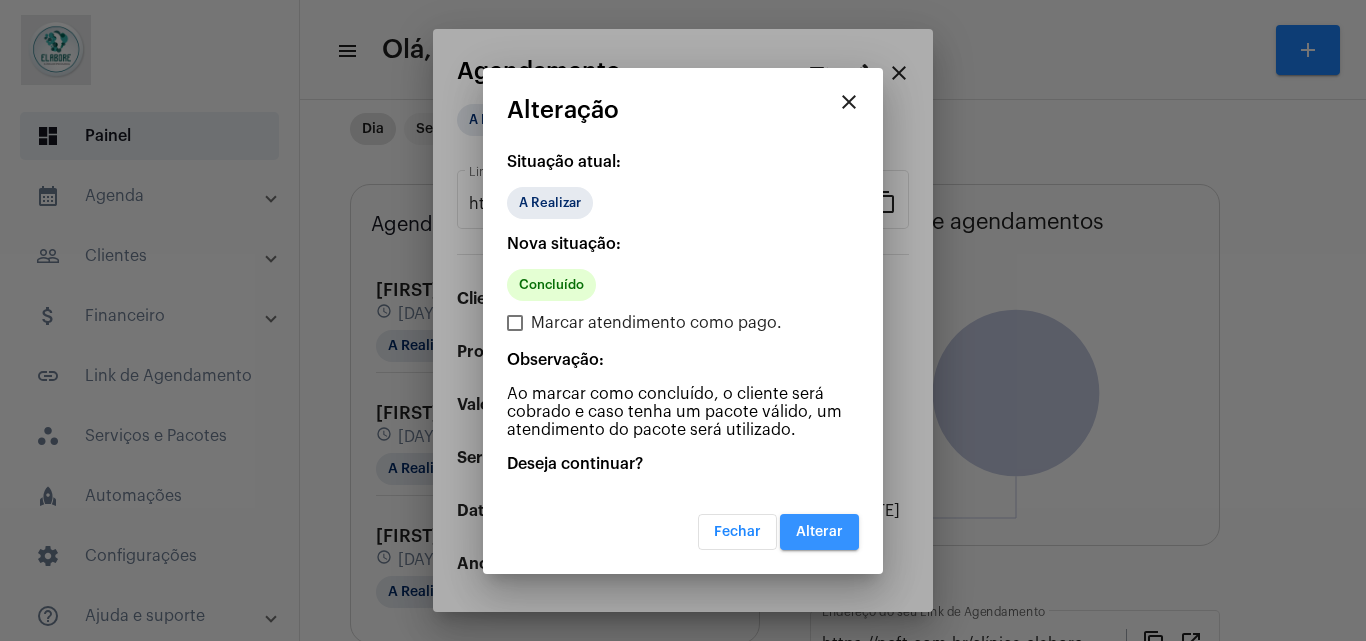 click on "Alterar" at bounding box center (819, 532) 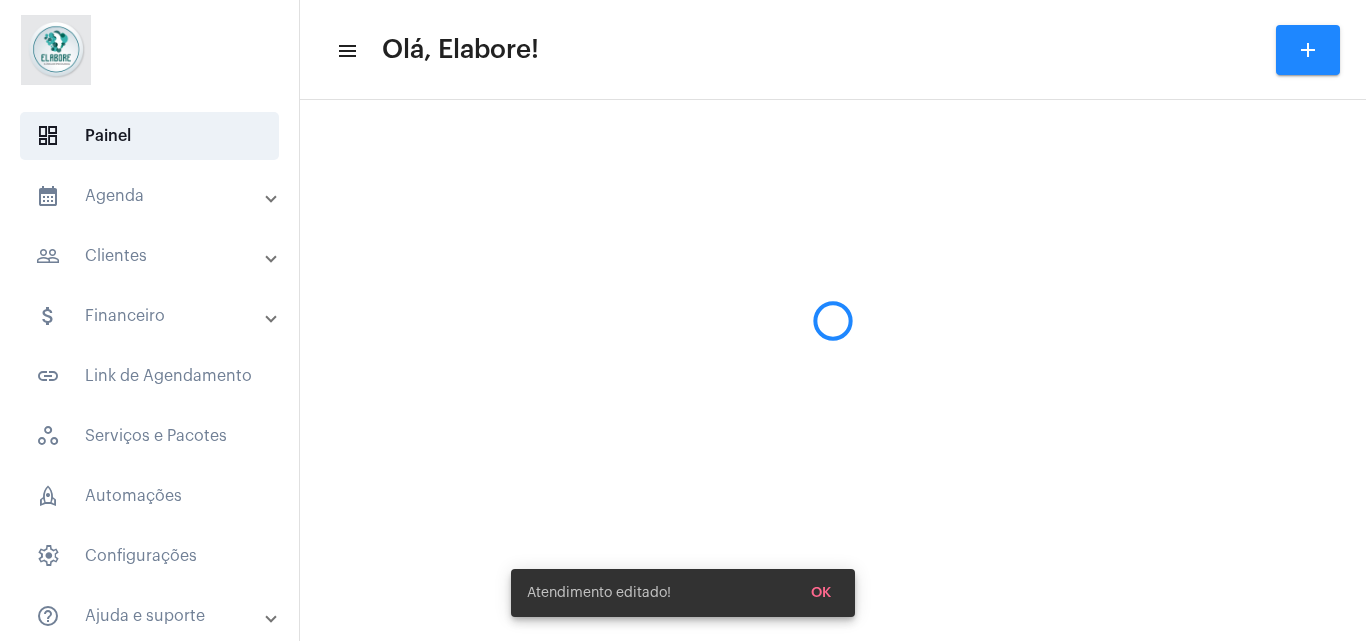 scroll, scrollTop: 0, scrollLeft: 0, axis: both 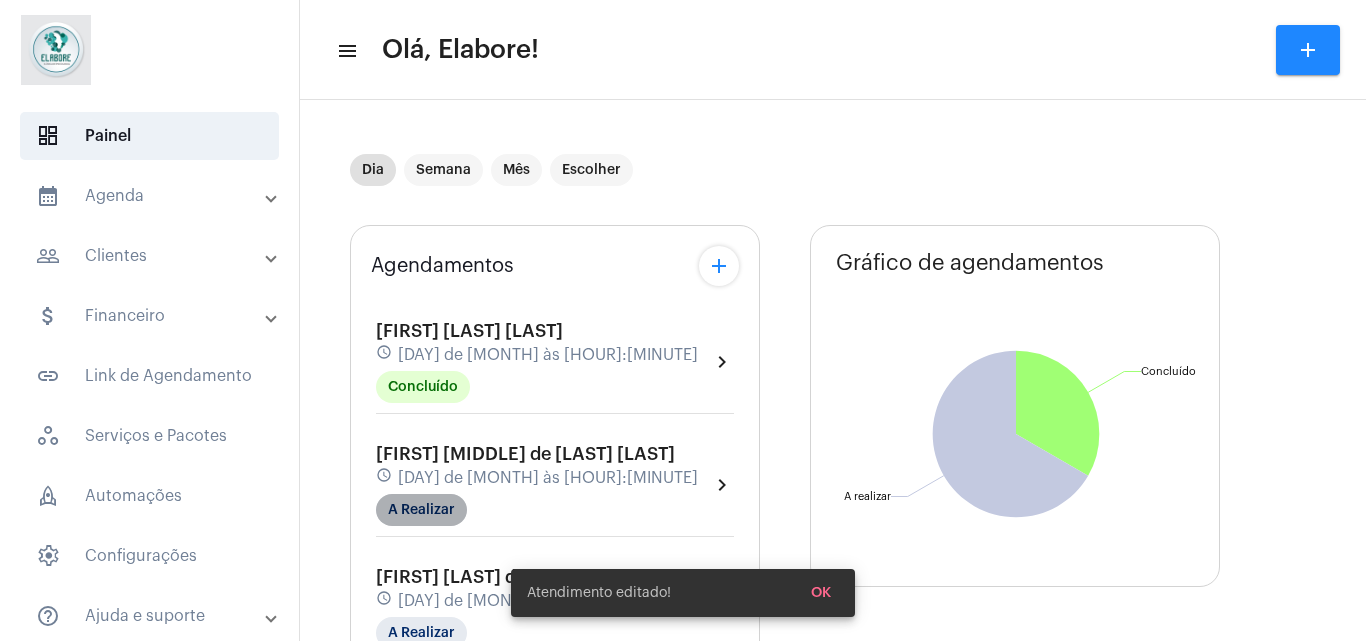 click on "A Realizar" 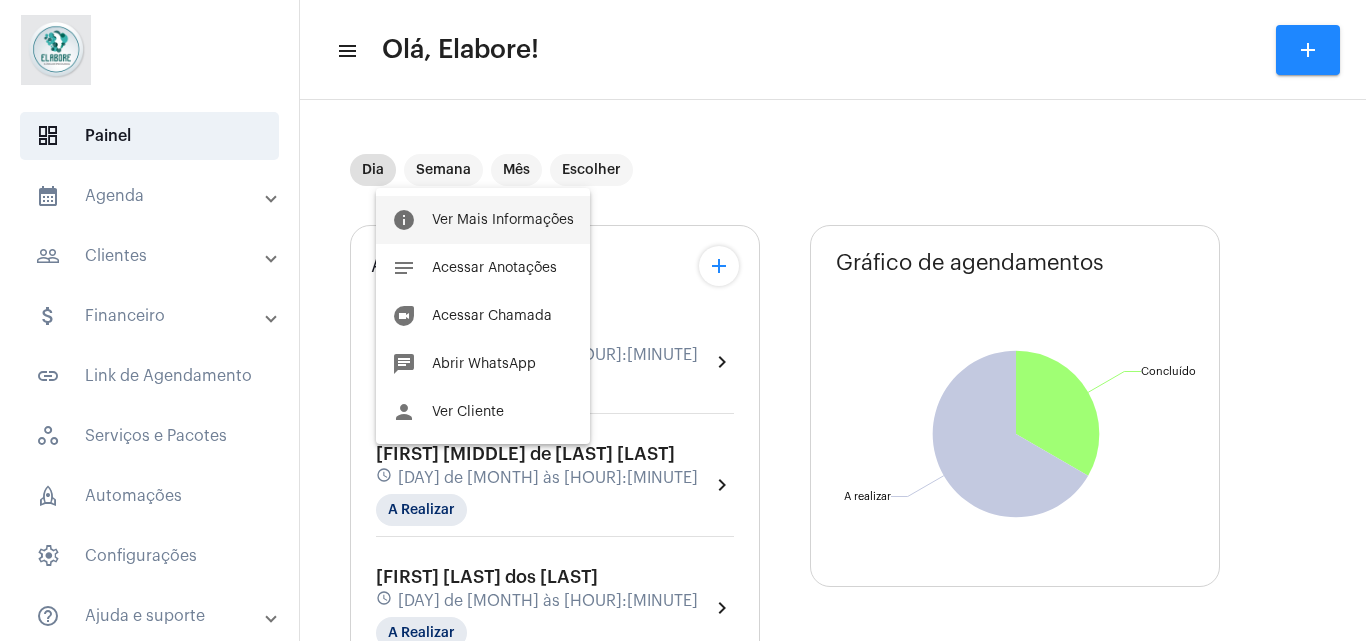 click on "info Ver Mais Informações" at bounding box center (483, 220) 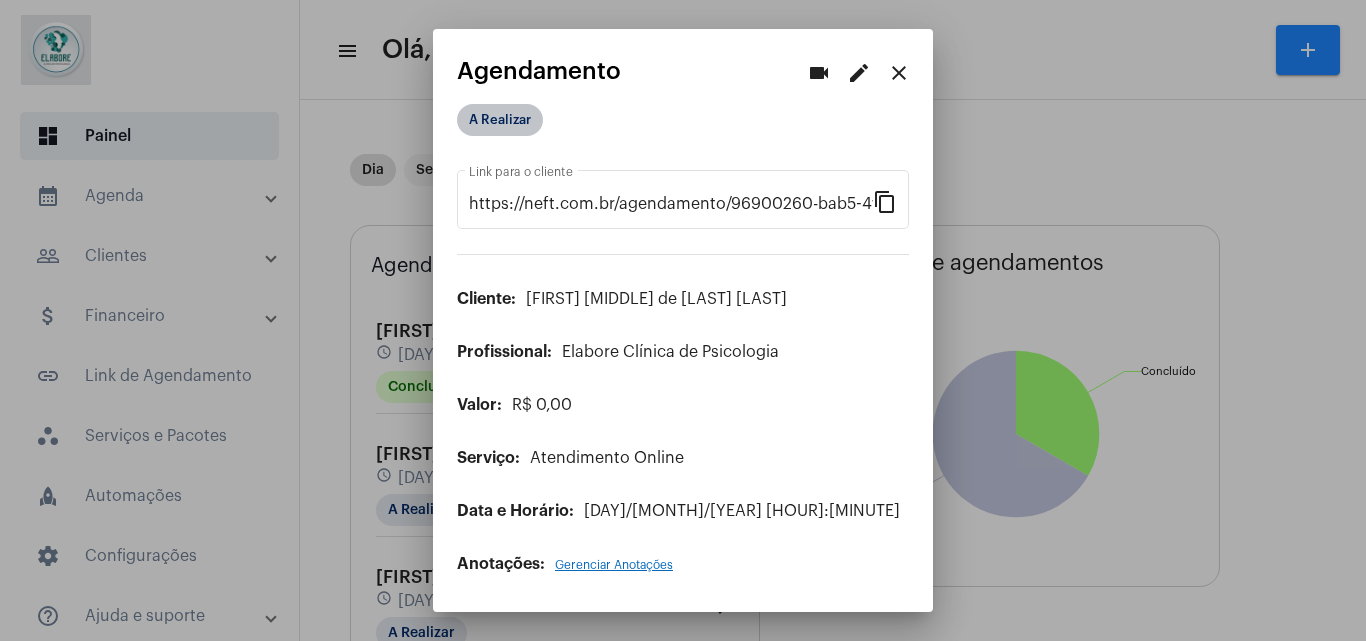 click on "A Realizar" at bounding box center [500, 120] 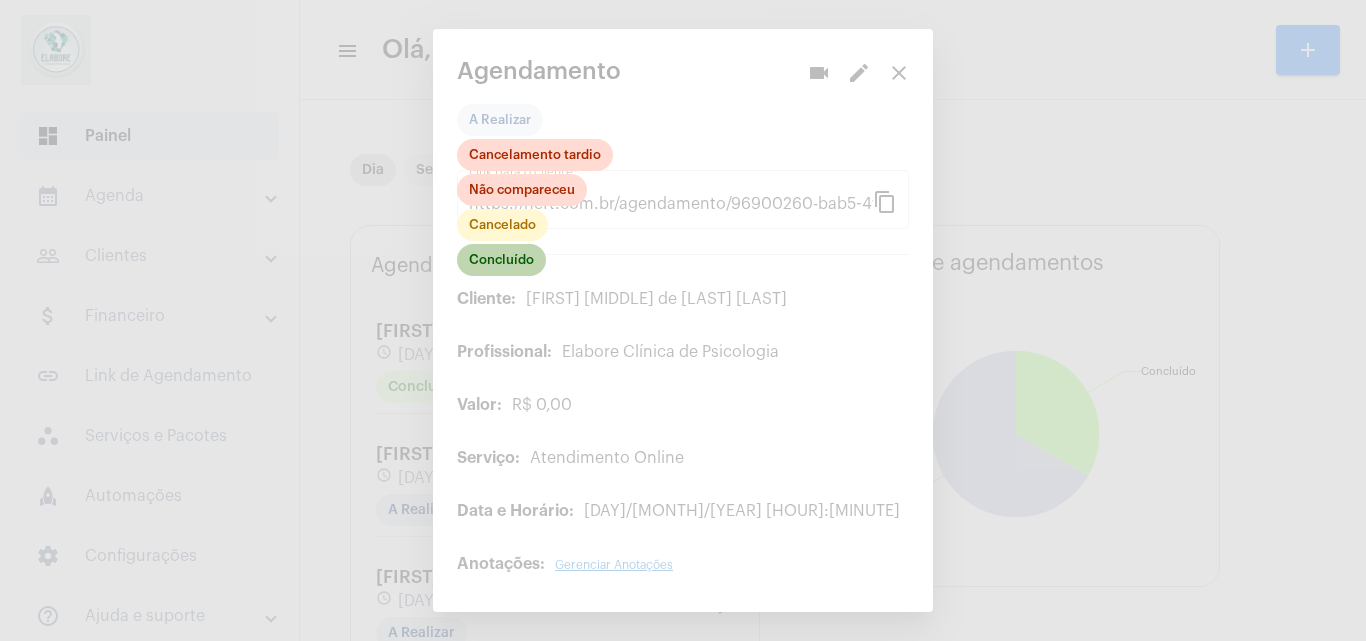 click on "Concluído" 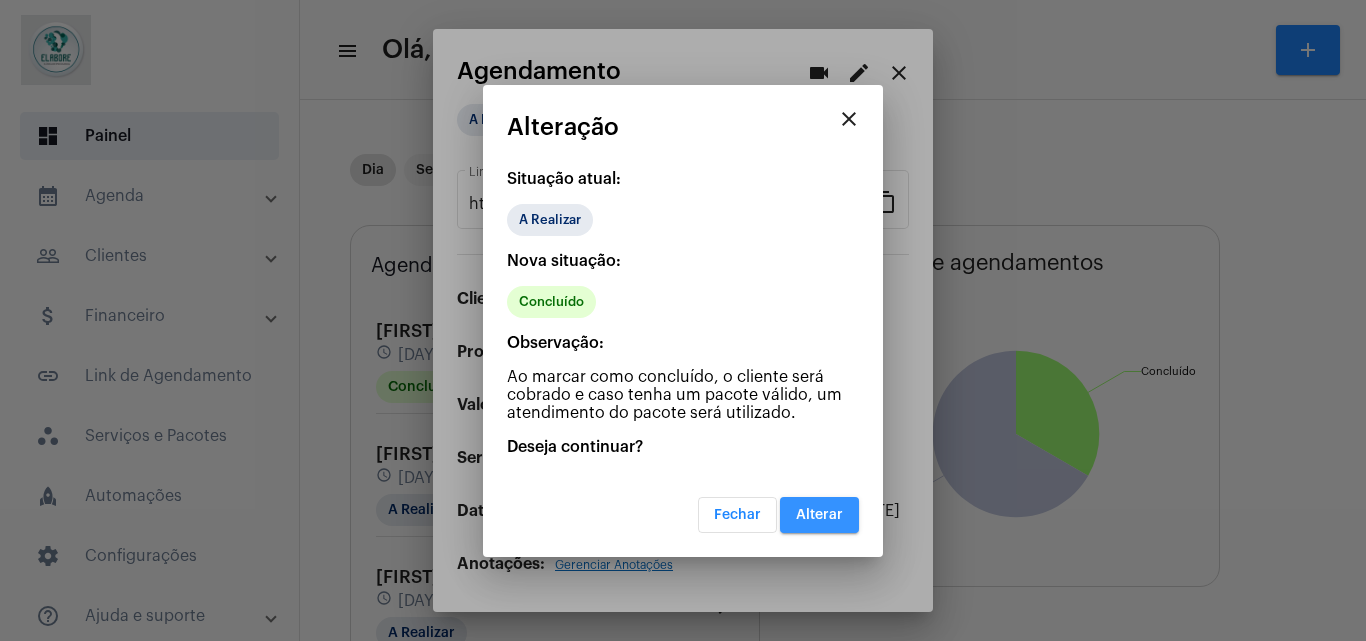 click on "Alterar" at bounding box center [819, 515] 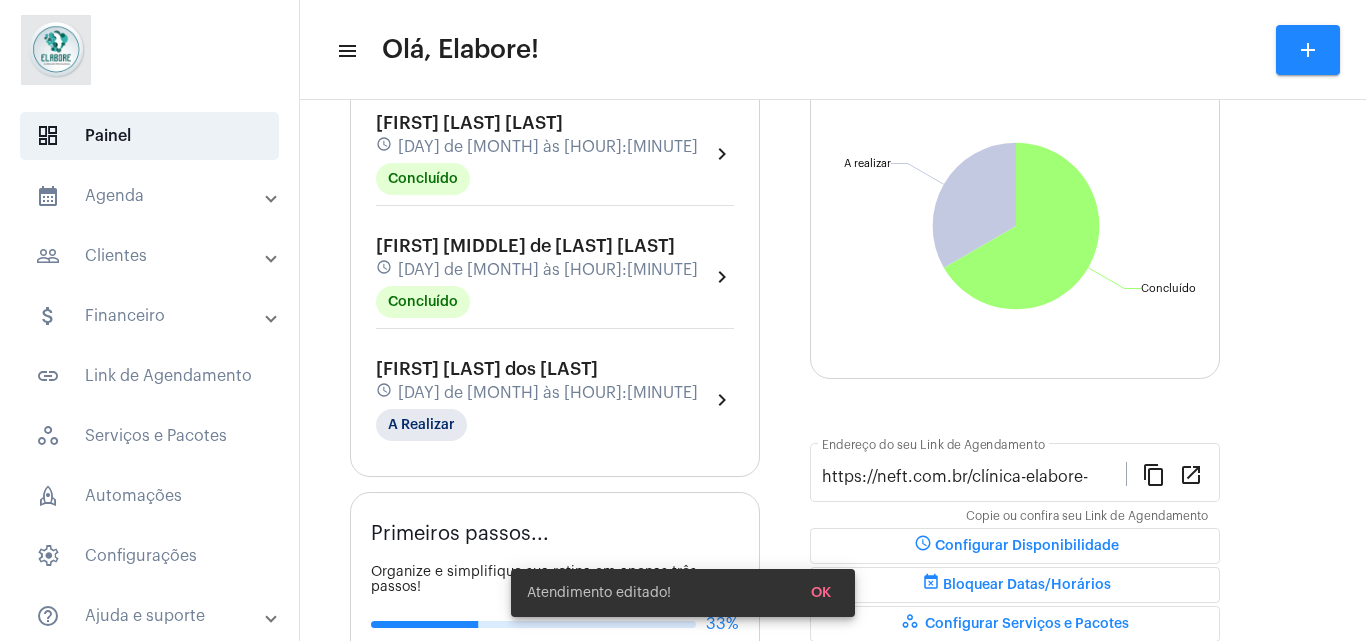scroll, scrollTop: 210, scrollLeft: 0, axis: vertical 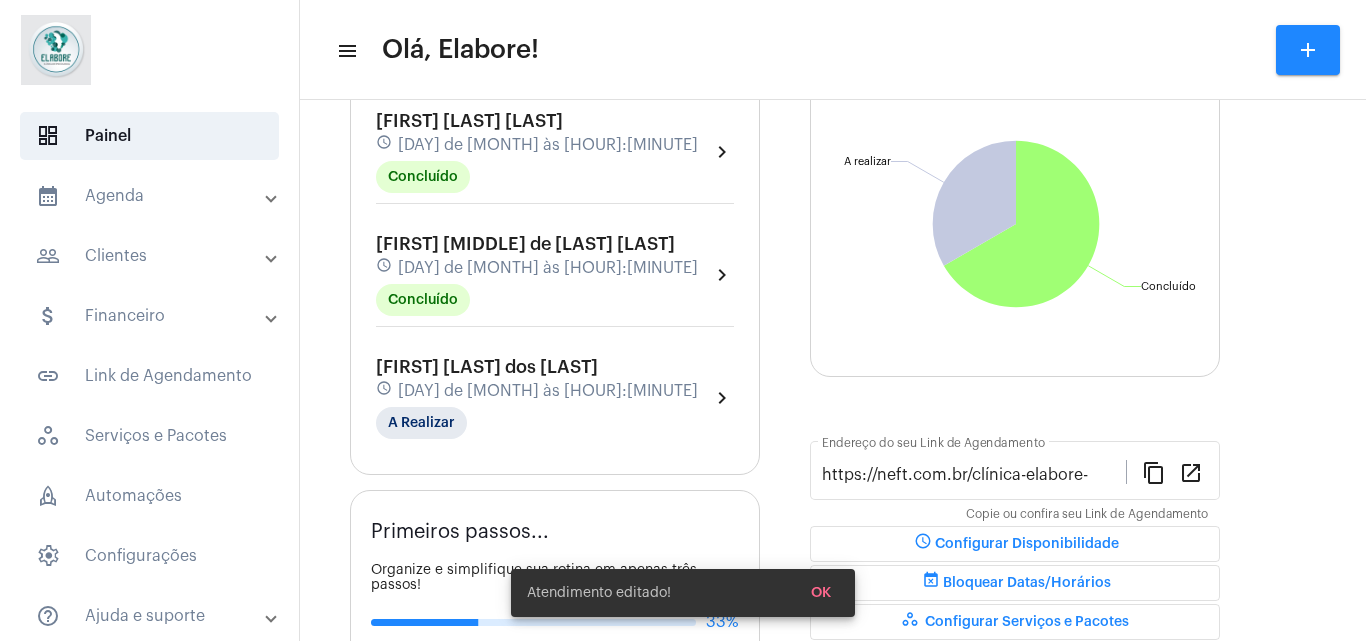 click on "[FIRST] [LAST] [LAST] schedule [DAY] de [MONTH] às [HOUR]:[MINUTE] Concluído  chevron_right  [FIRST] [MIDDLE] de [LAST] [LAST] schedule [DAY] de [MONTH] às [HOUR]:[MINUTE] Concluído  chevron_right  [FIRST] [LAST] dos [LAST]  schedule [DAY] de [MONTH] às [HOUR]:[MINUTE] A Realizar  chevron_right" 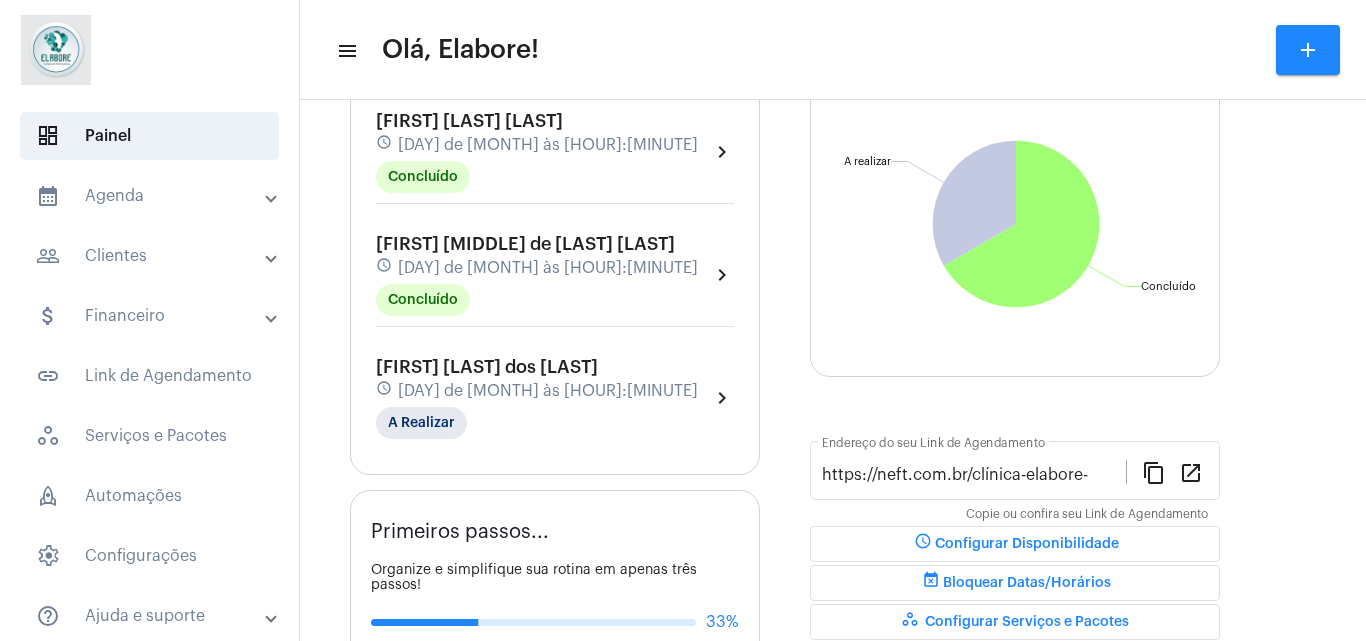 scroll, scrollTop: 0, scrollLeft: 0, axis: both 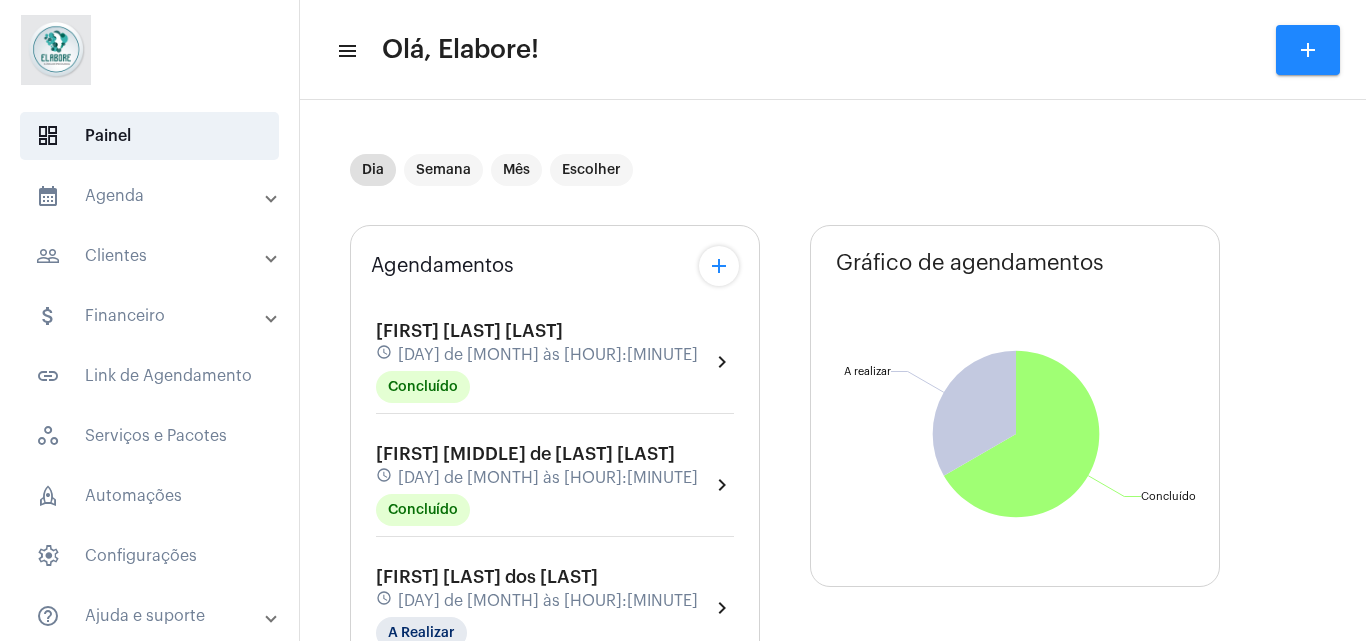click on "add" 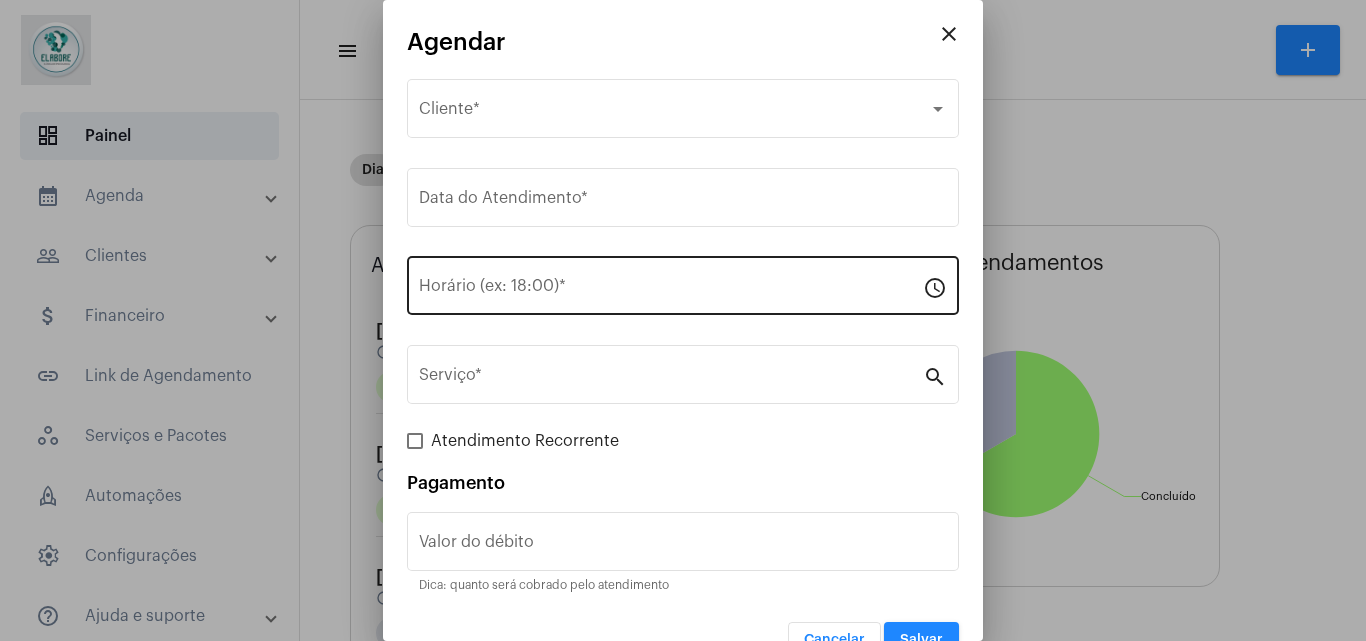 click on "Horário (ex: 18:00)  *" at bounding box center (671, 283) 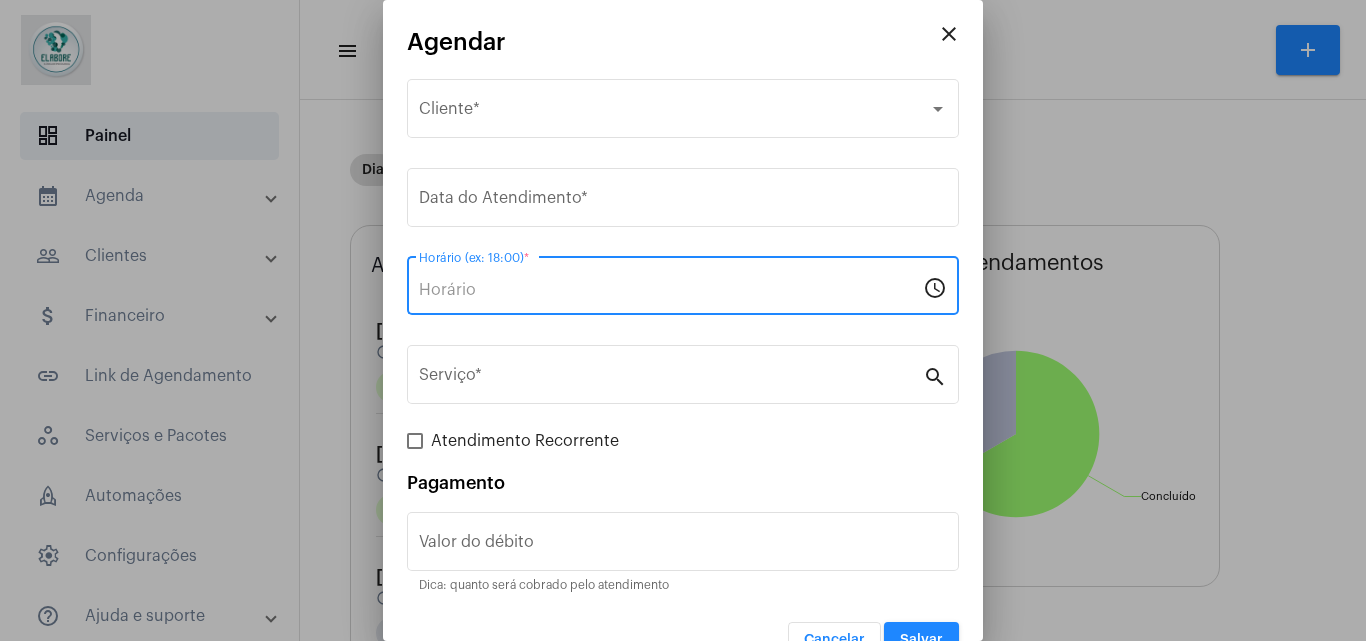 click on "Horário (ex: 18:00)  *" at bounding box center (671, 283) 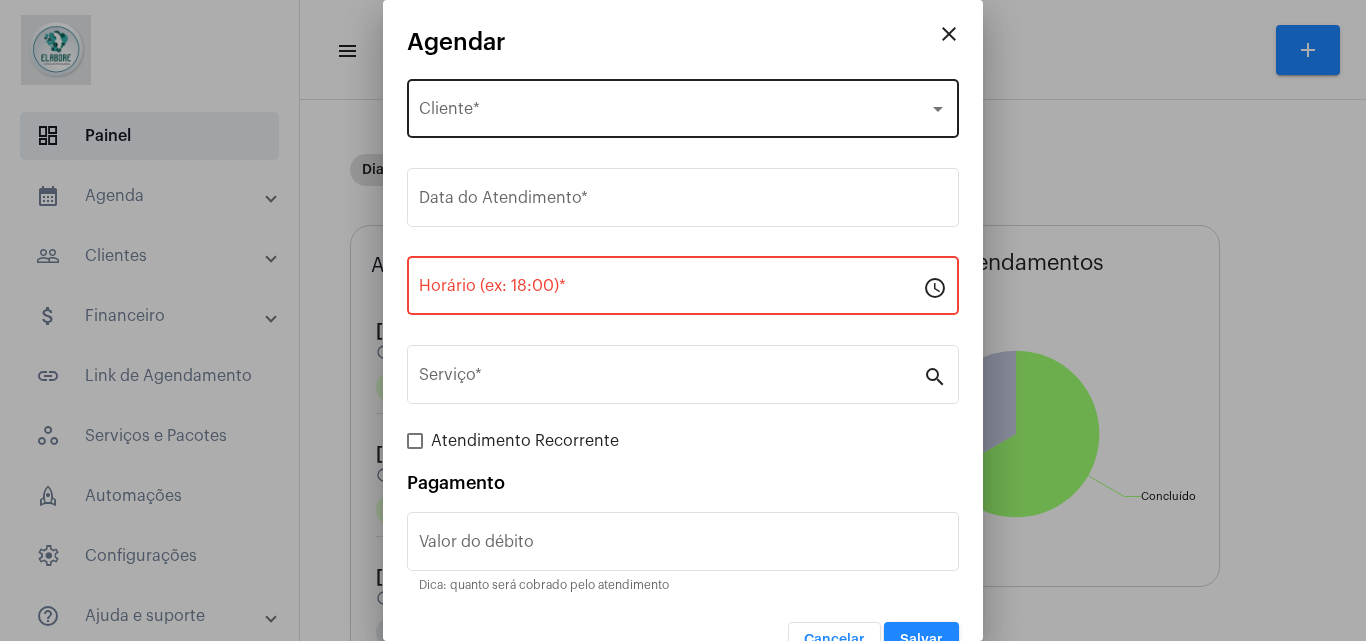 click on "Selecione o Cliente Cliente  *" at bounding box center (683, 106) 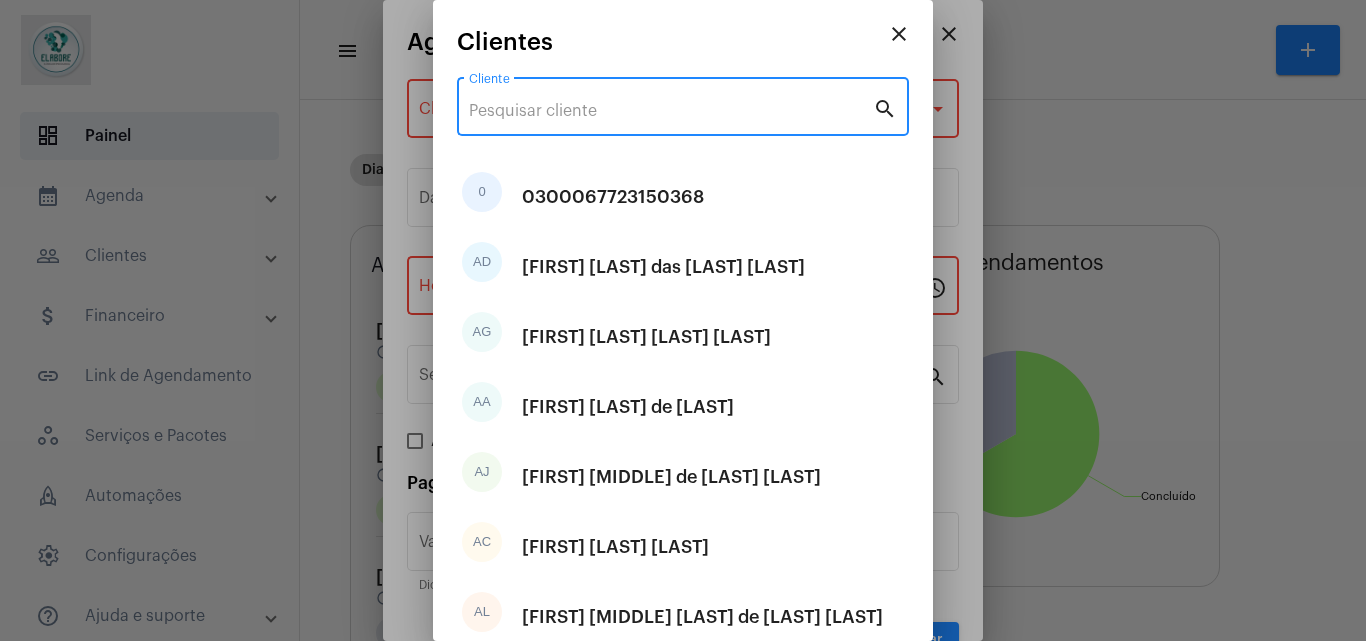 click on "Cliente" at bounding box center (671, 111) 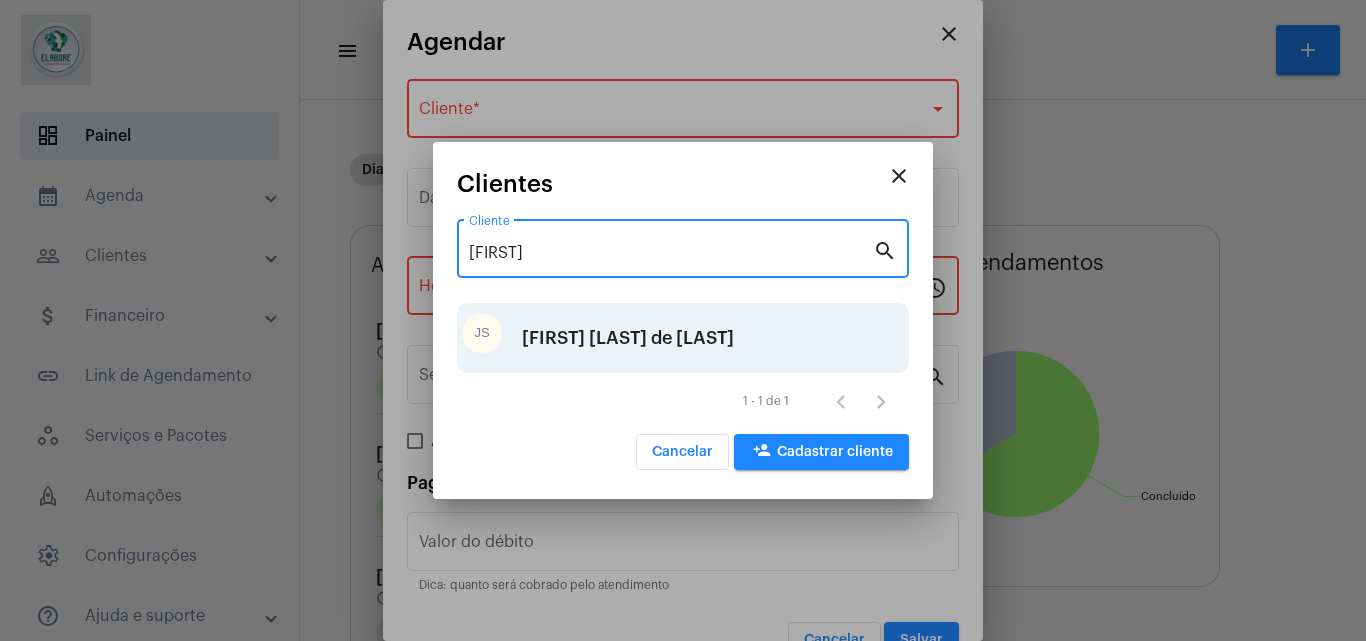 type on "[FIRST]" 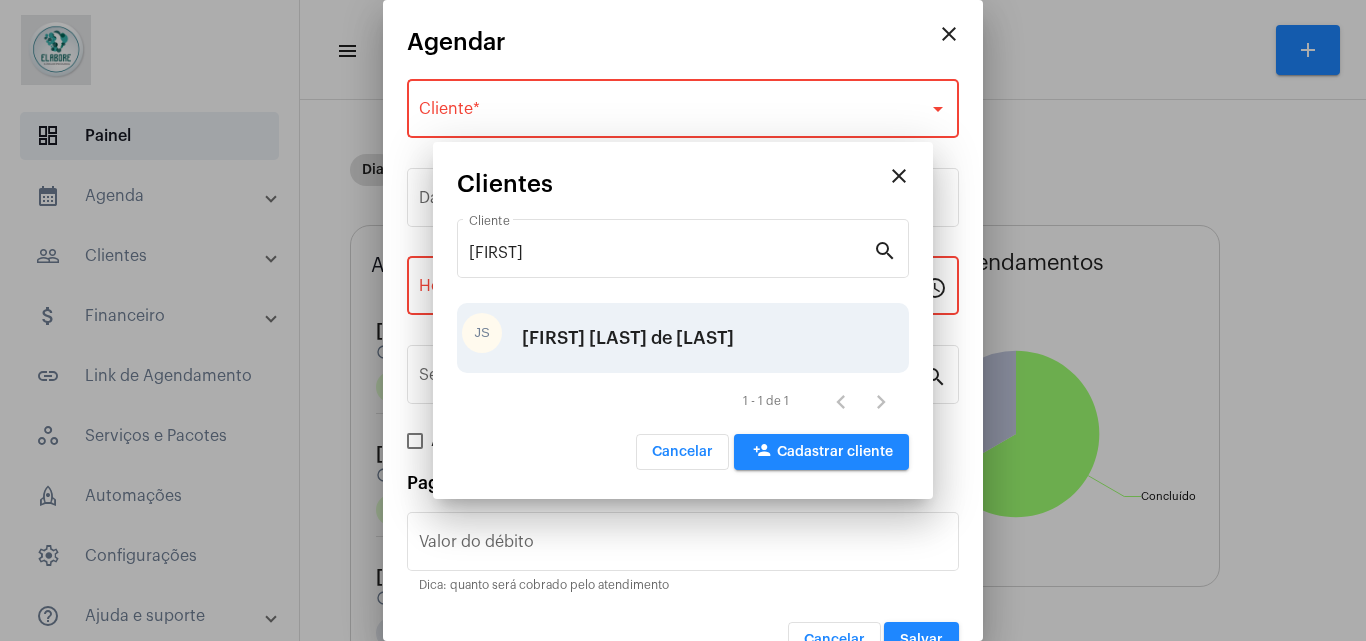 type on "R$" 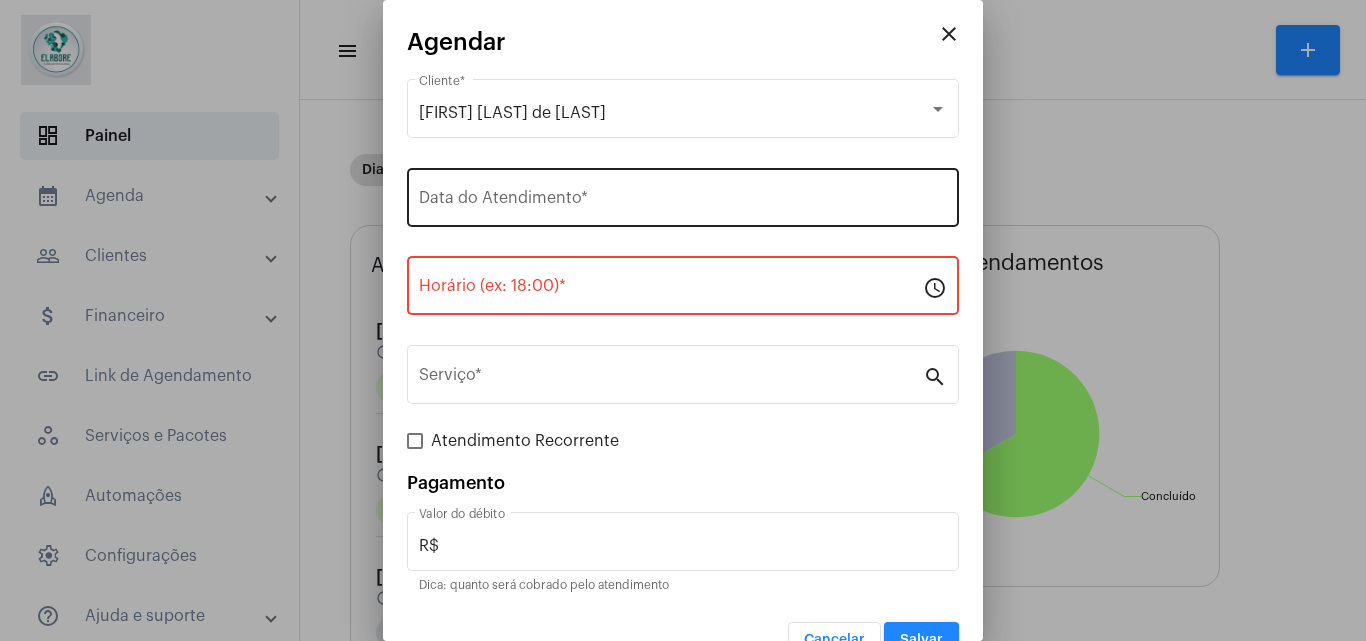 click on "Data do Atendimento  *" at bounding box center [683, 195] 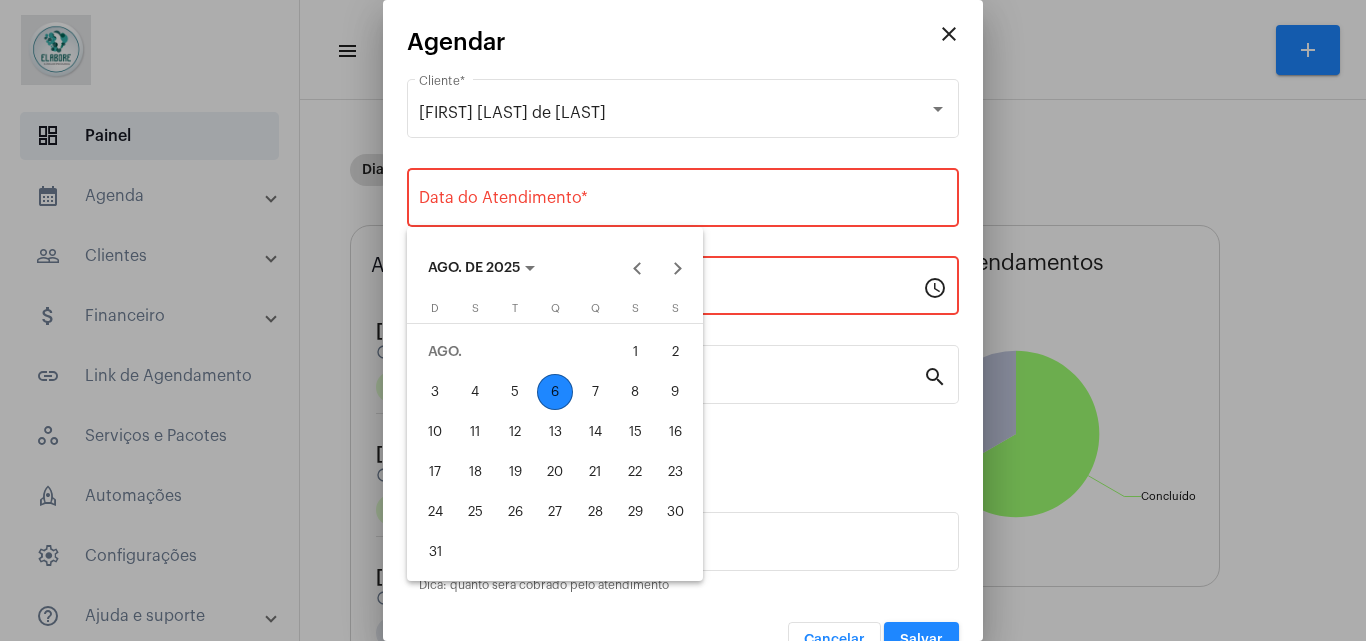 click on "6" at bounding box center (555, 392) 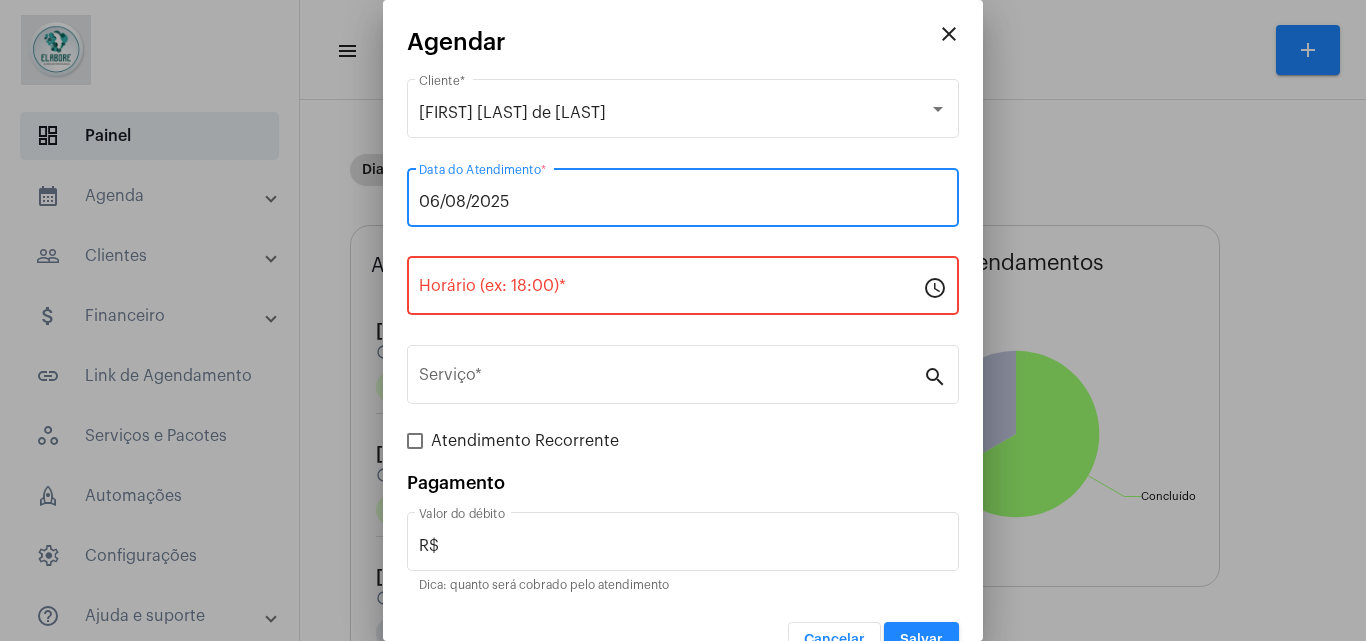 click on "Horário (ex: 18:00)  *" at bounding box center (671, 283) 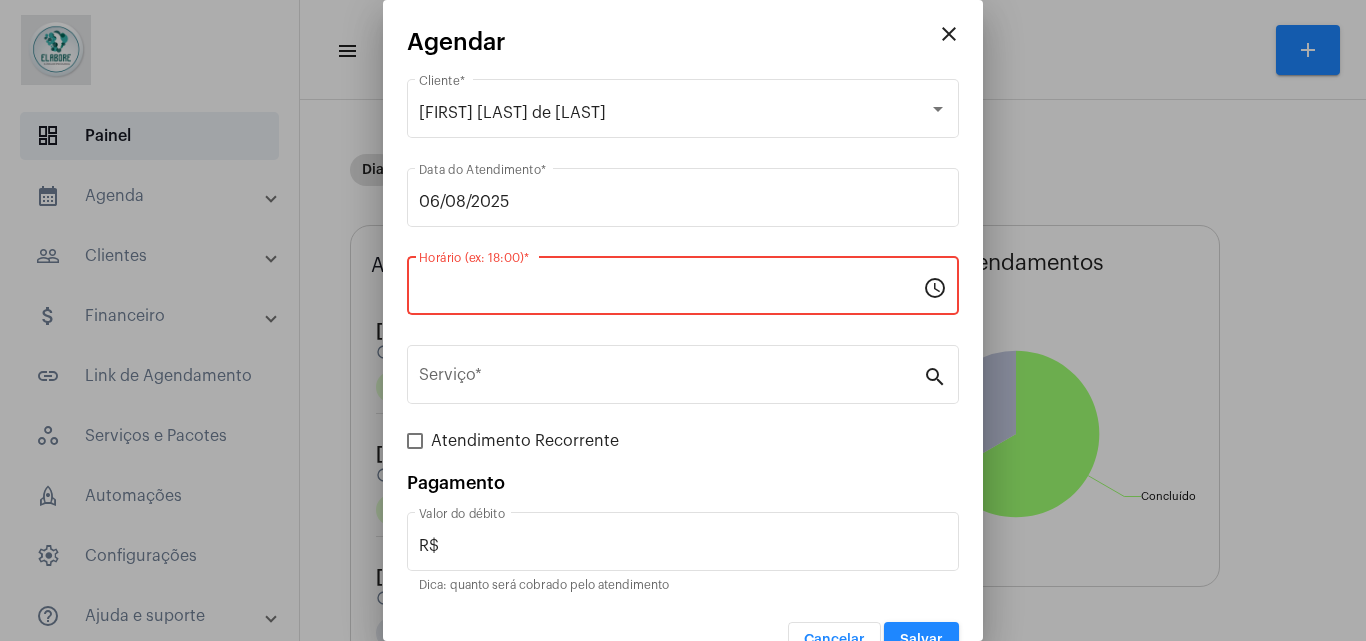 type on "1" 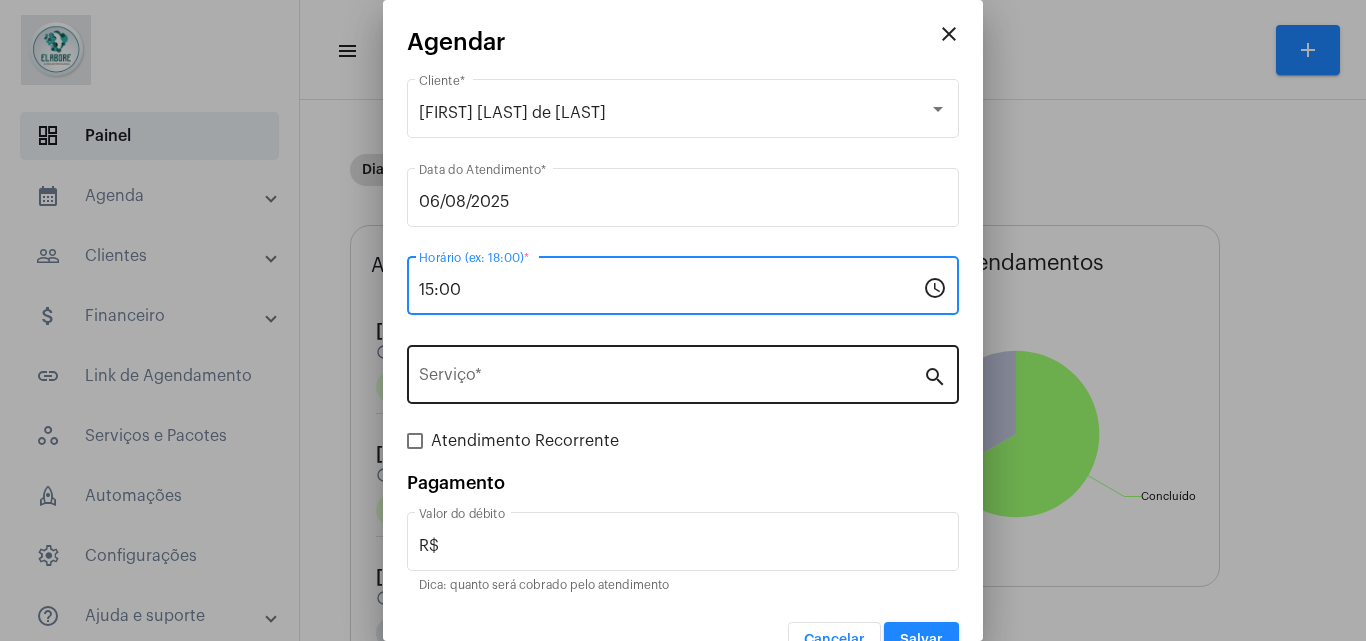 type on "15:00" 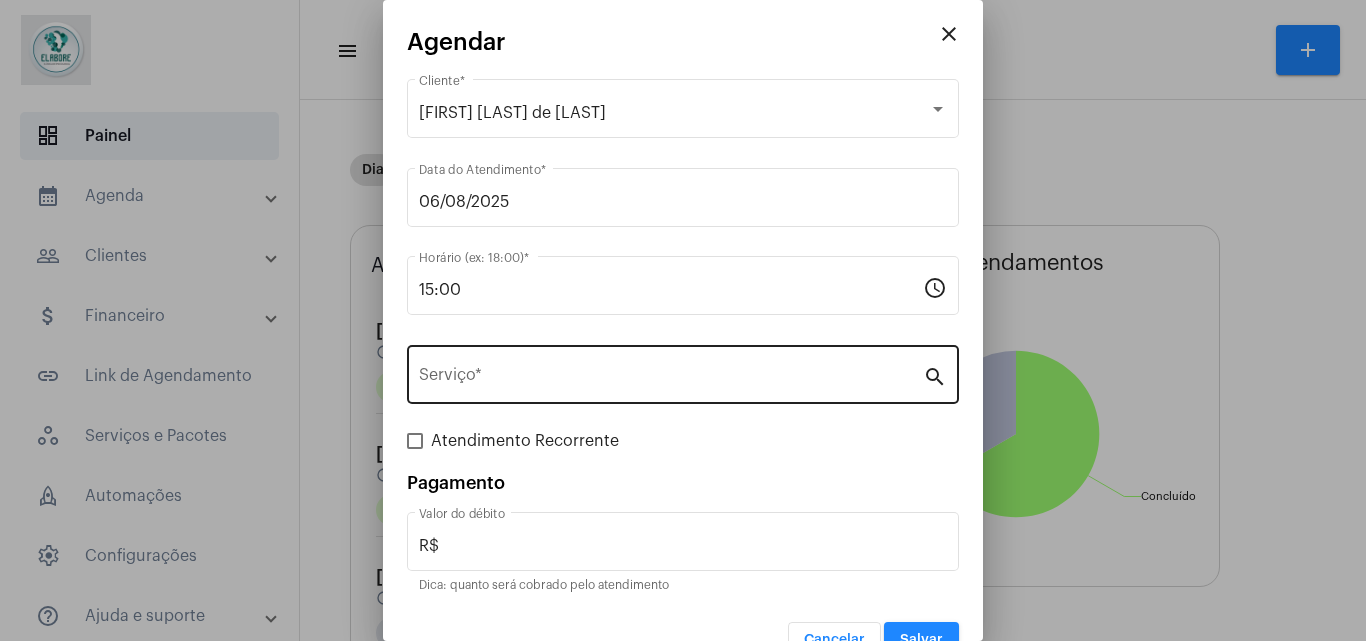 click on "Serviço  *" at bounding box center [671, 372] 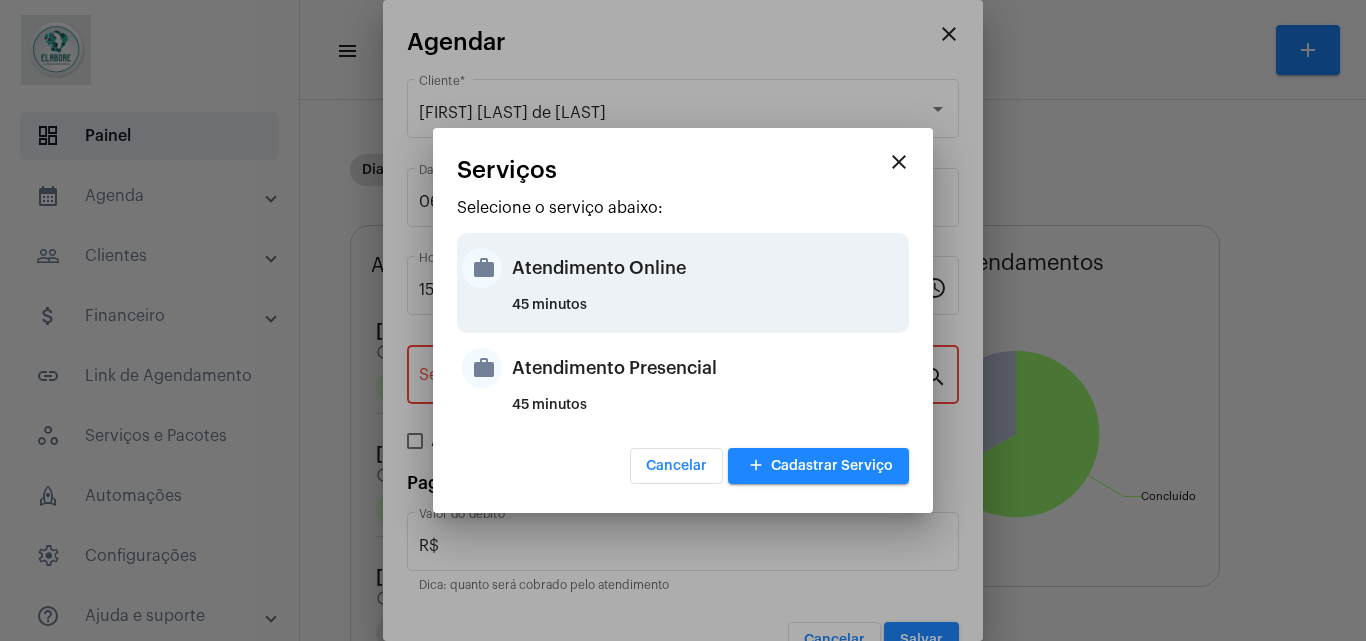click on "Atendimento Online" at bounding box center [708, 268] 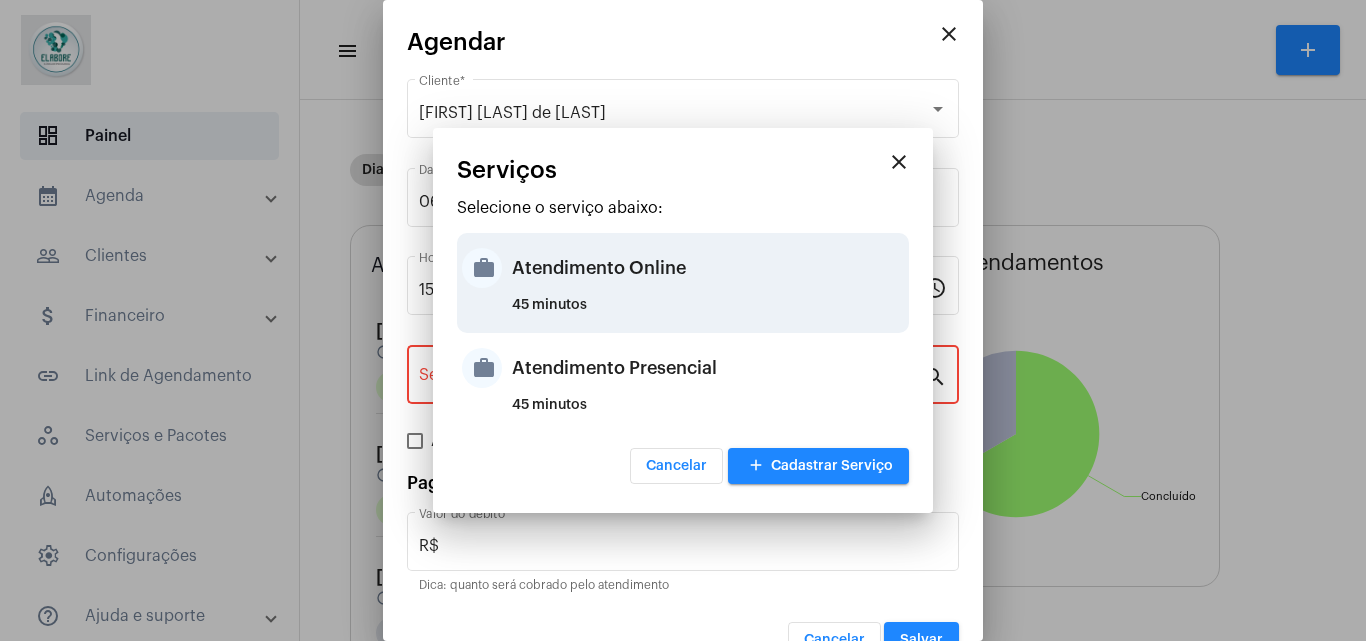 type on "Atendimento Online" 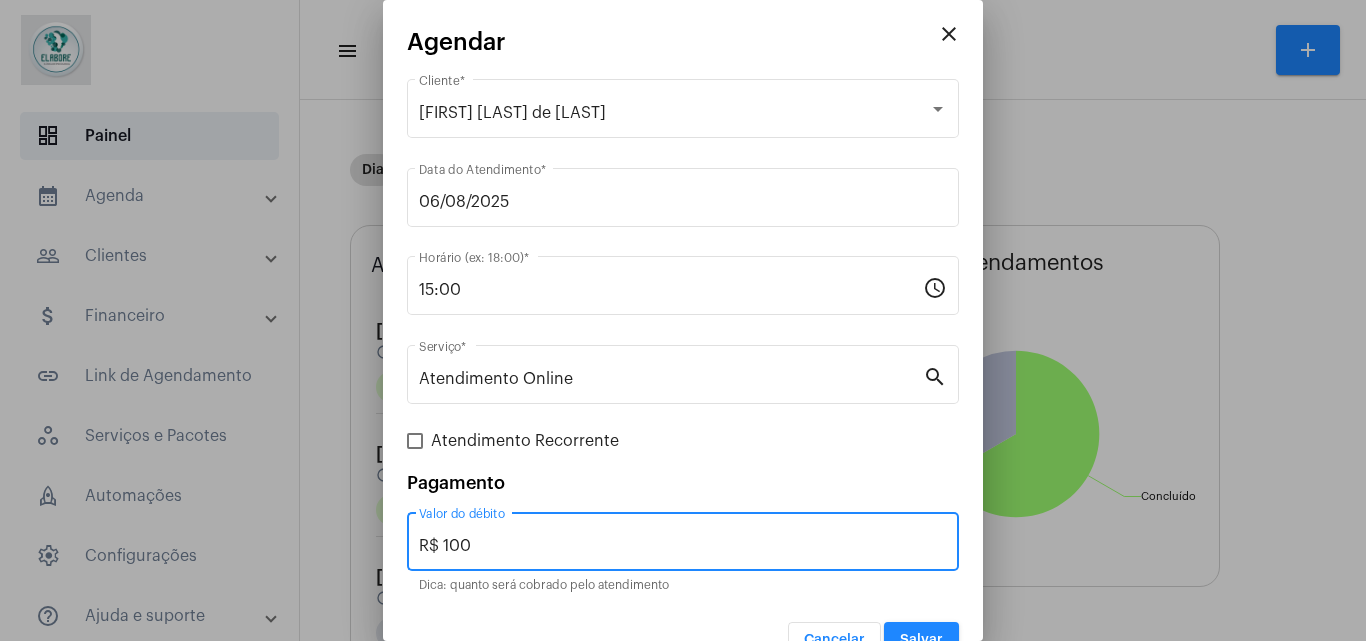 click on "R$ 100" at bounding box center [683, 546] 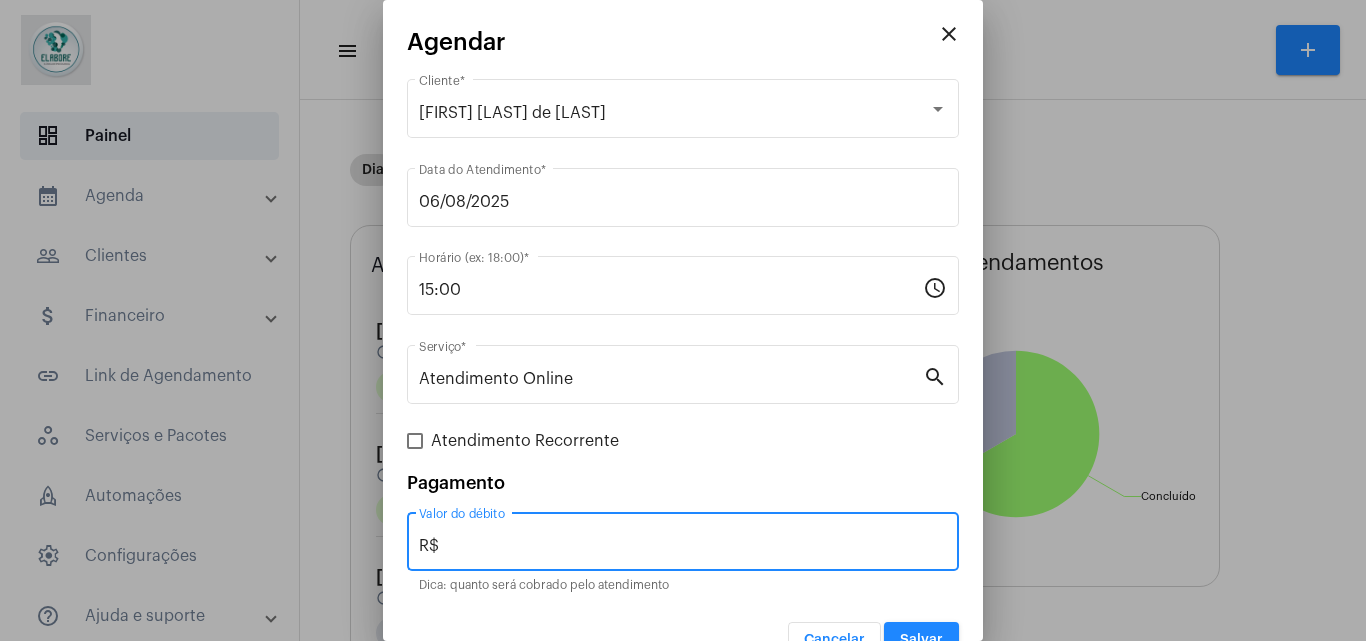 type on "R$ 0" 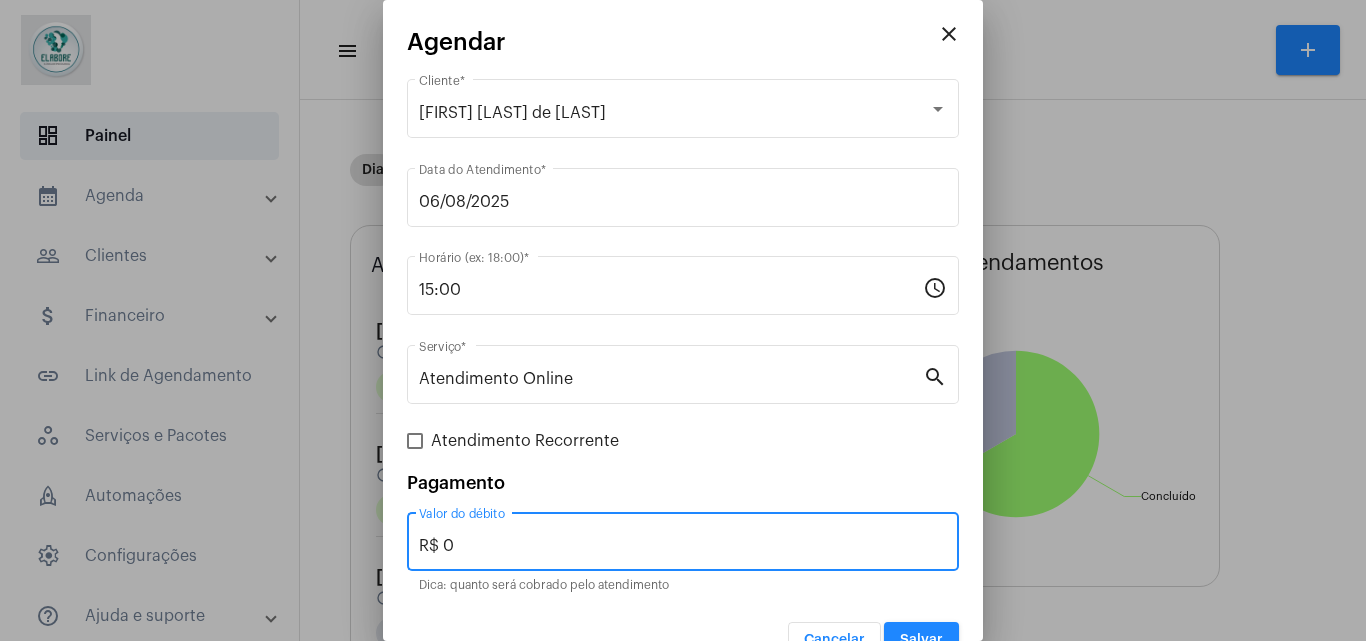 click on "Salvar" at bounding box center (921, 640) 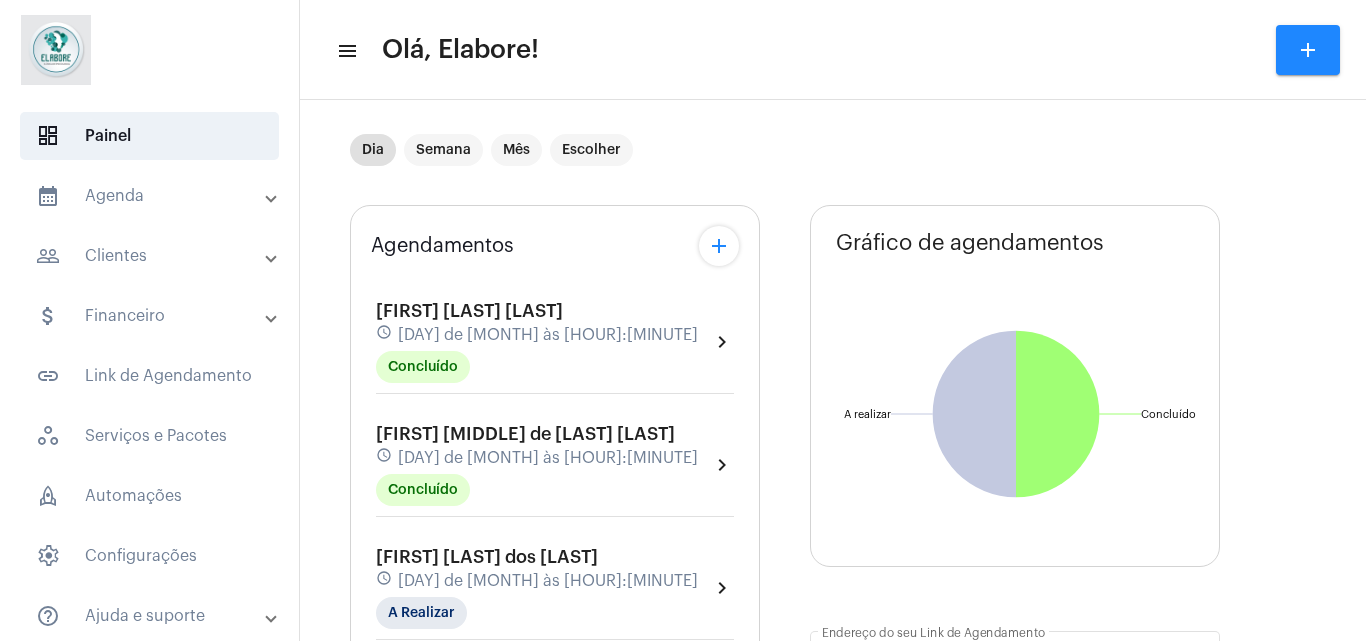 scroll, scrollTop: 10, scrollLeft: 0, axis: vertical 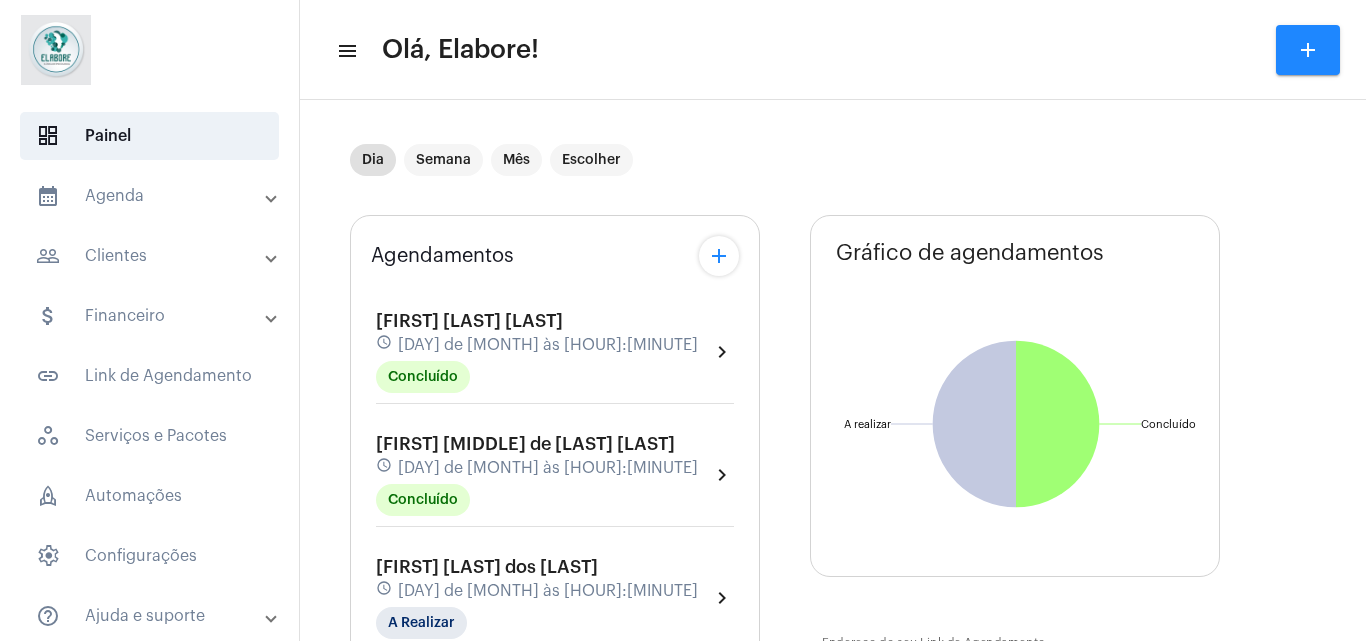 click on "add" 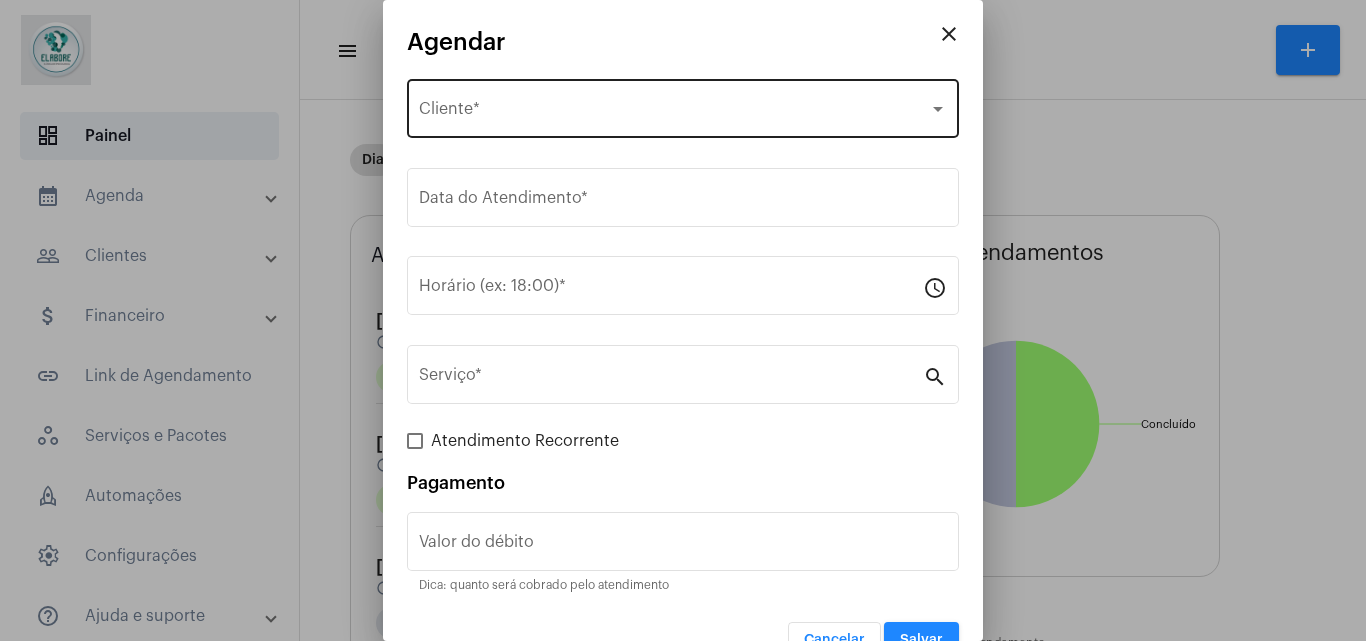 click on "Selecione o Cliente Cliente  *" at bounding box center [683, 106] 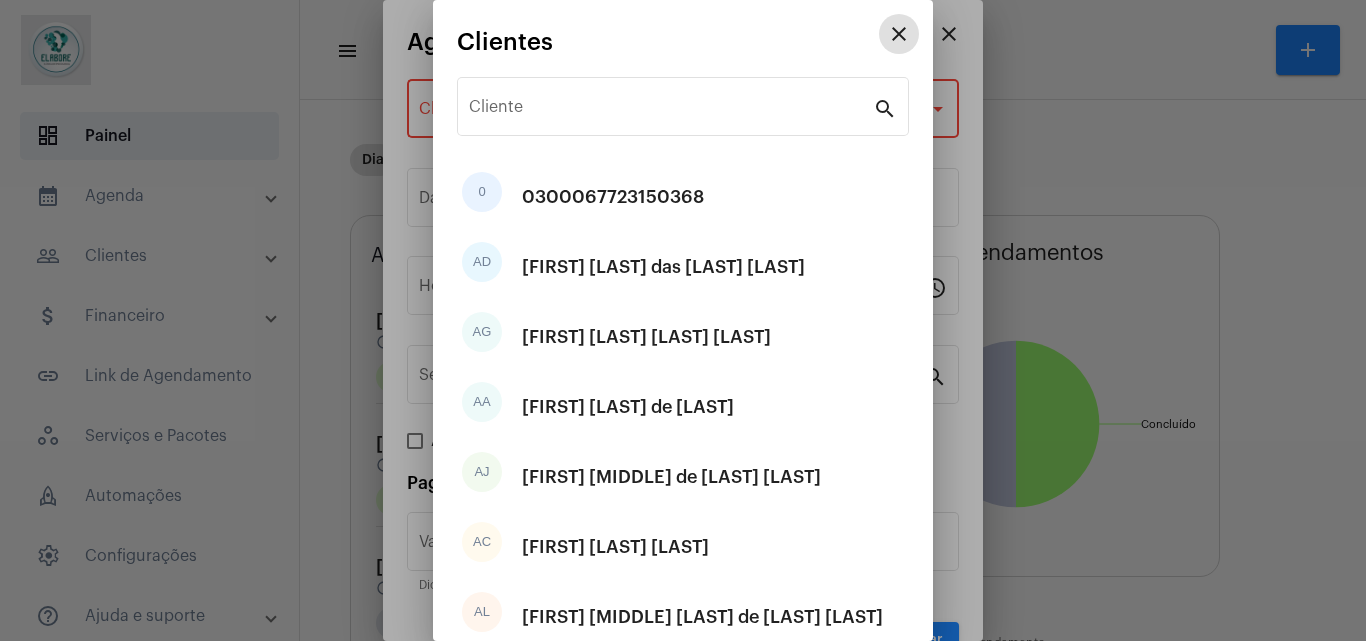 type 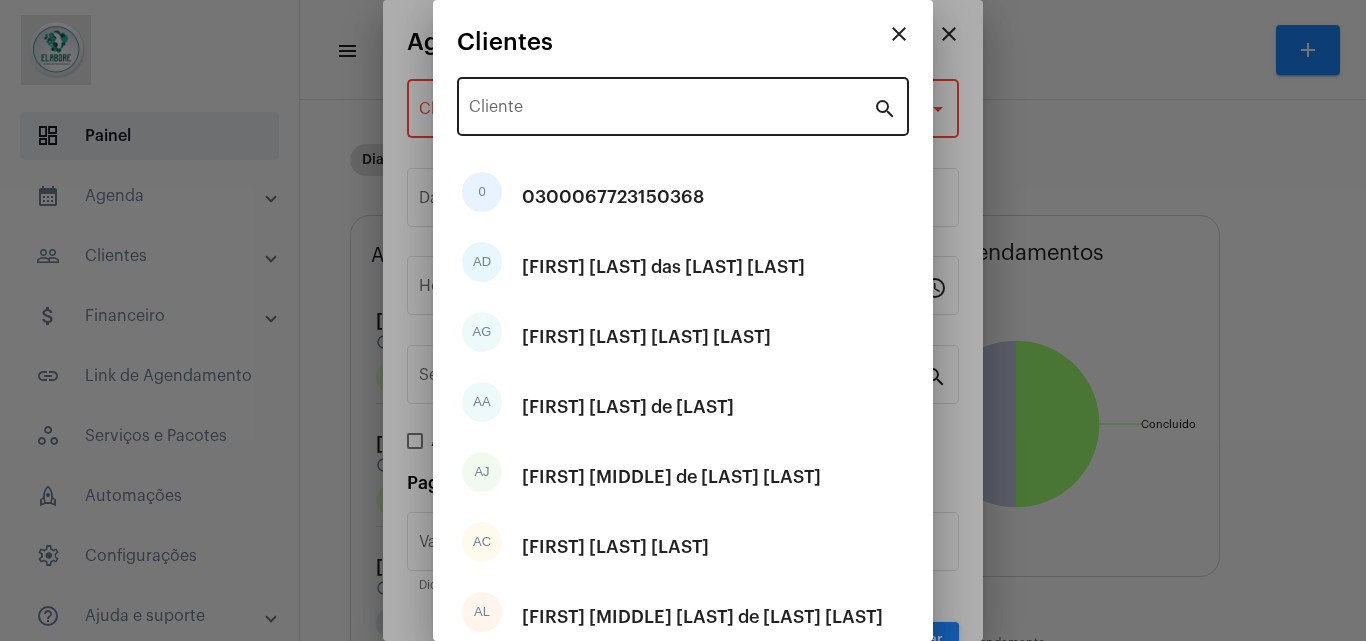 click on "Cliente" at bounding box center (671, 104) 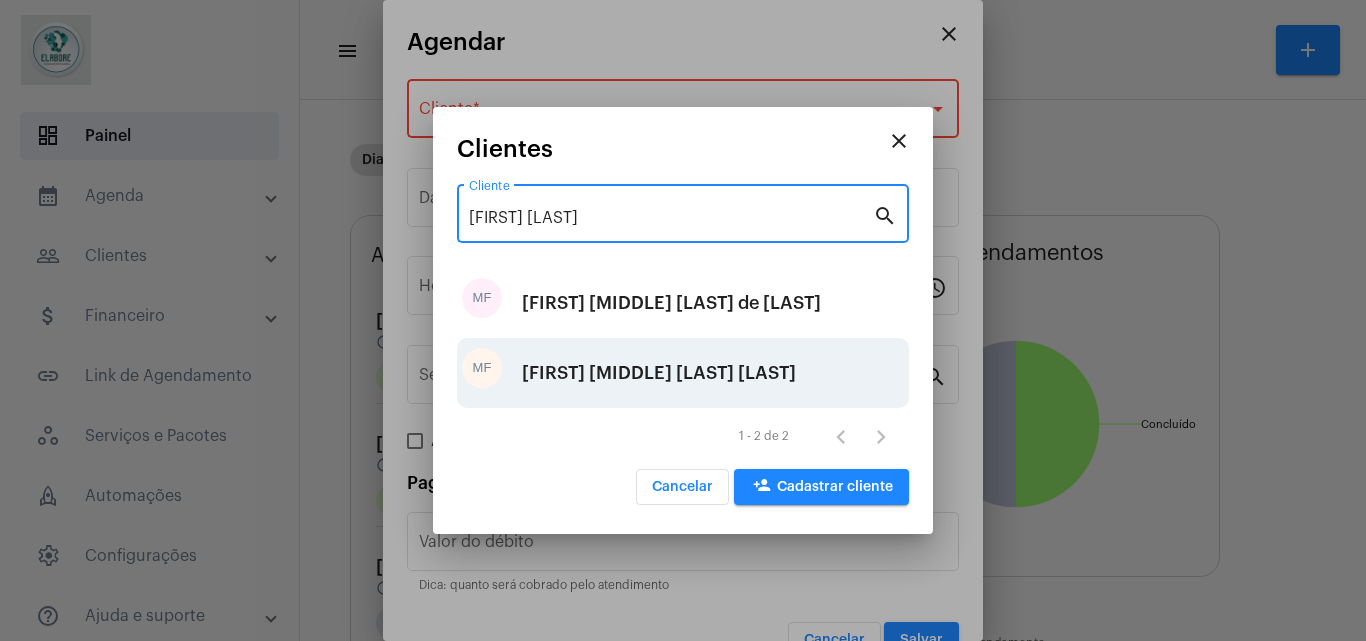 type on "[FIRST] [LAST]" 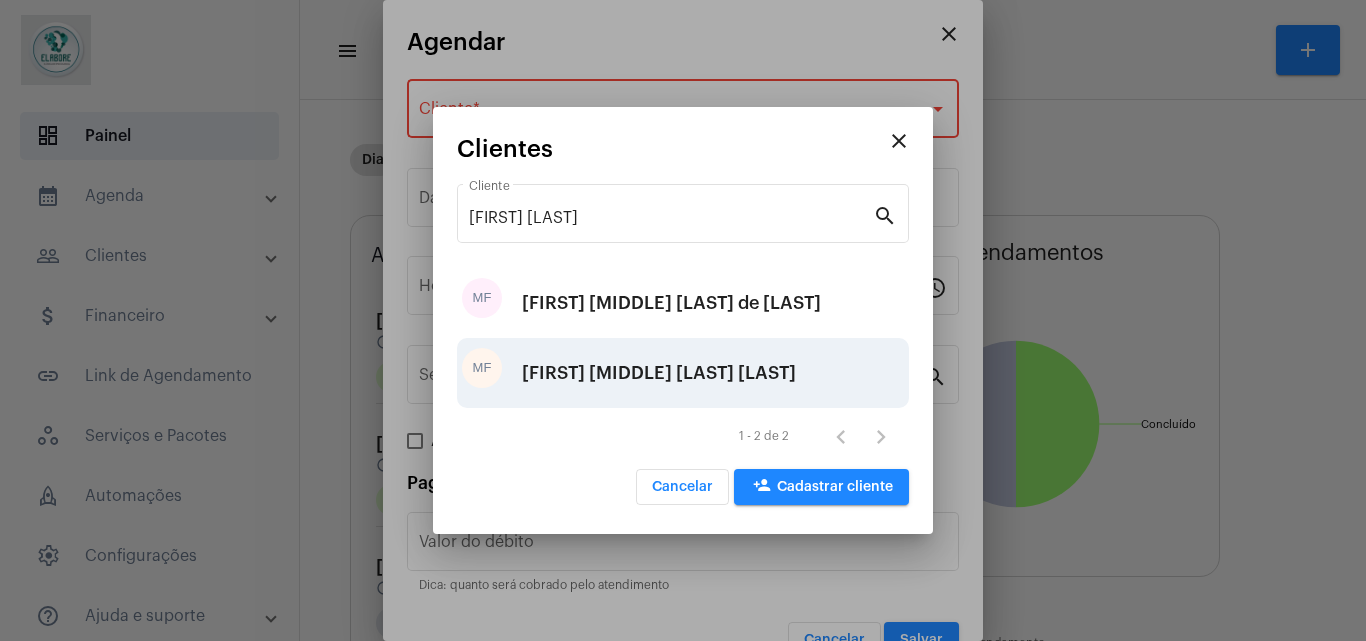 click on "[FIRST] [MIDDLE] [LAST] [LAST]" at bounding box center (659, 373) 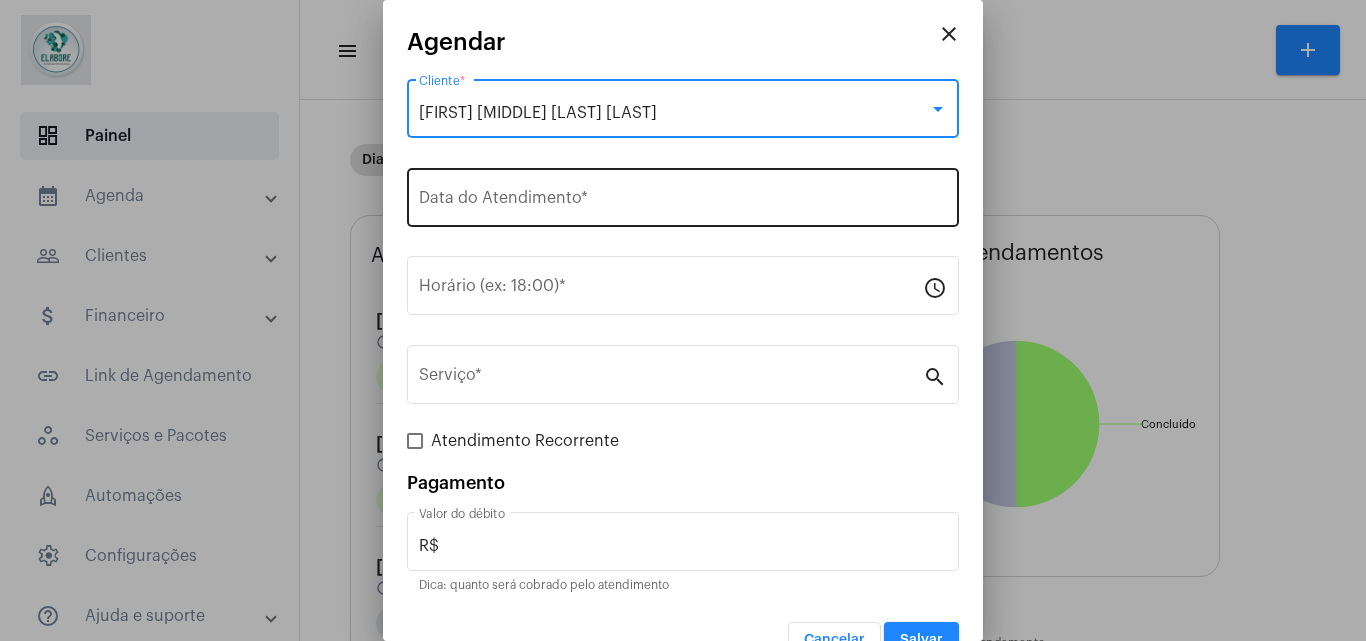 click on "Data do Atendimento  *" at bounding box center [683, 195] 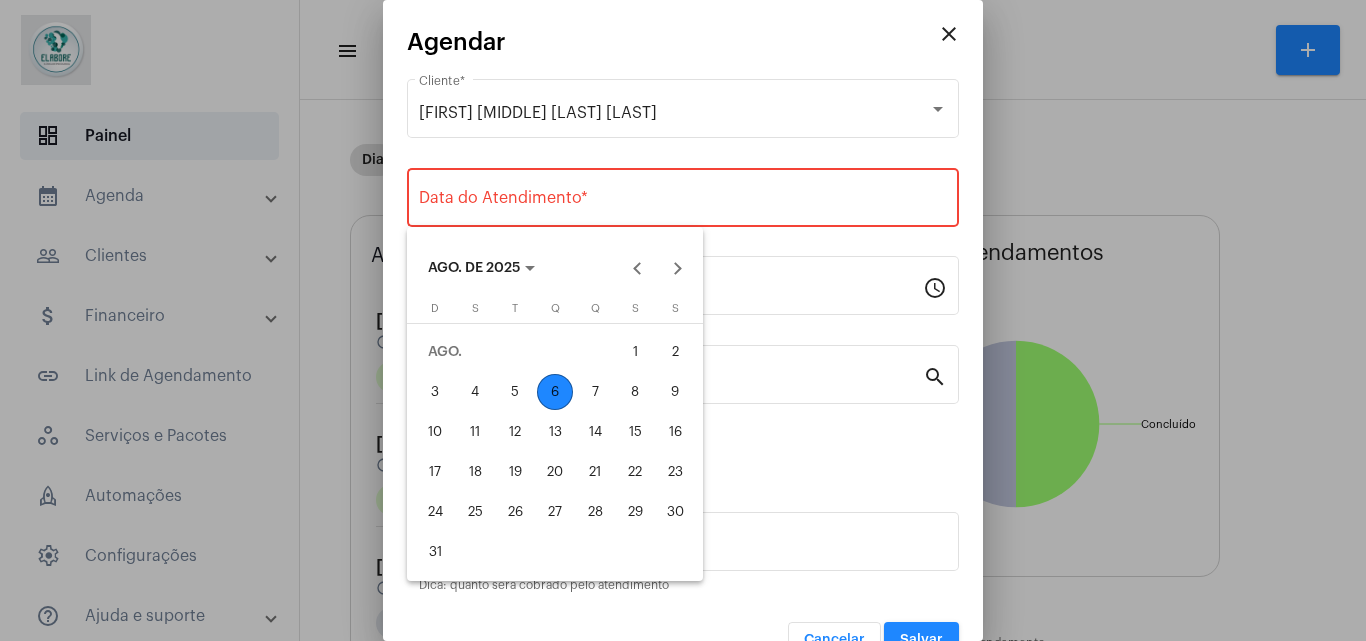 click on "6" at bounding box center (555, 392) 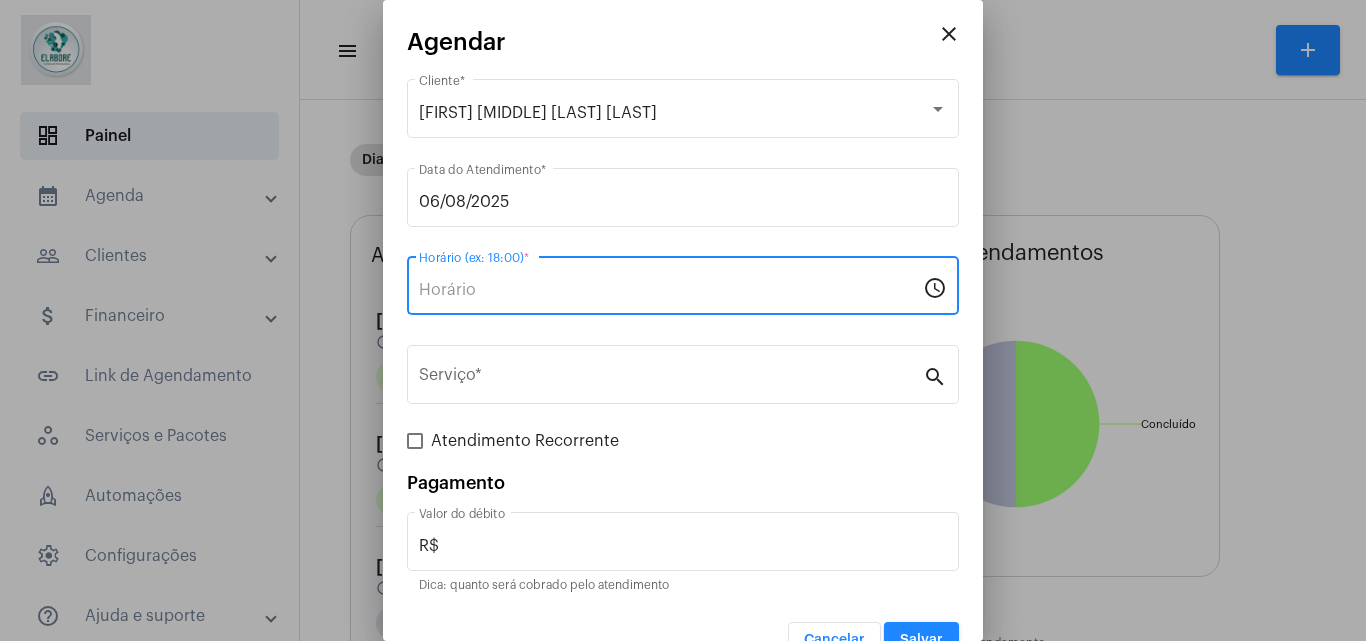 click on "Horário (ex: 18:00)  *" at bounding box center (671, 290) 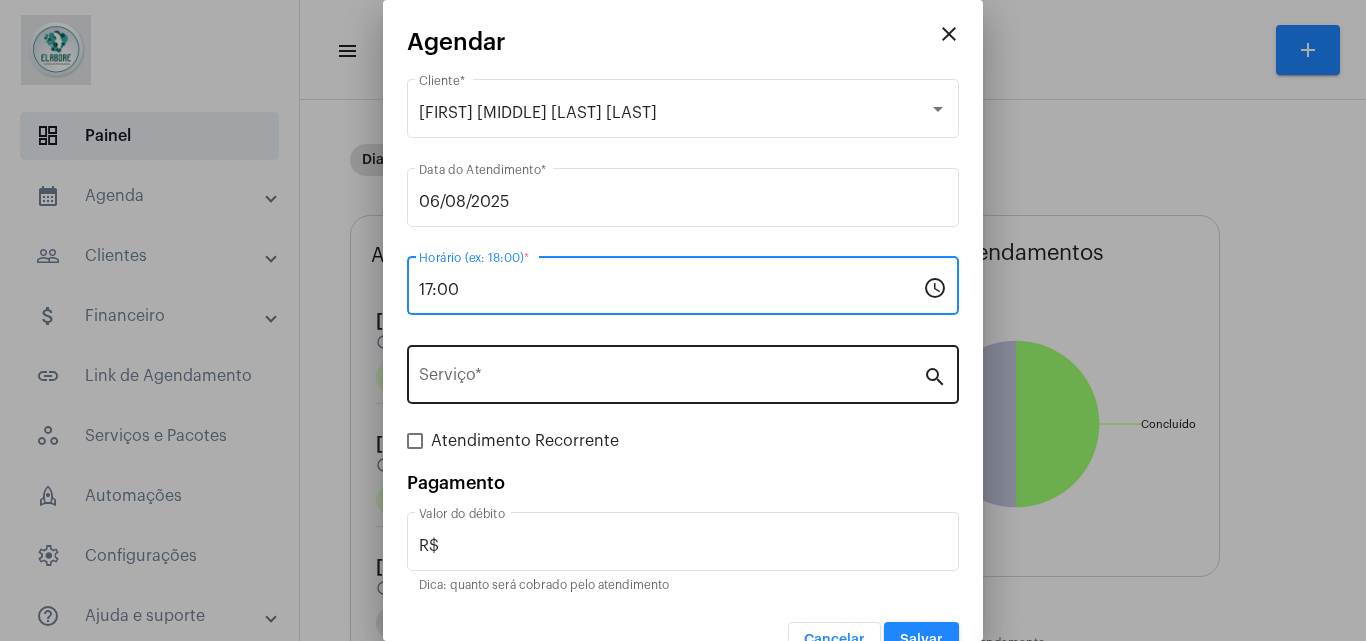 type on "17:00" 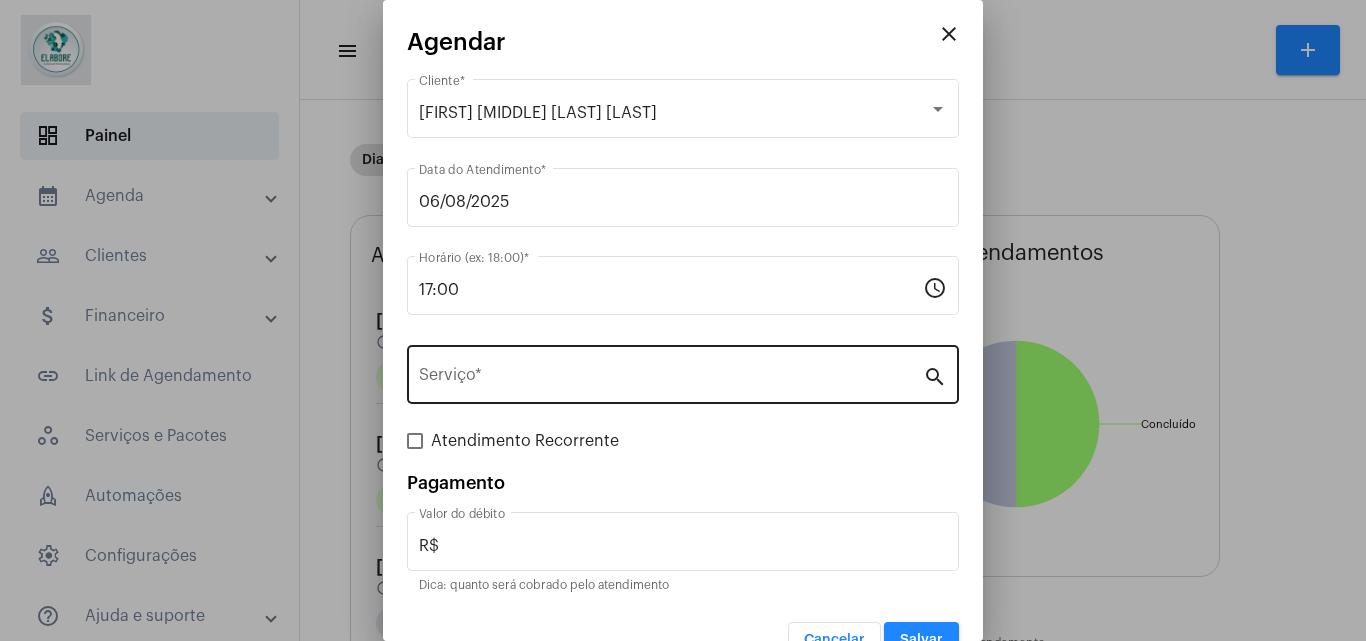 click on "Serviço  *" at bounding box center [671, 372] 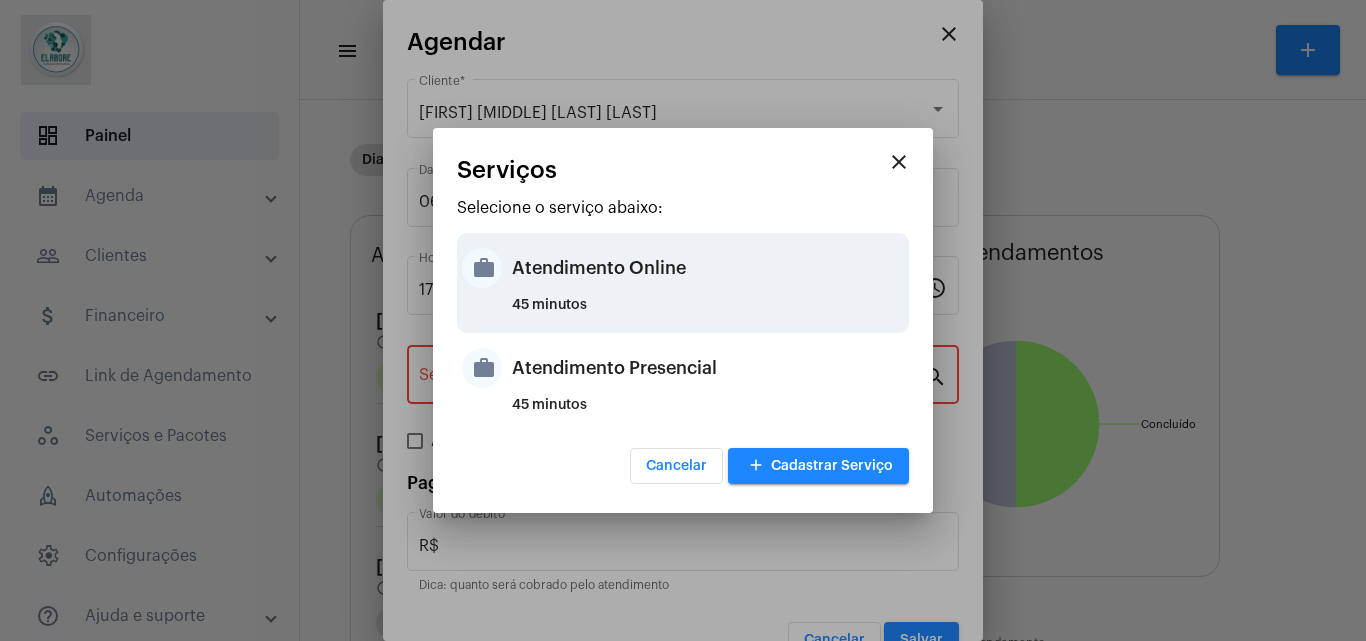 click on "45 minutos" at bounding box center [708, 313] 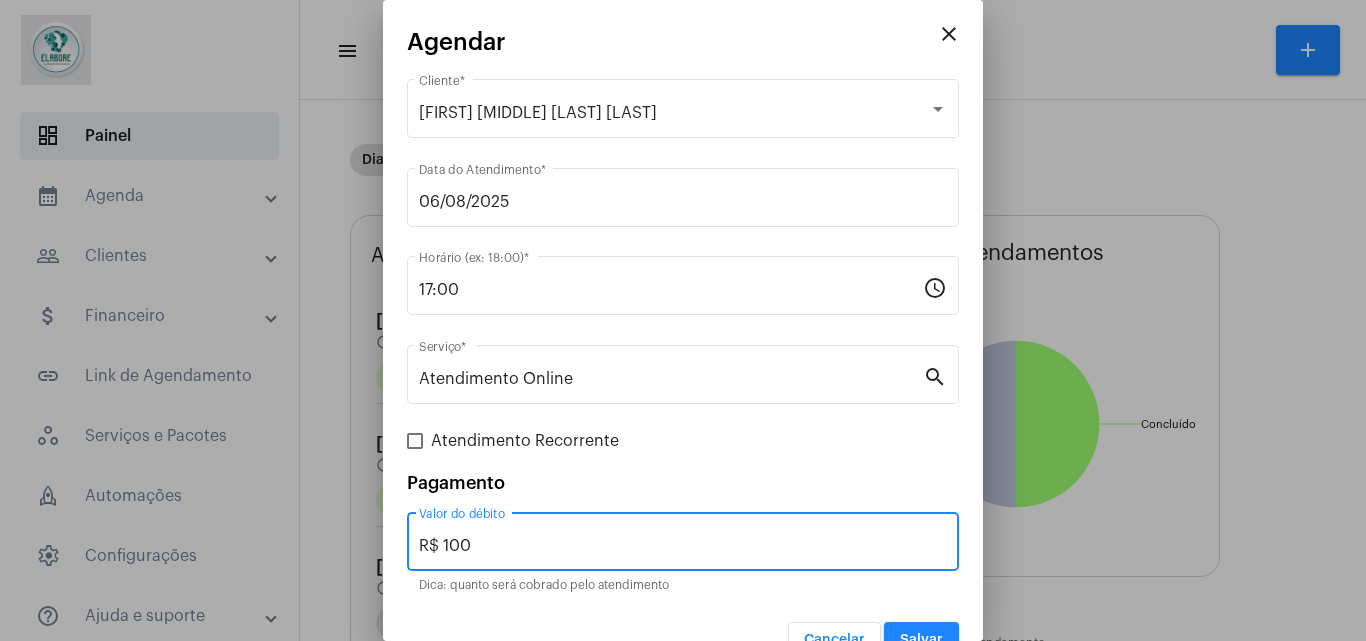 click on "R$ 100" at bounding box center (683, 546) 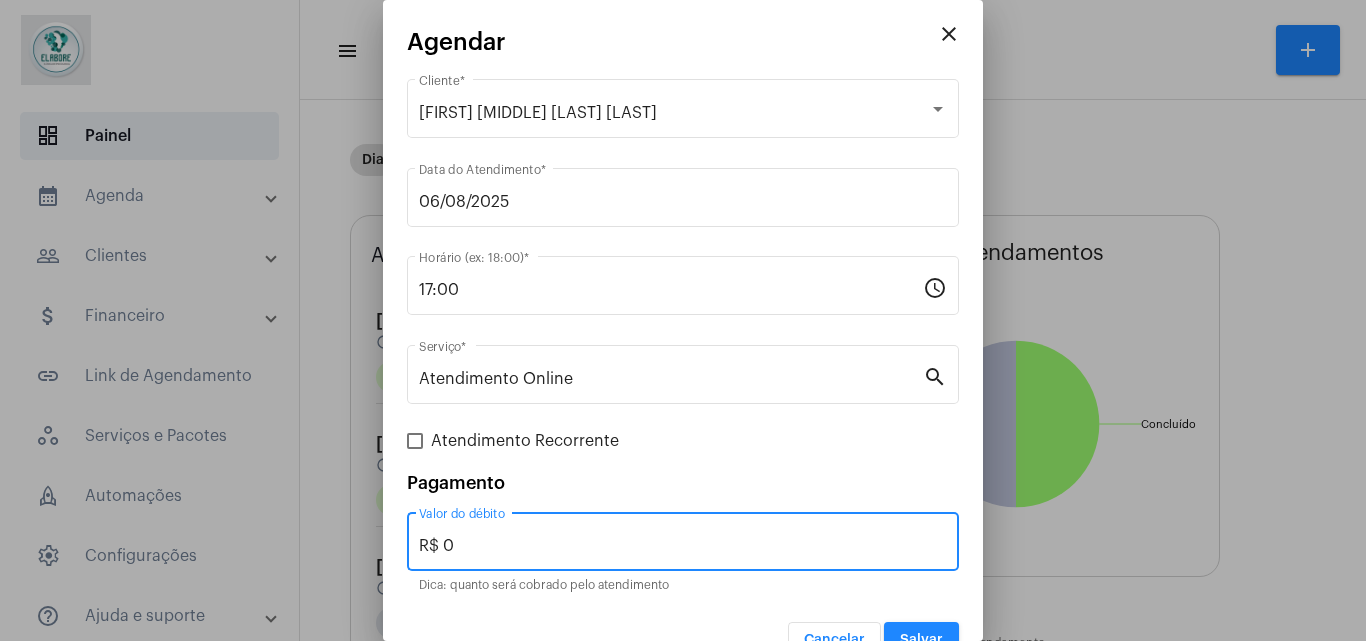 type on "R$ 0" 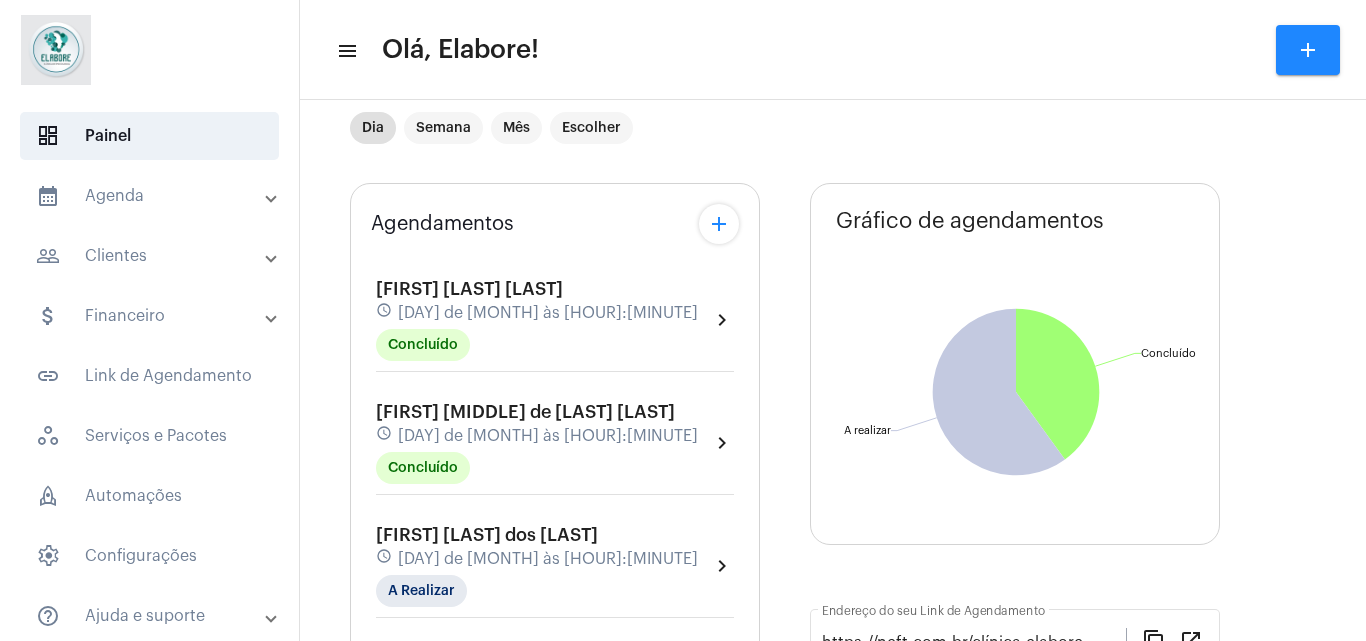 scroll, scrollTop: 0, scrollLeft: 0, axis: both 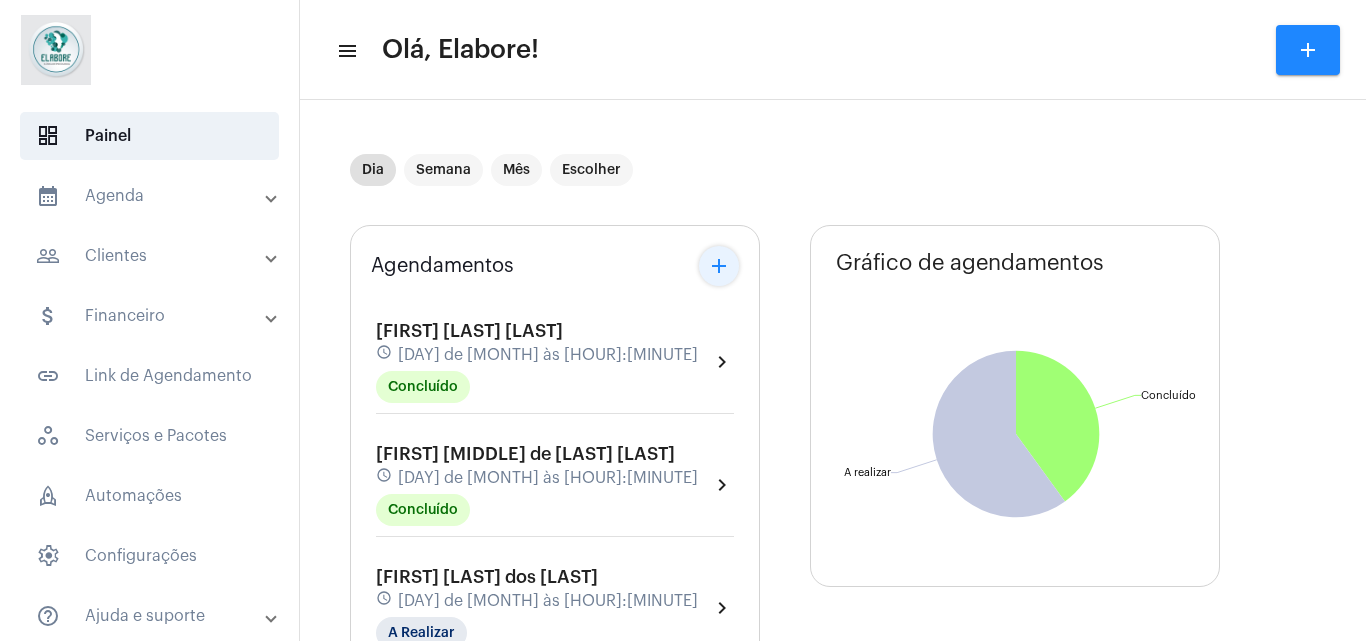 click on "add" 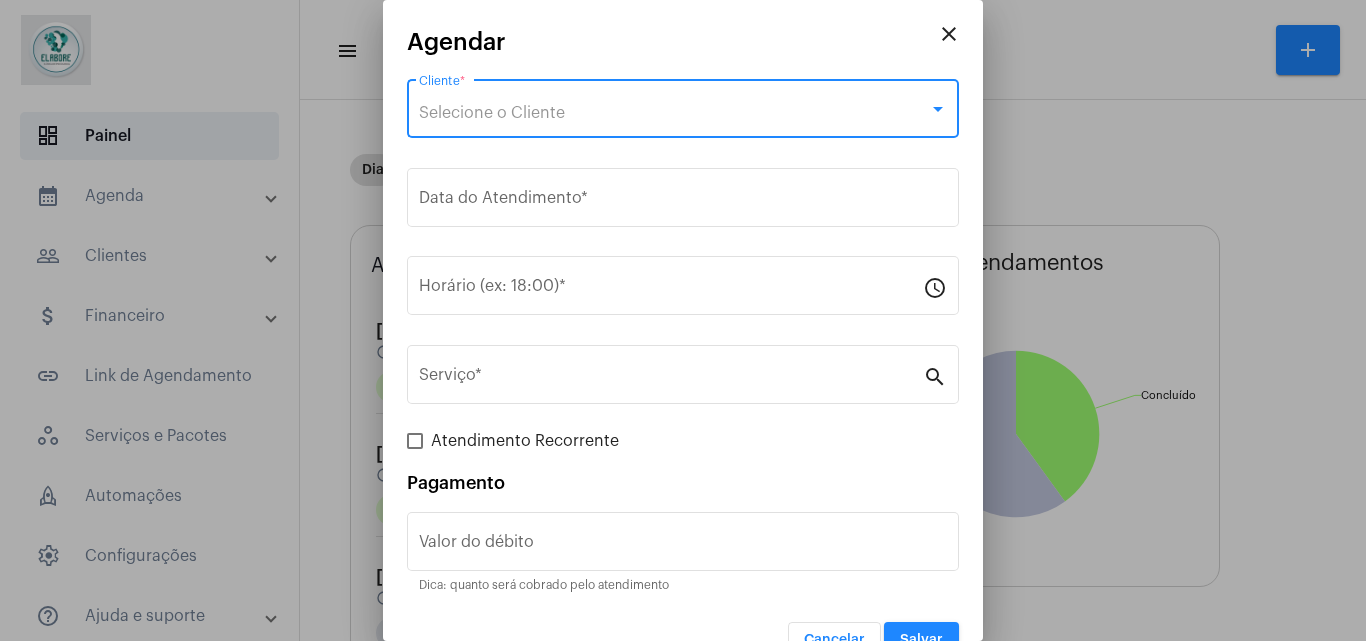 click on "Selecione o Cliente" at bounding box center (674, 113) 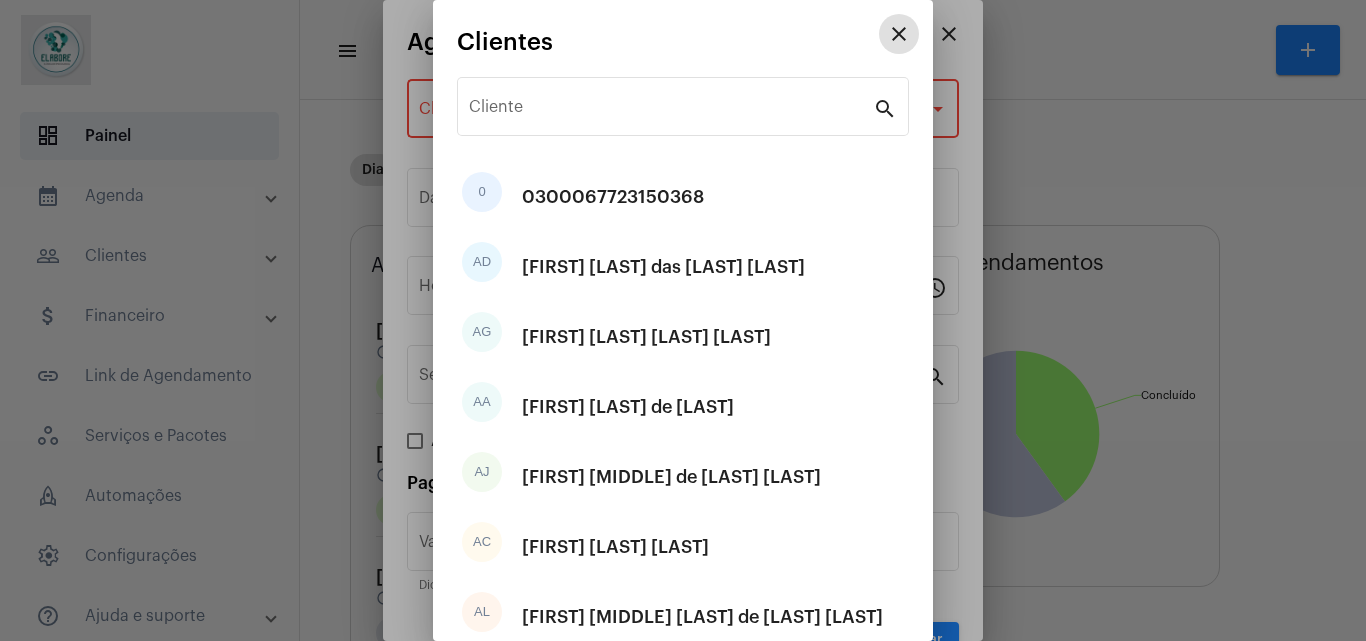 type 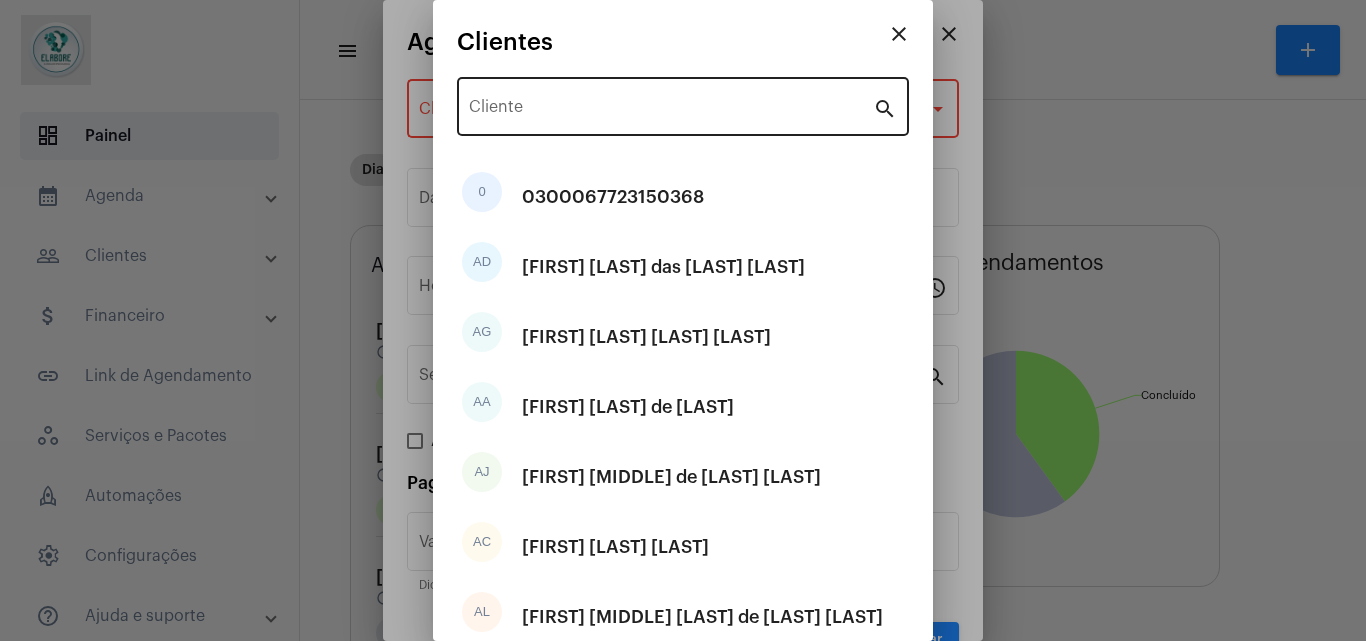 click on "Cliente" at bounding box center (671, 104) 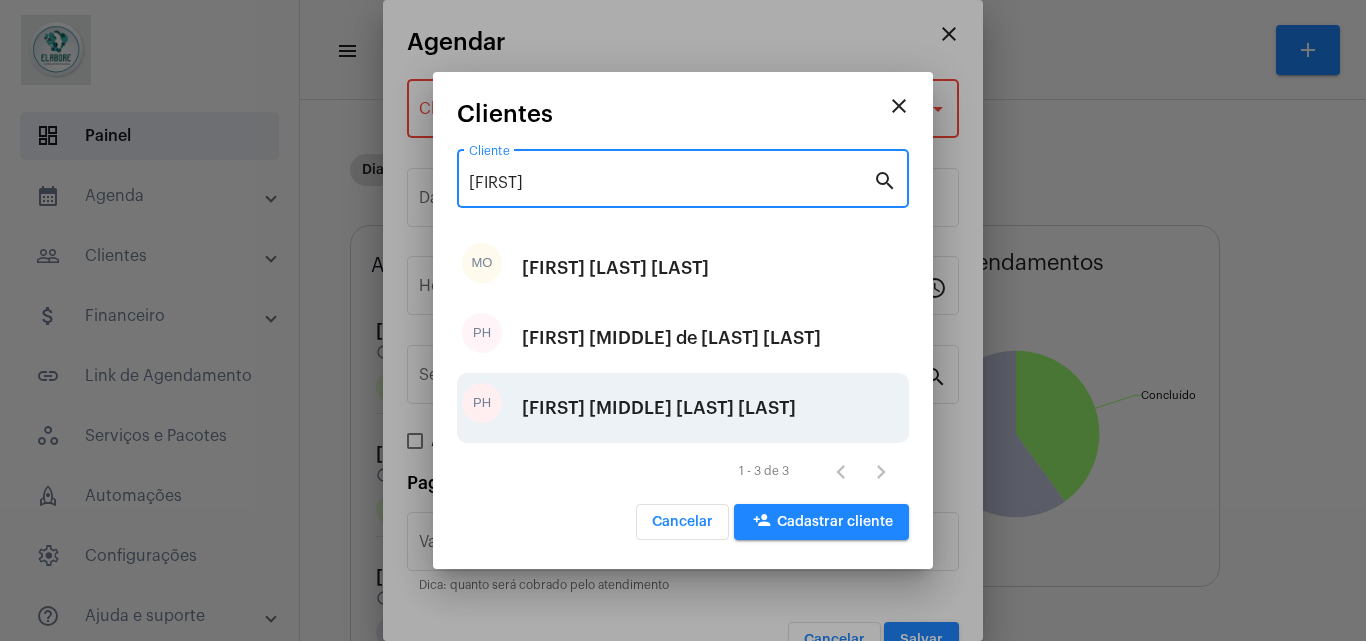 type on "[FIRST]" 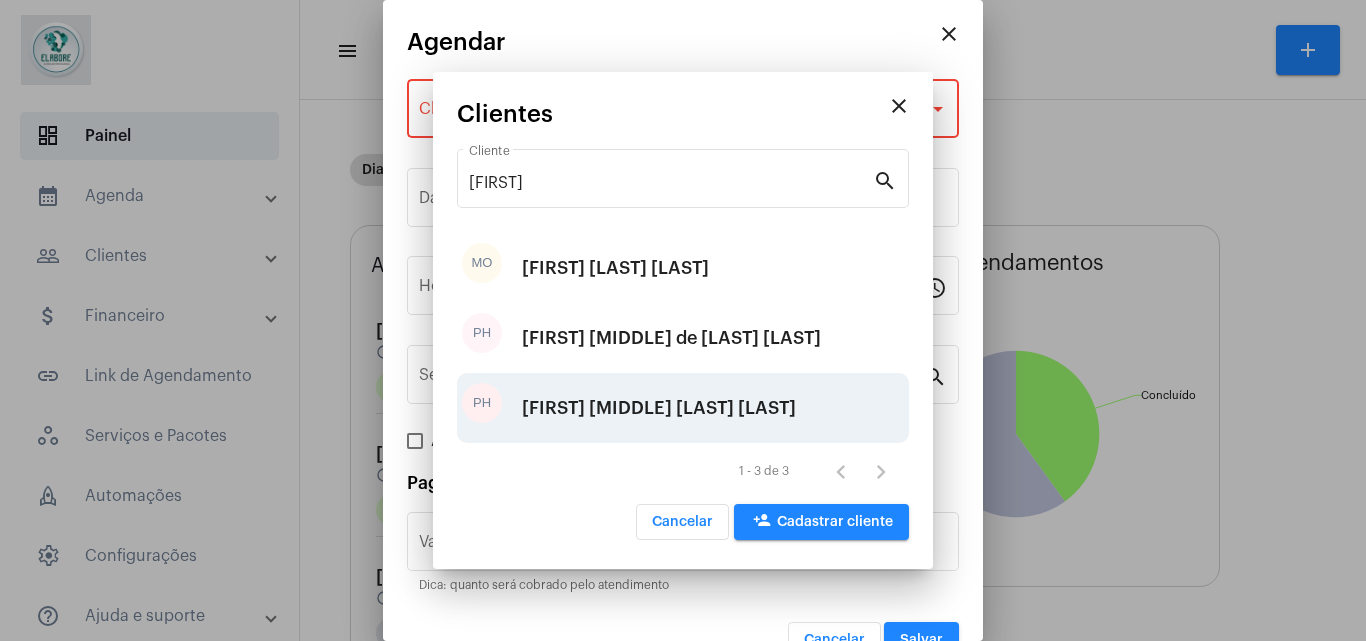 type on "R$" 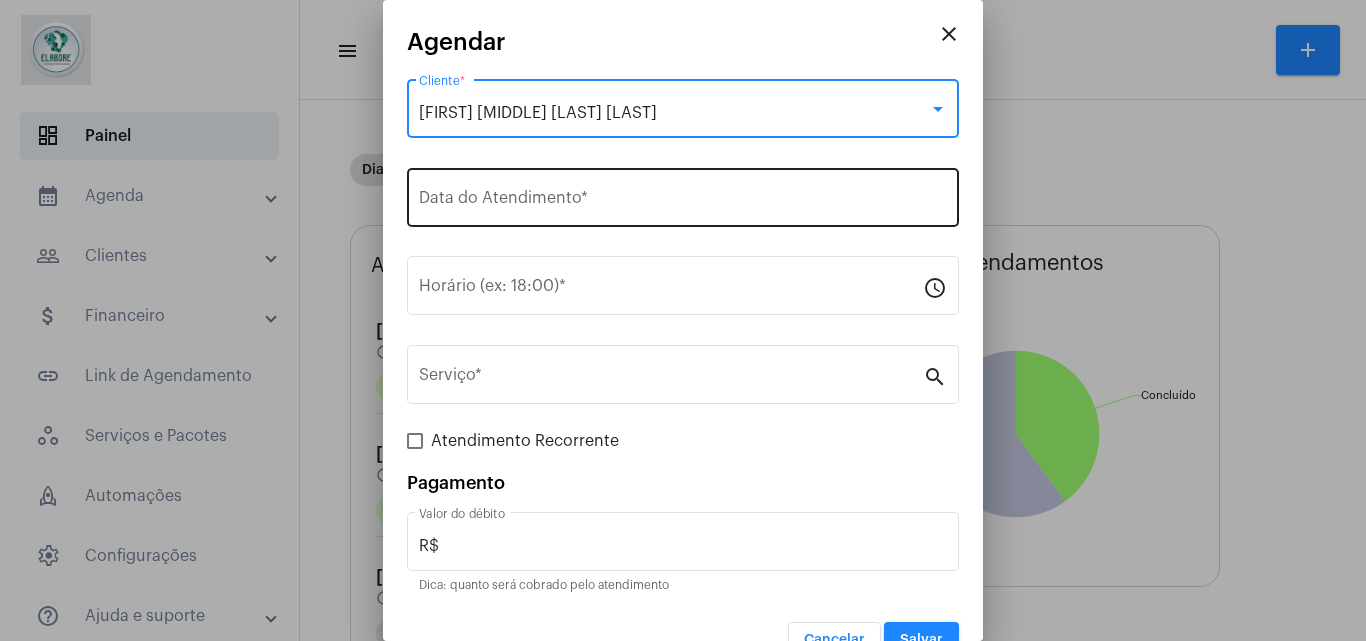 click on "Data do Atendimento  *" at bounding box center (683, 202) 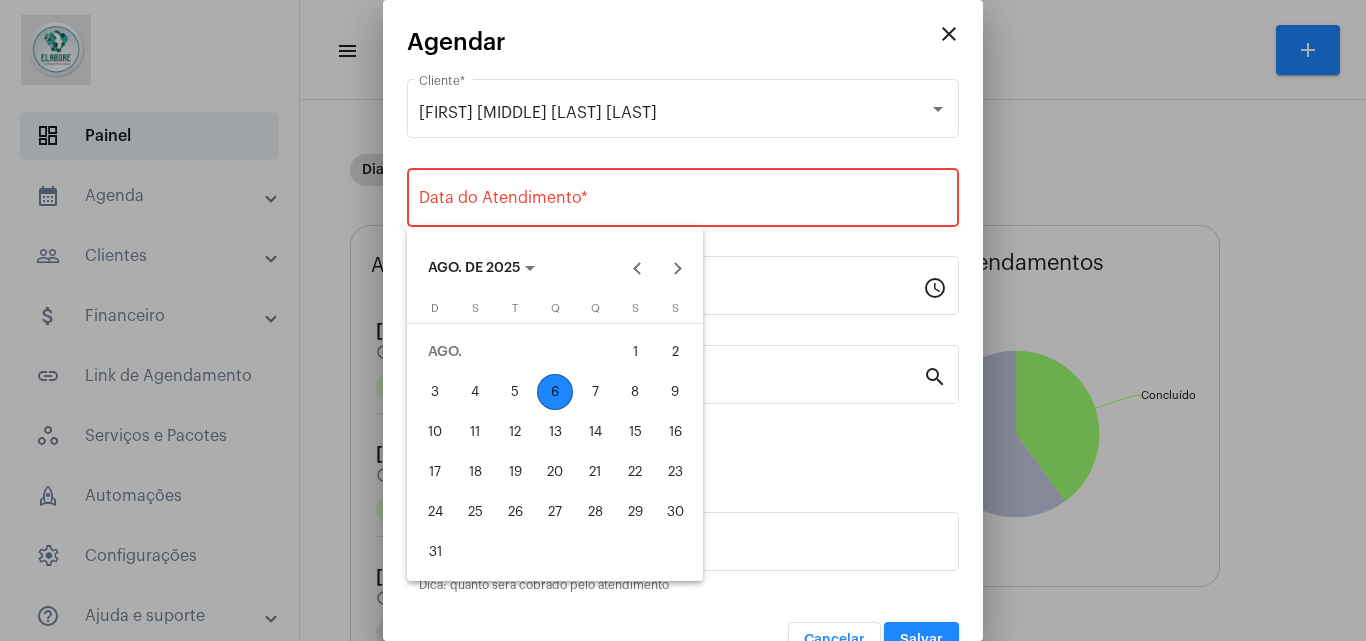 click on "6" at bounding box center [555, 392] 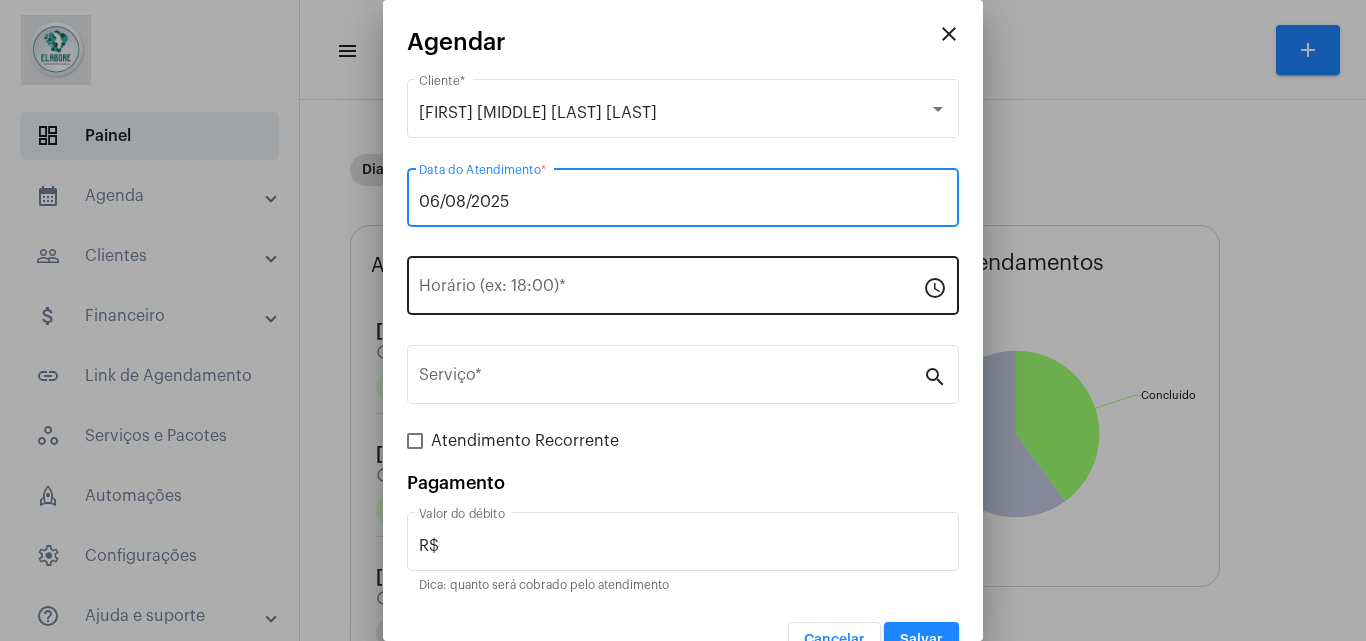 click on "Horário (ex: 18:00)  *" at bounding box center (671, 290) 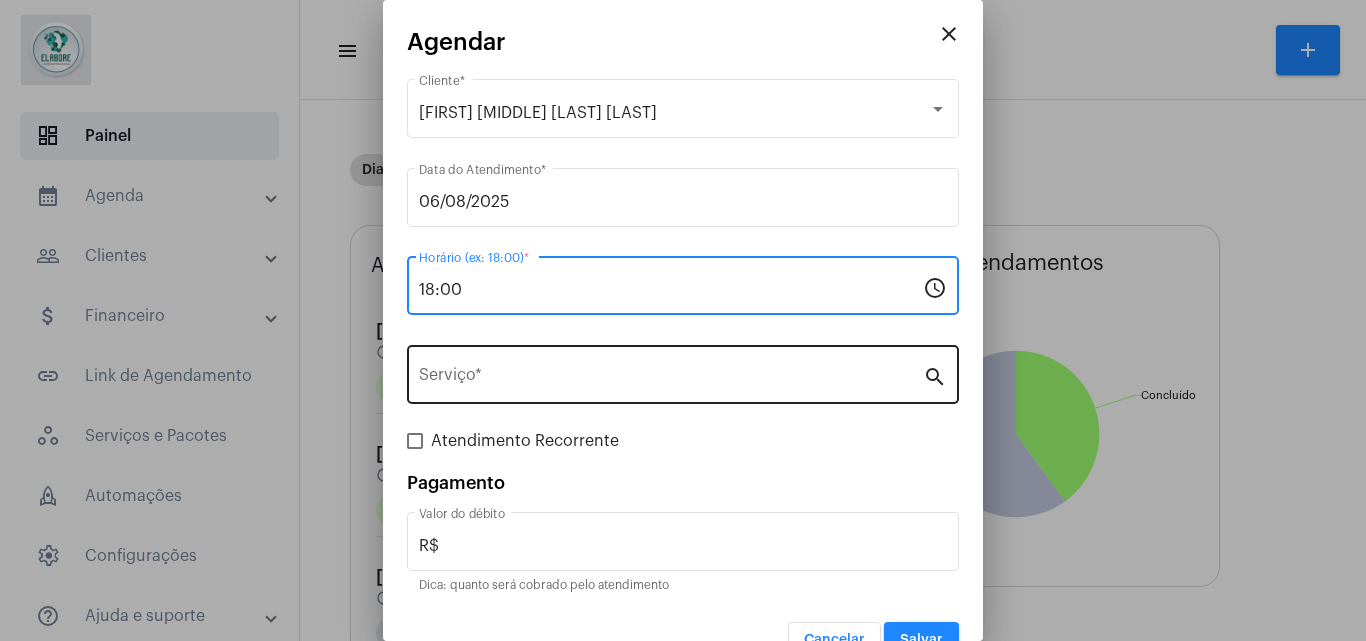 type on "18:00" 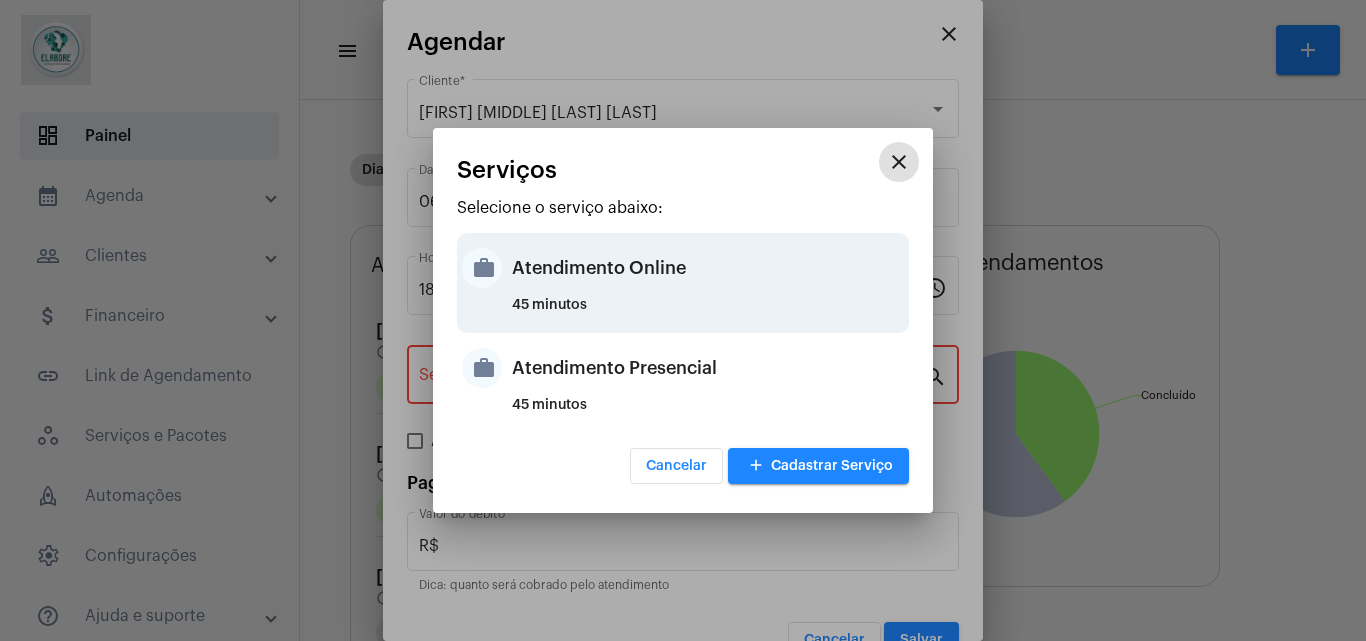 click on "Atendimento Online" at bounding box center [708, 268] 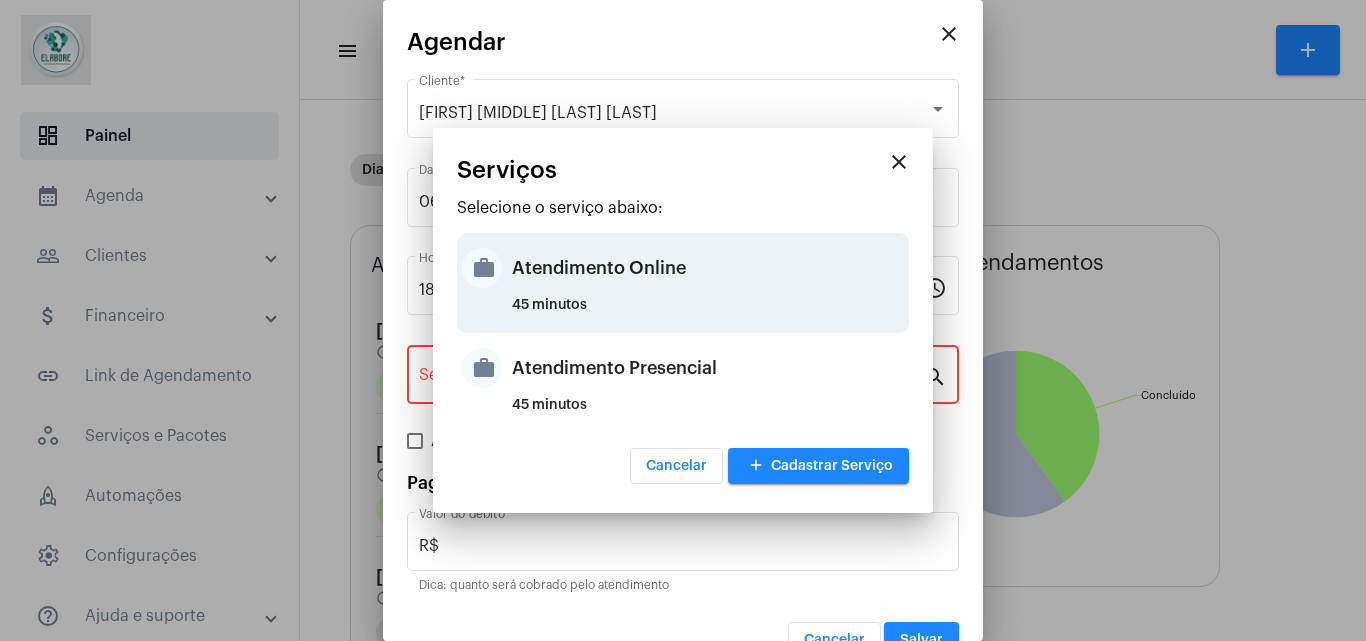 type on "Atendimento Online" 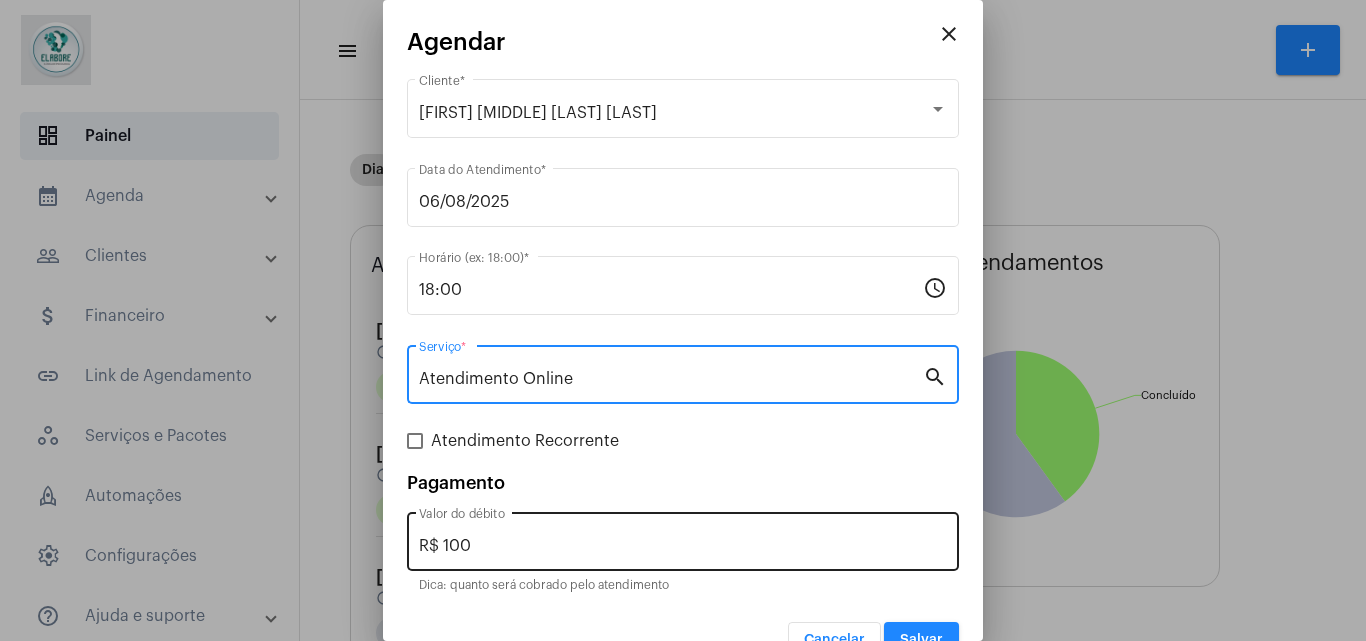 click on "R$ 100" at bounding box center [683, 546] 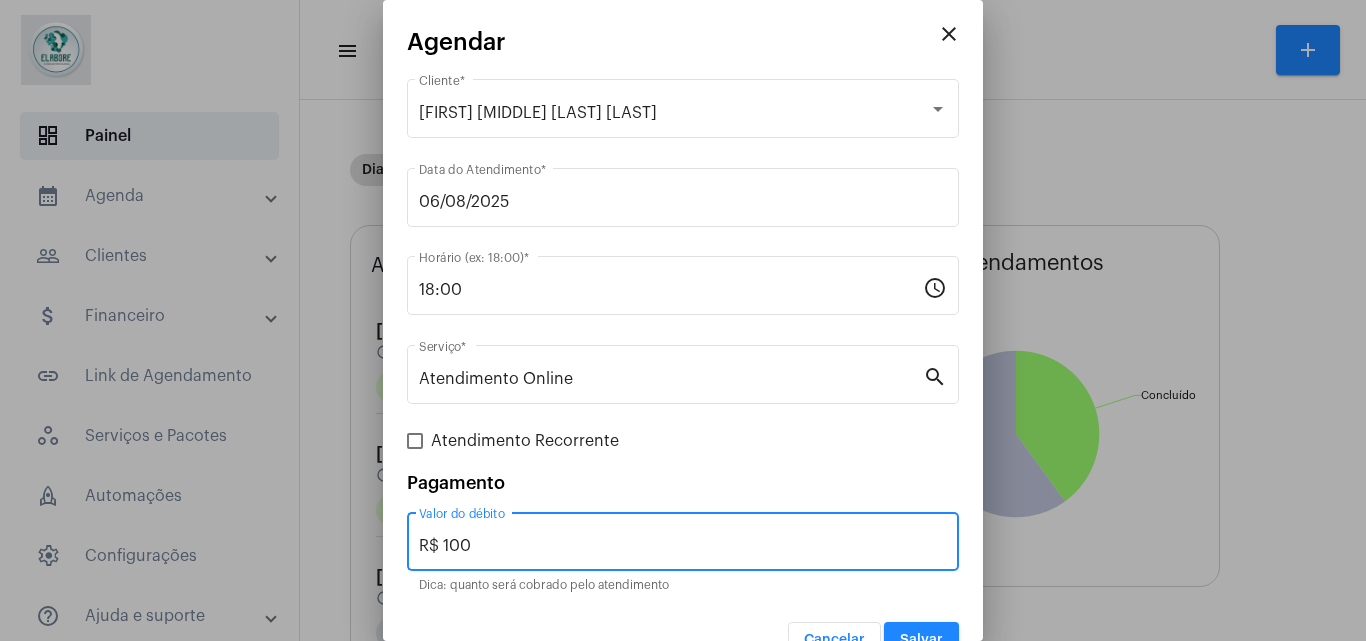 click on "R$ 100" at bounding box center (683, 546) 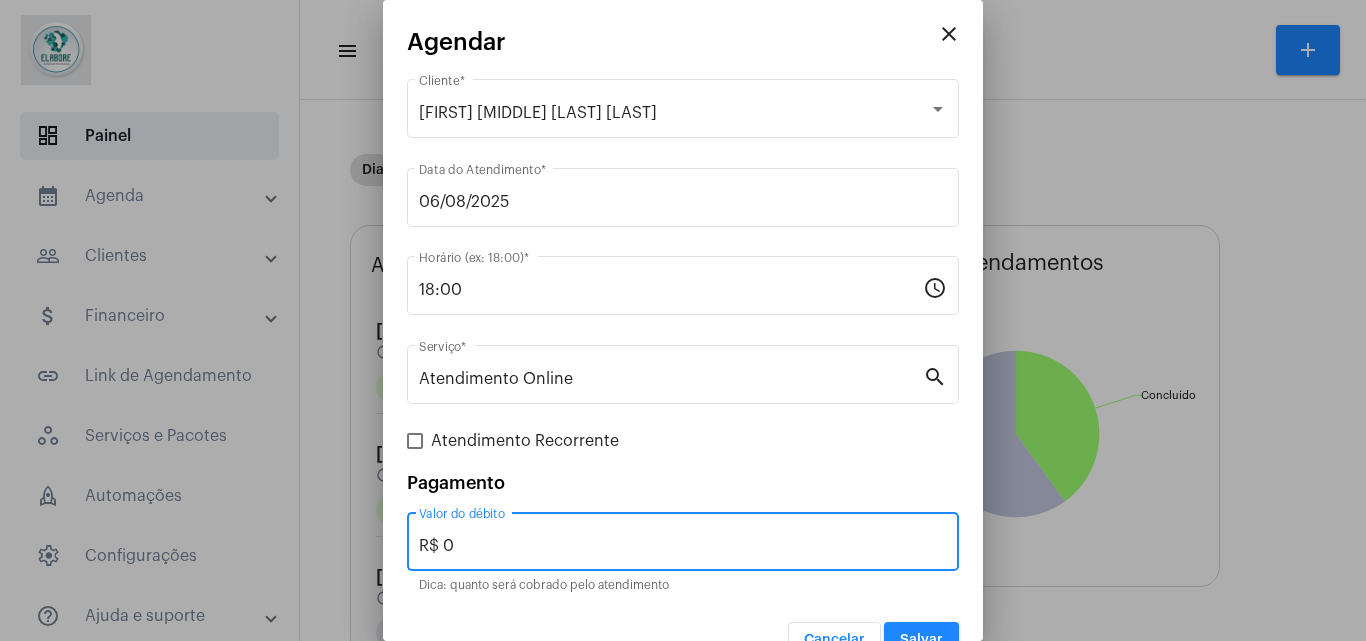 type on "R$ 0" 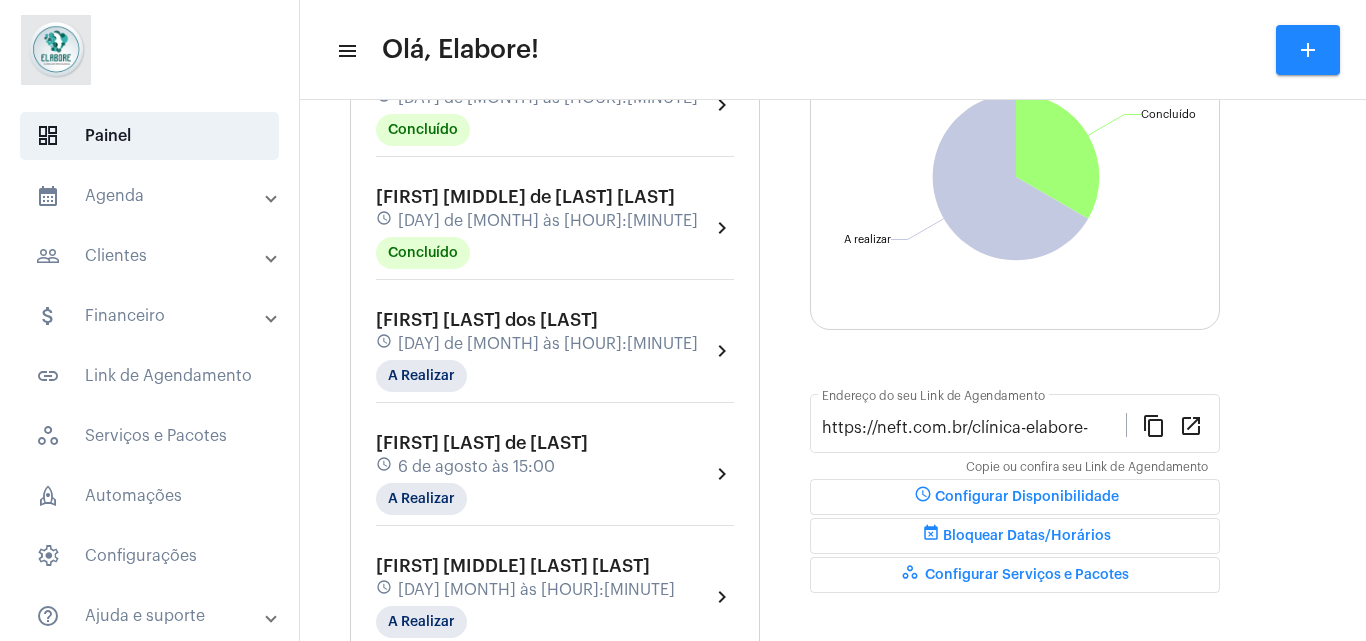 scroll, scrollTop: 280, scrollLeft: 0, axis: vertical 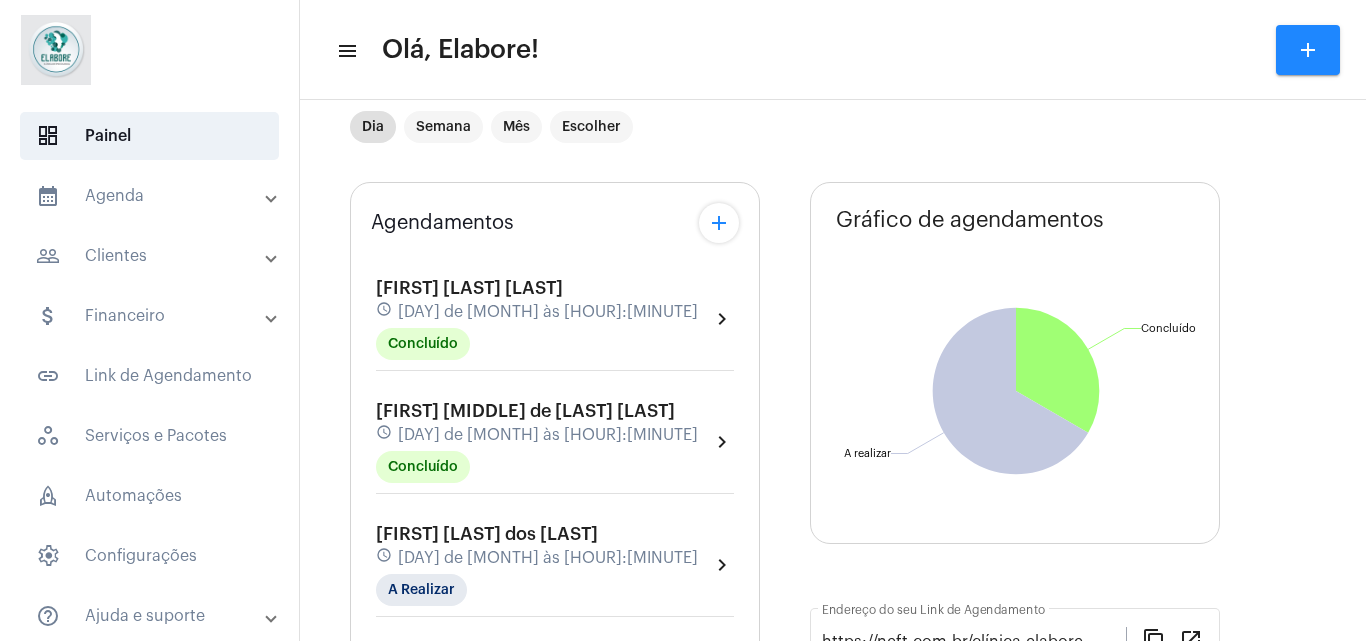 click on "add" 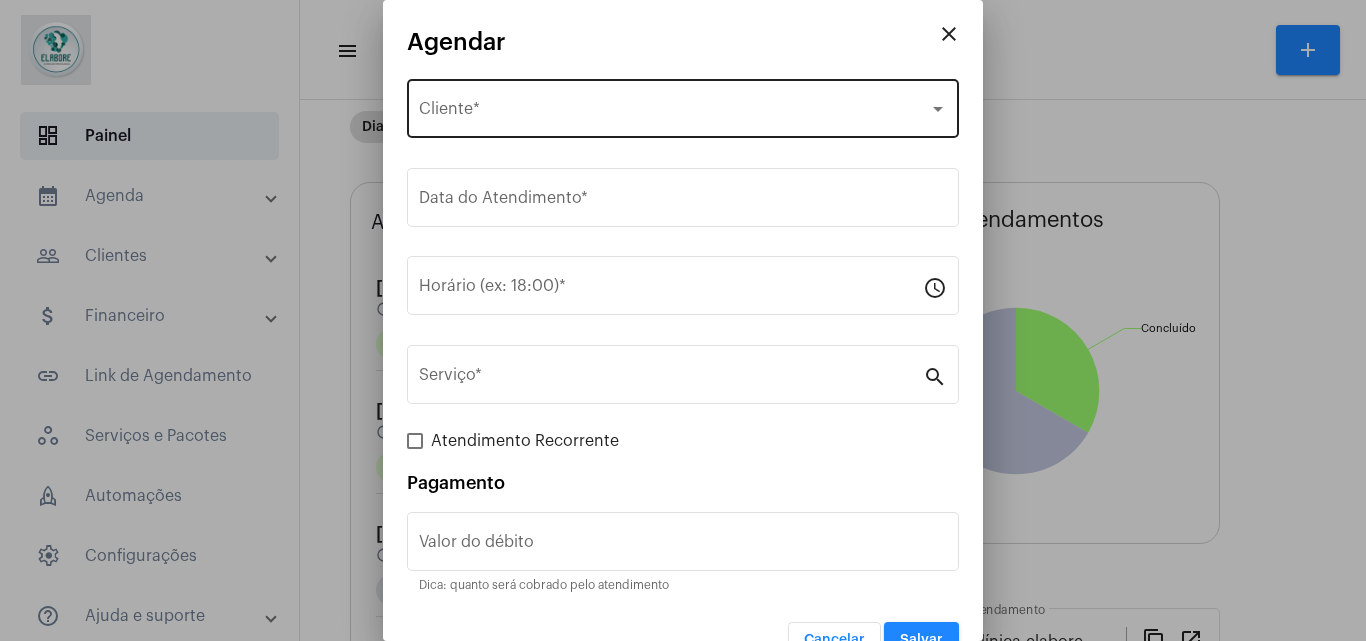 click on "Selecione o Cliente Cliente  *" at bounding box center [683, 106] 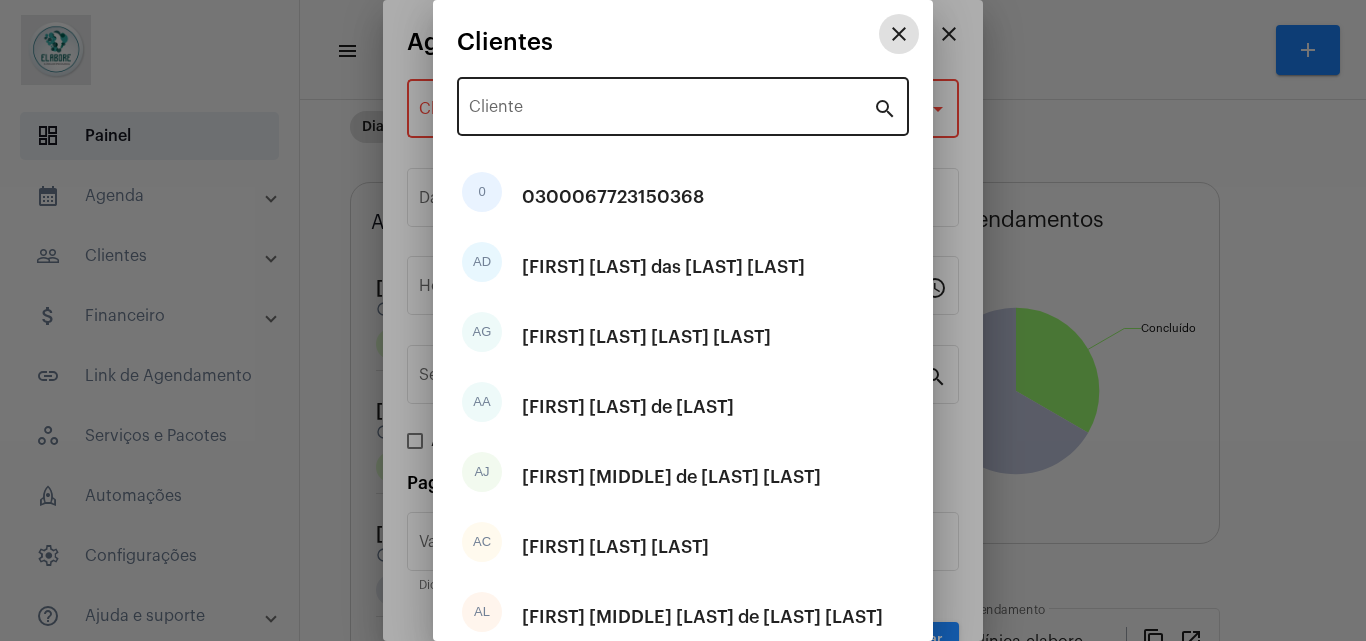 click on "Cliente" at bounding box center [671, 104] 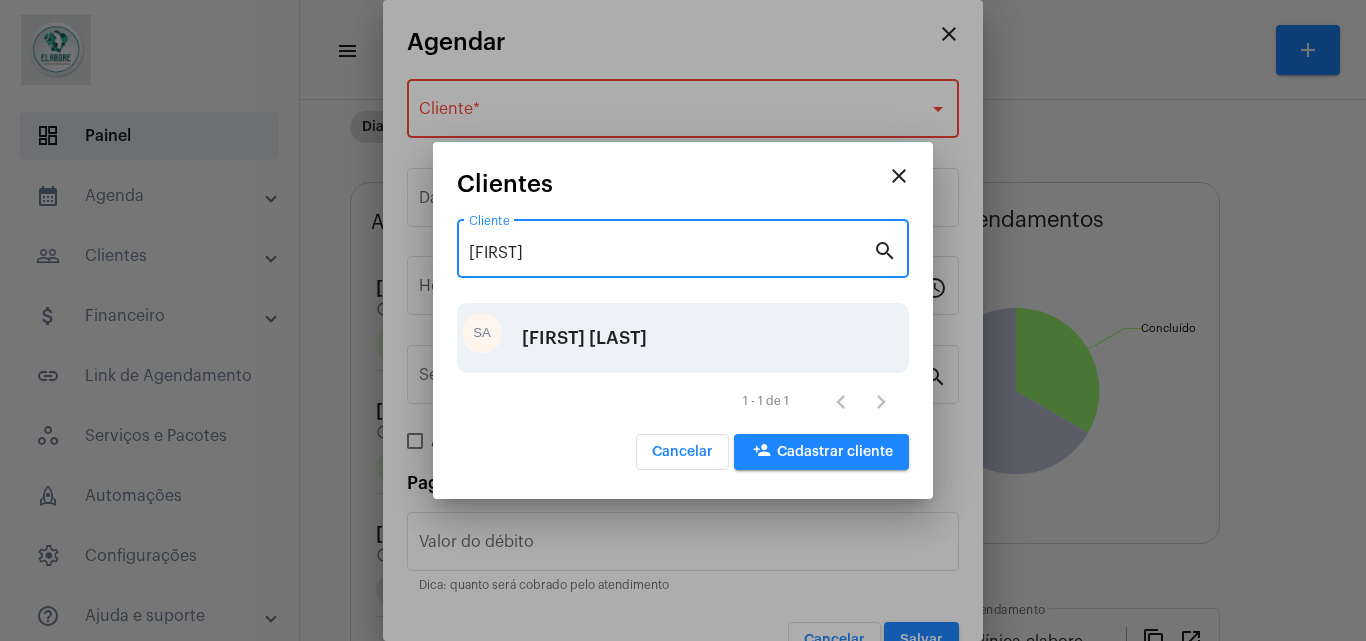 type on "[FIRST]" 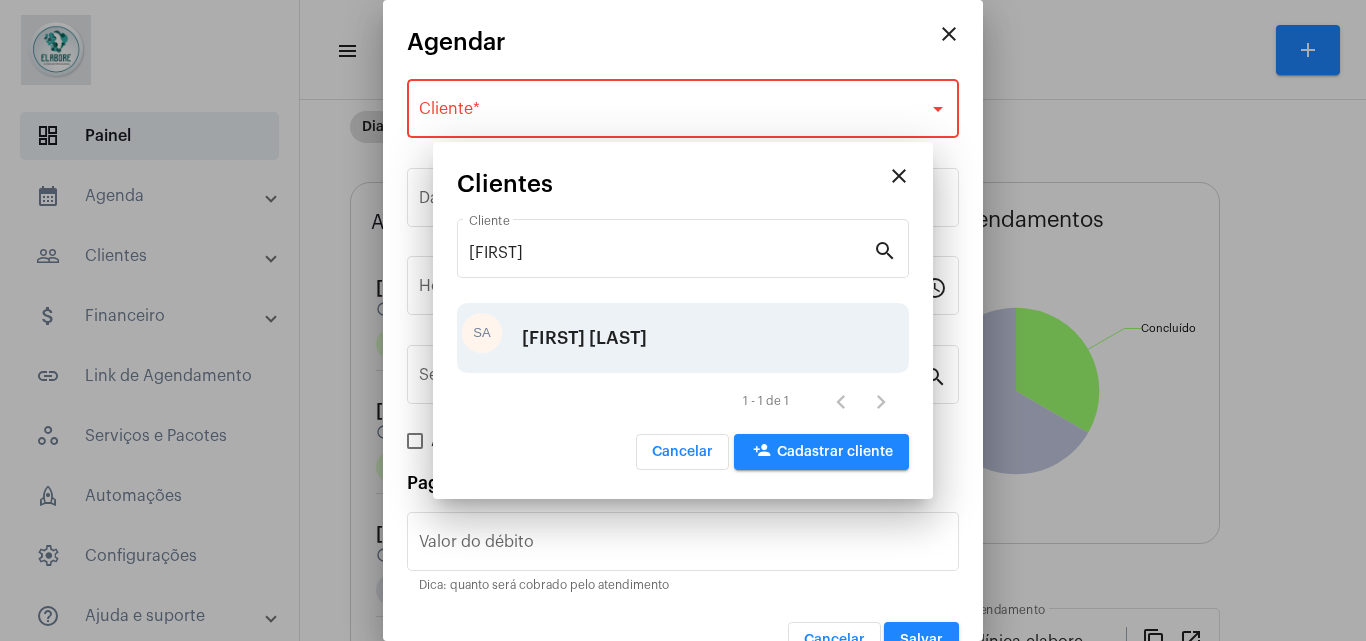 type on "R$" 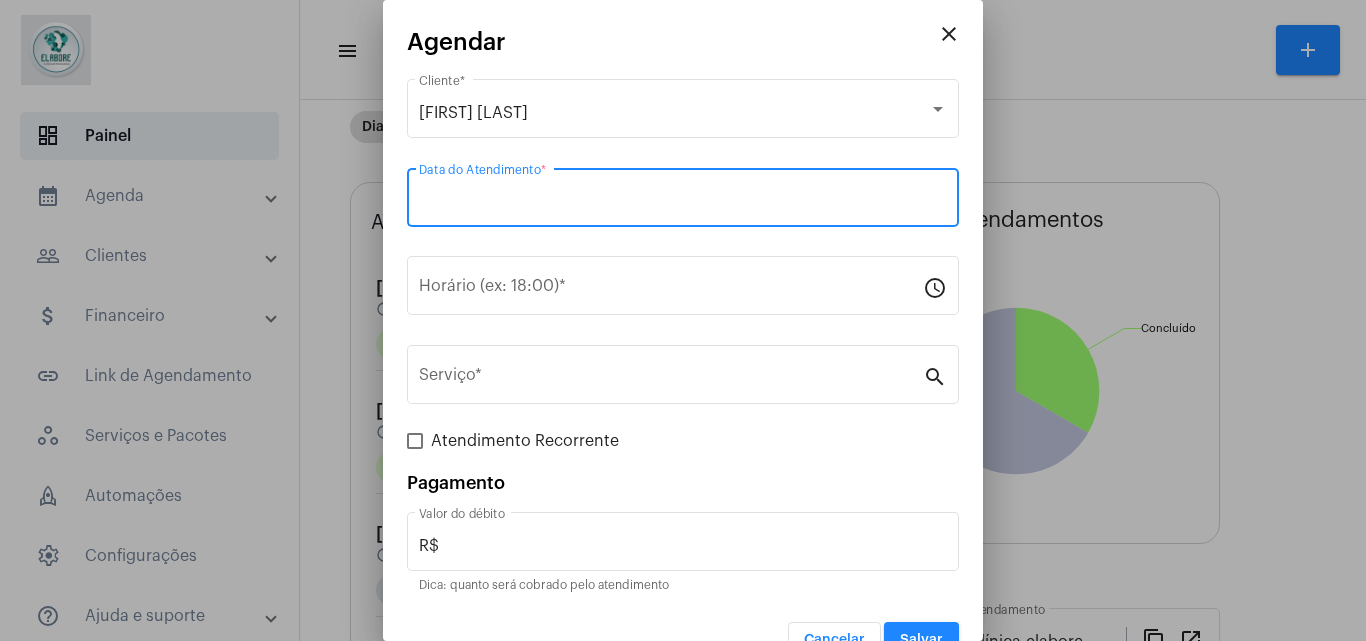 click on "Data do Atendimento  *" at bounding box center [683, 202] 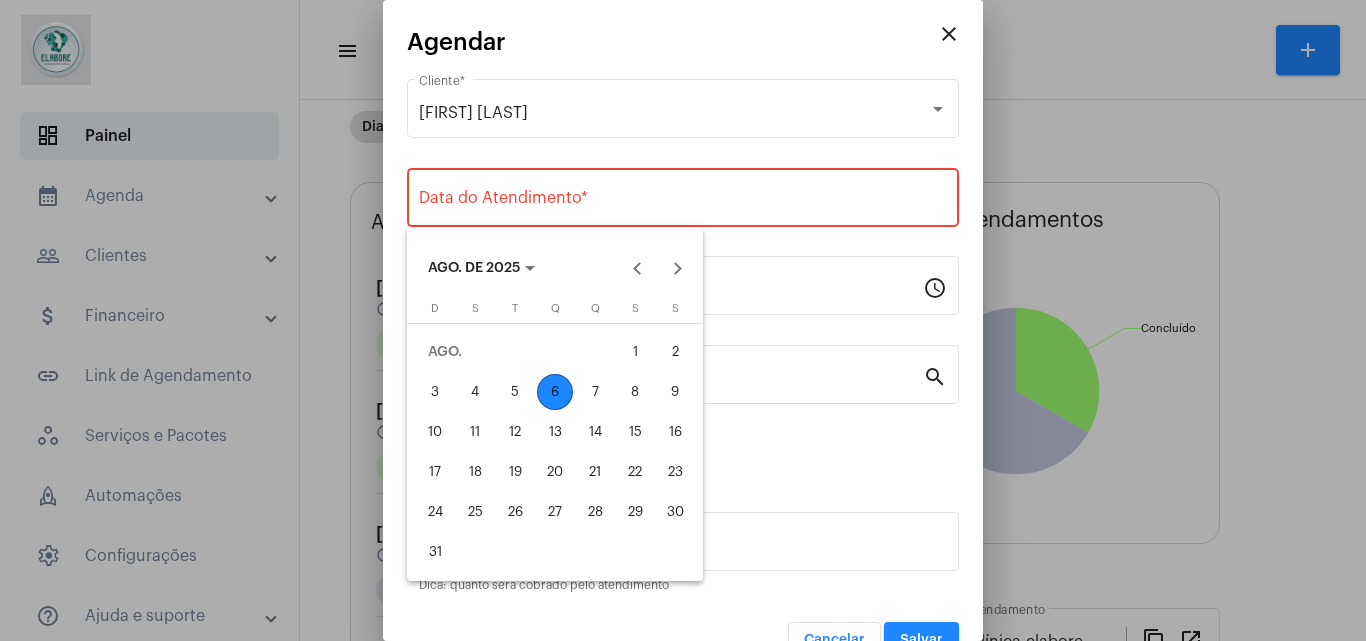 click on "6" at bounding box center [555, 392] 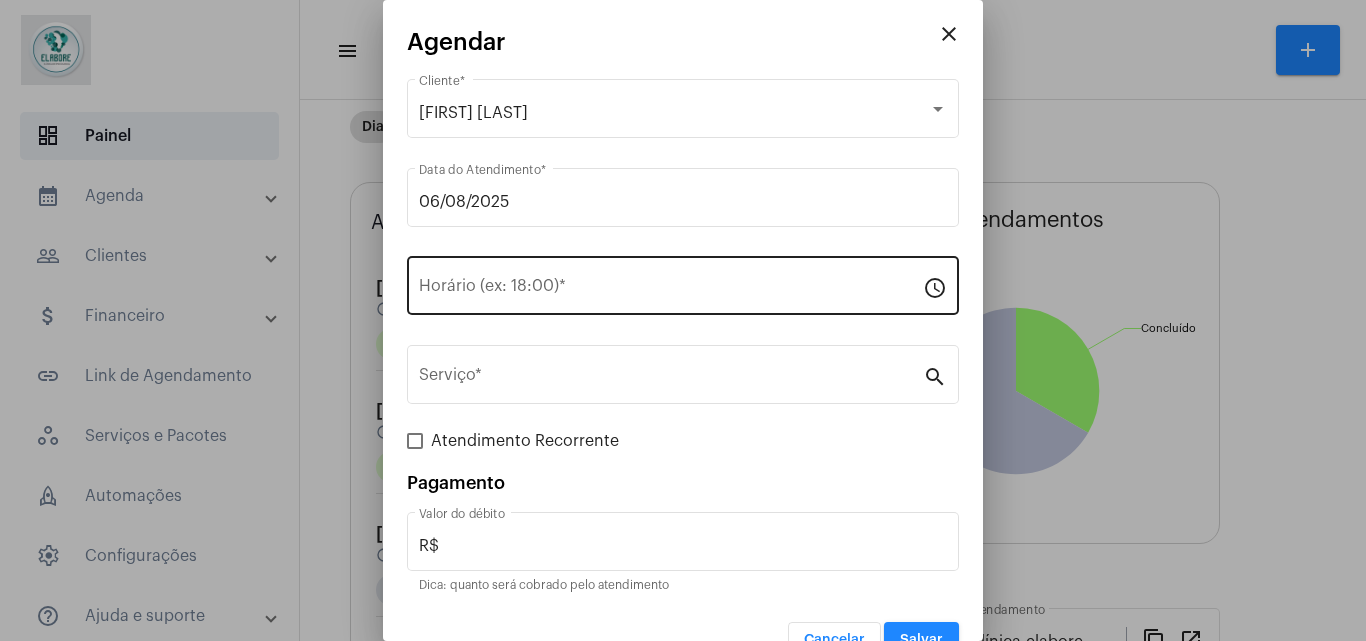 click on "Horário (ex: 18:00)  *" at bounding box center (671, 283) 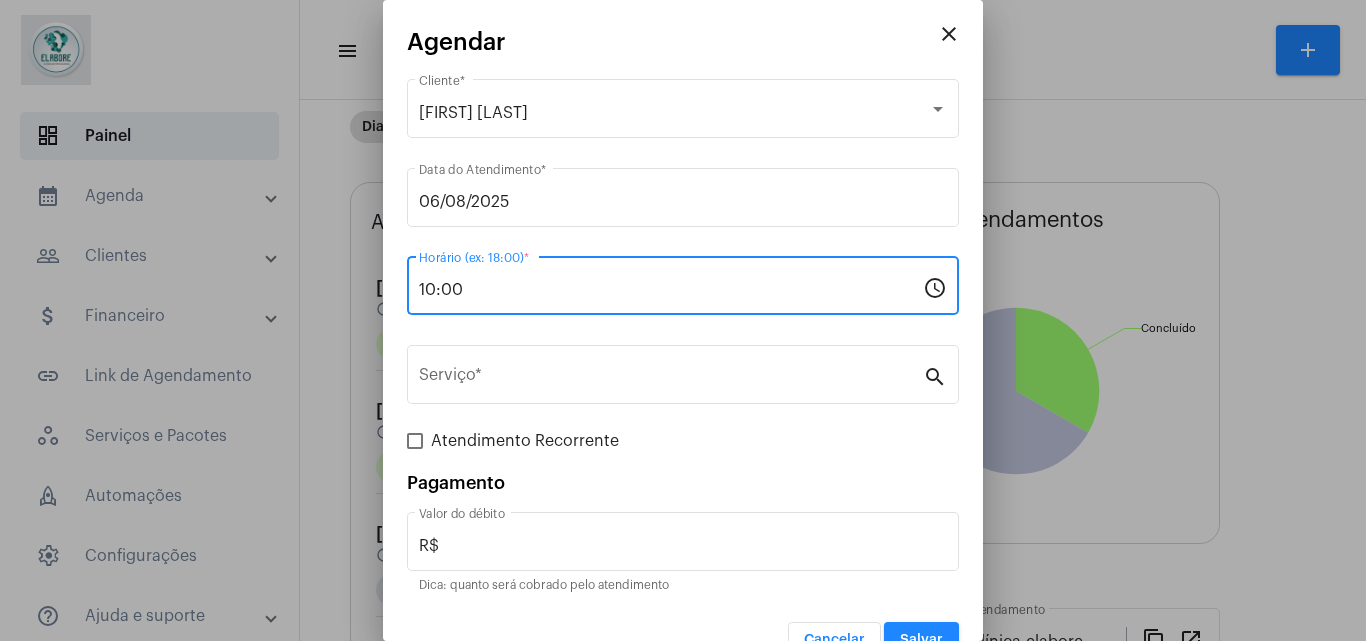 type on "10:00" 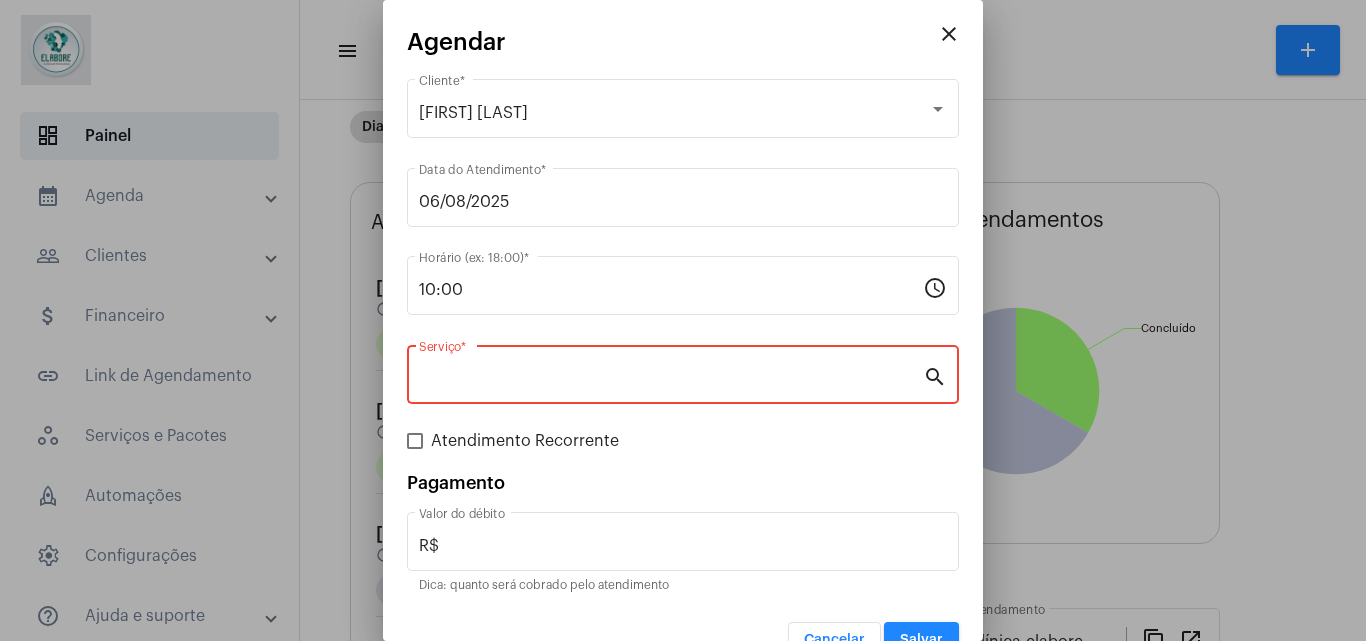 click on "Serviço  *" at bounding box center [671, 379] 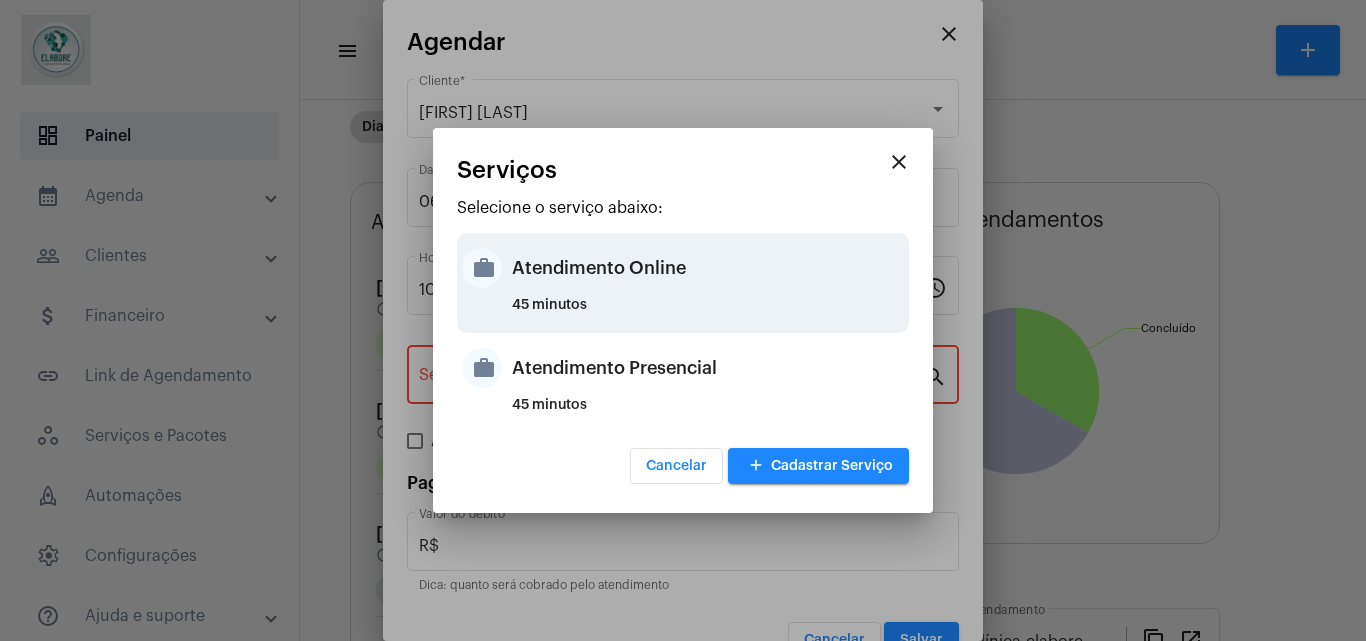 click on "Atendimento Online" at bounding box center (708, 268) 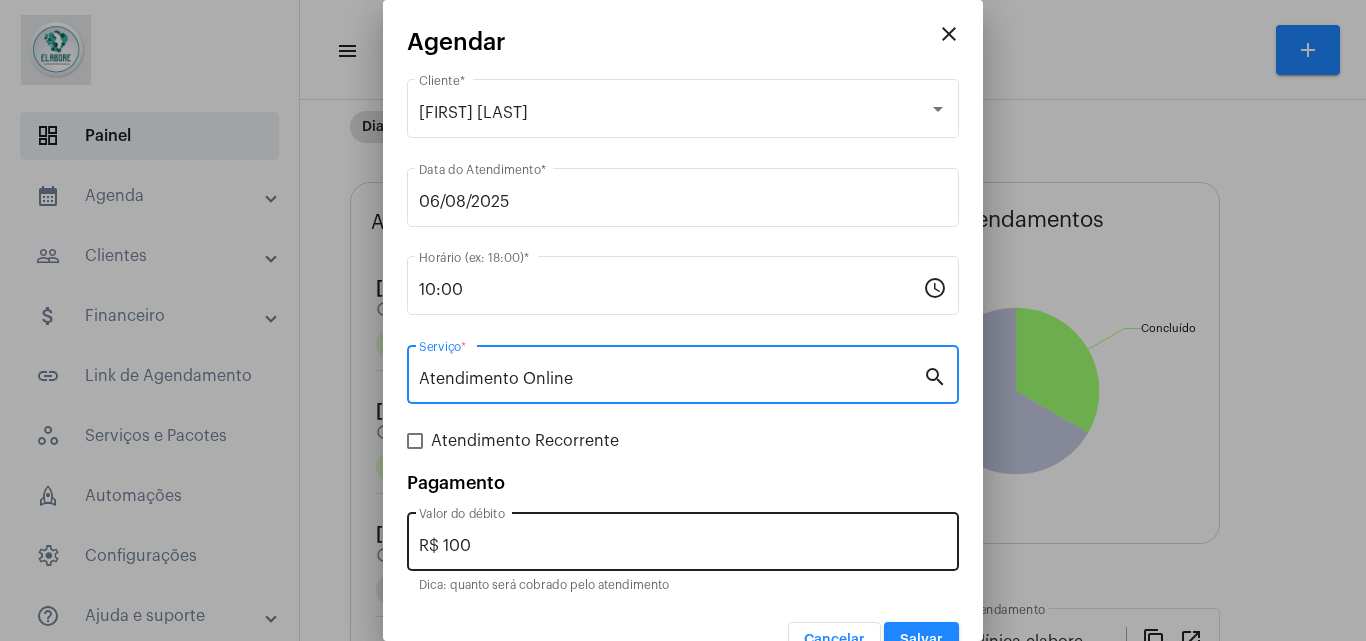 click on "R$ 100" at bounding box center (683, 546) 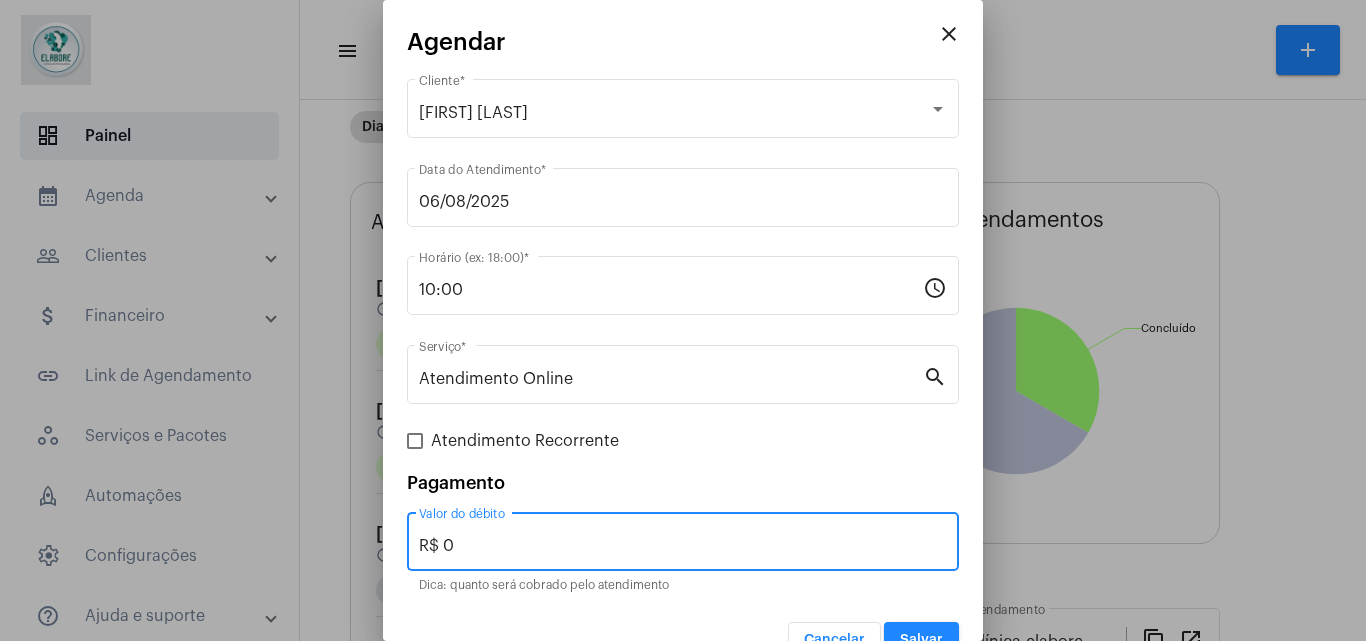 type on "R$ 0" 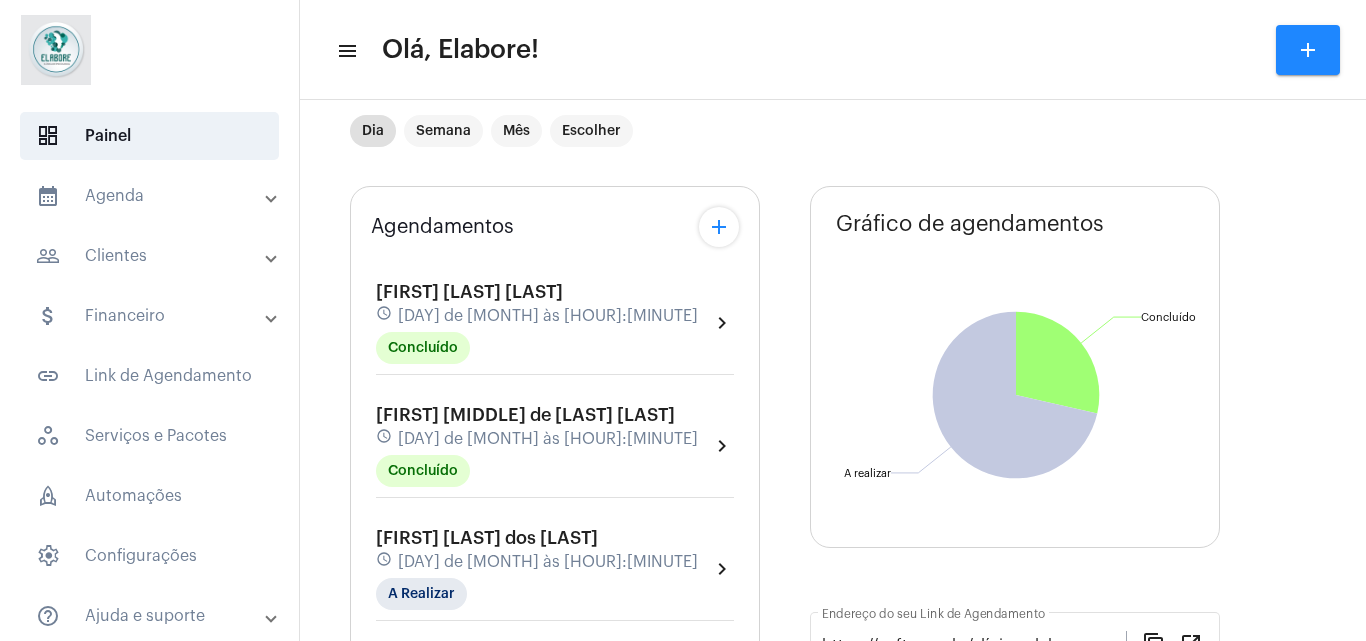 scroll, scrollTop: 0, scrollLeft: 0, axis: both 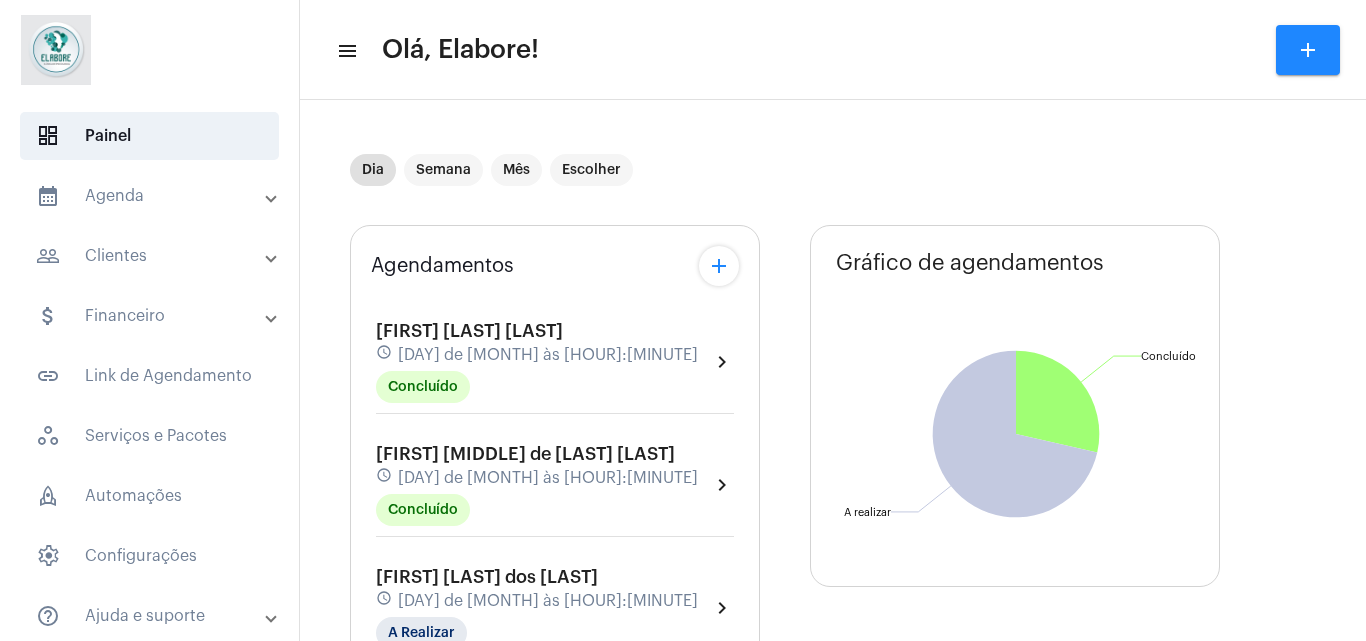 click on "add" 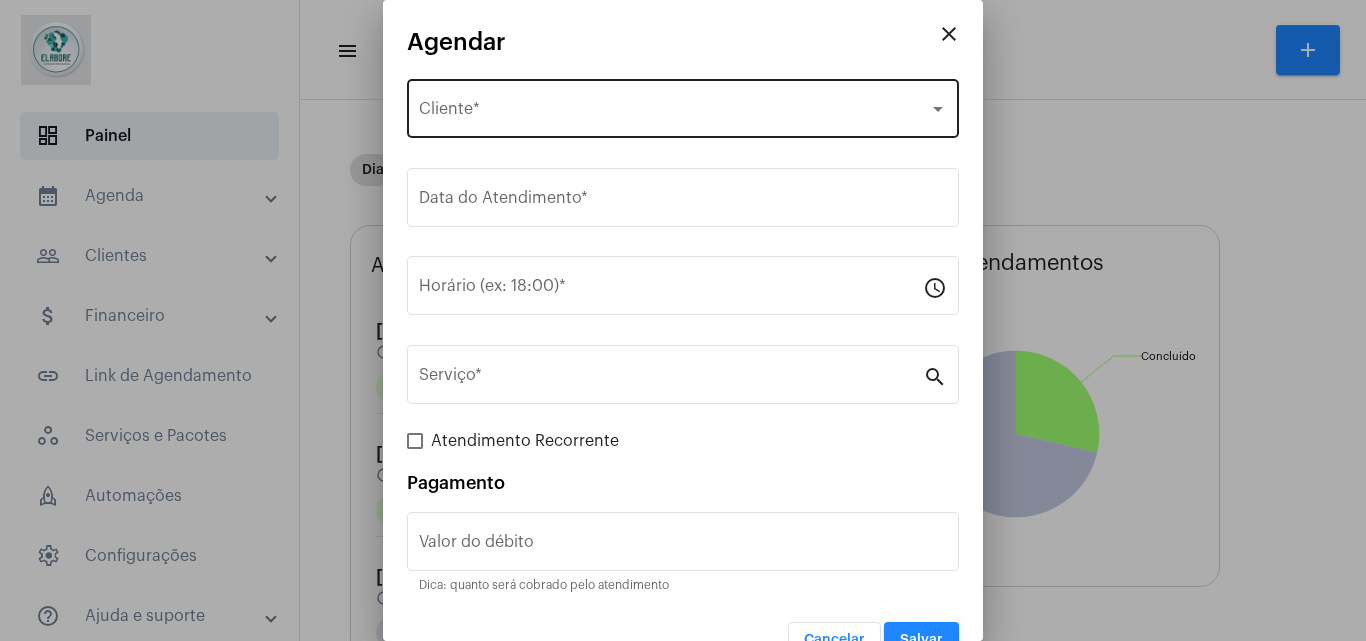 click on "Selecione o Cliente Cliente  *" at bounding box center (683, 106) 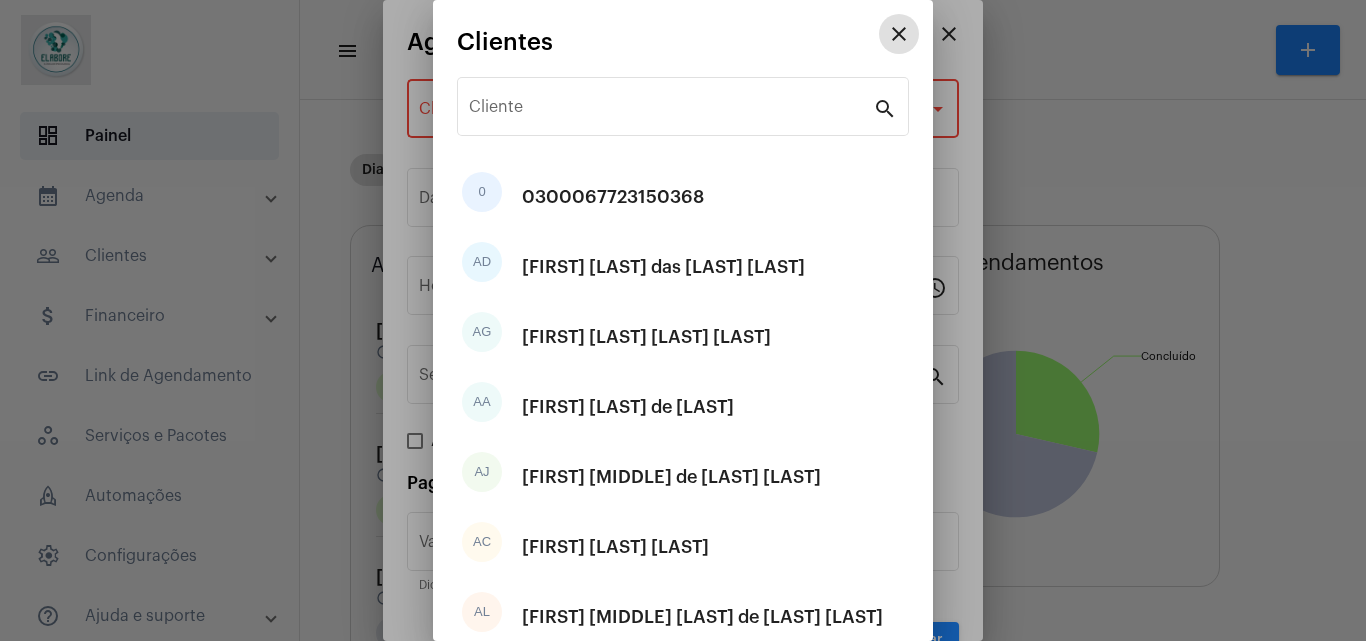click on "Cliente" at bounding box center [671, 104] 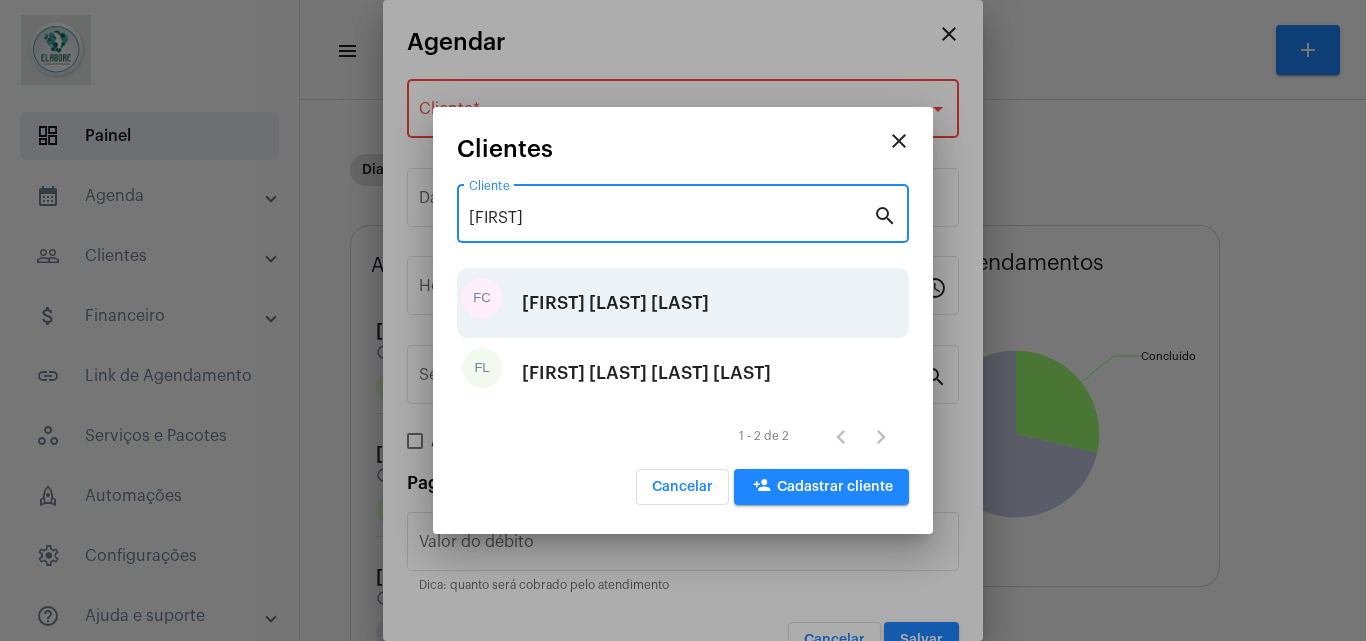 type on "[FIRST]" 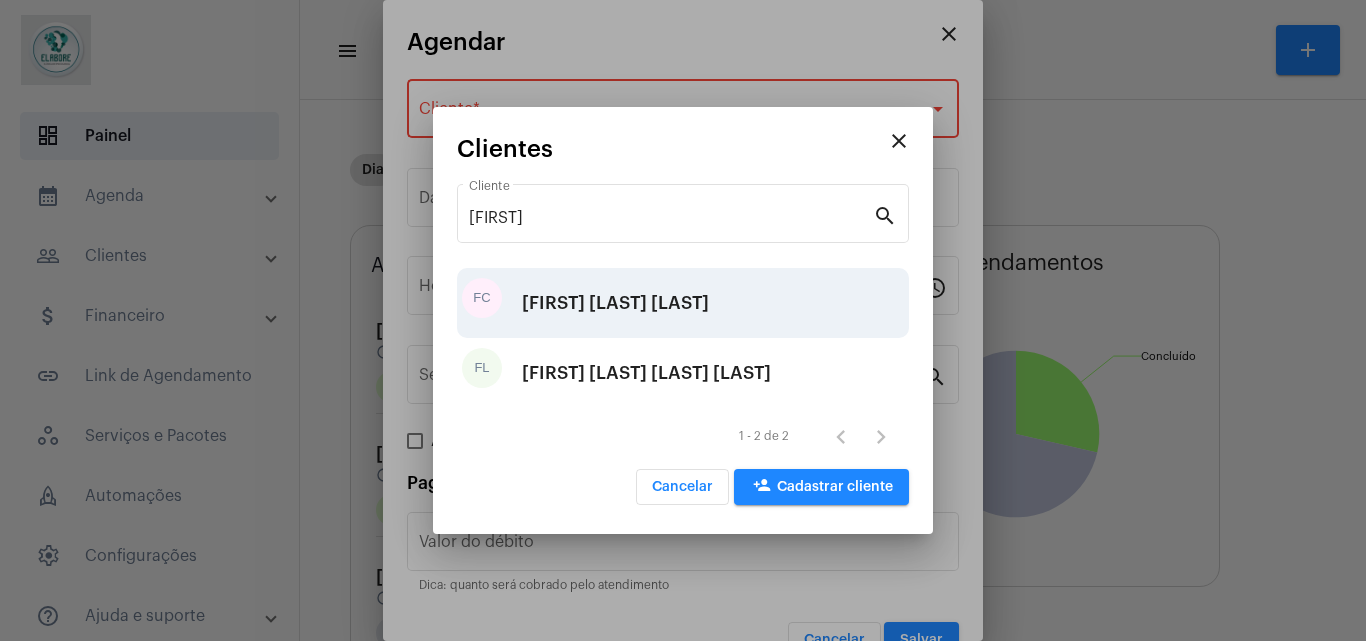 click on "[FIRST] [LAST] [LAST]" at bounding box center (615, 303) 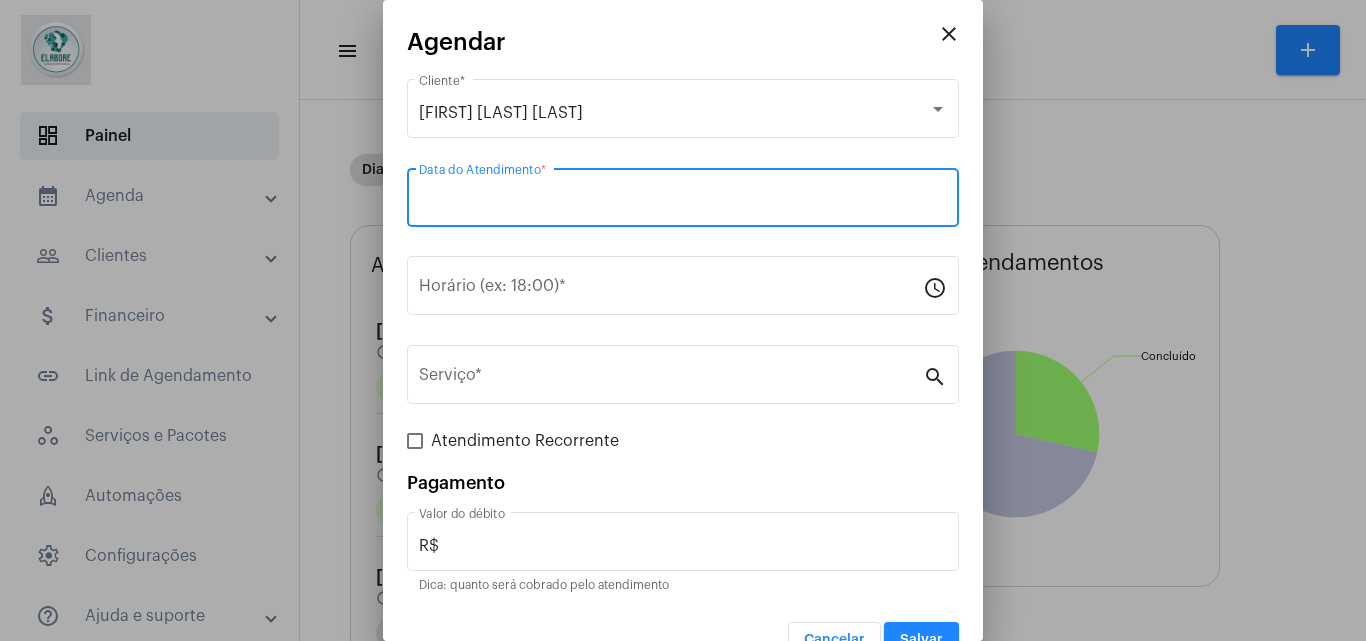 click on "Data do Atendimento  *" at bounding box center (683, 202) 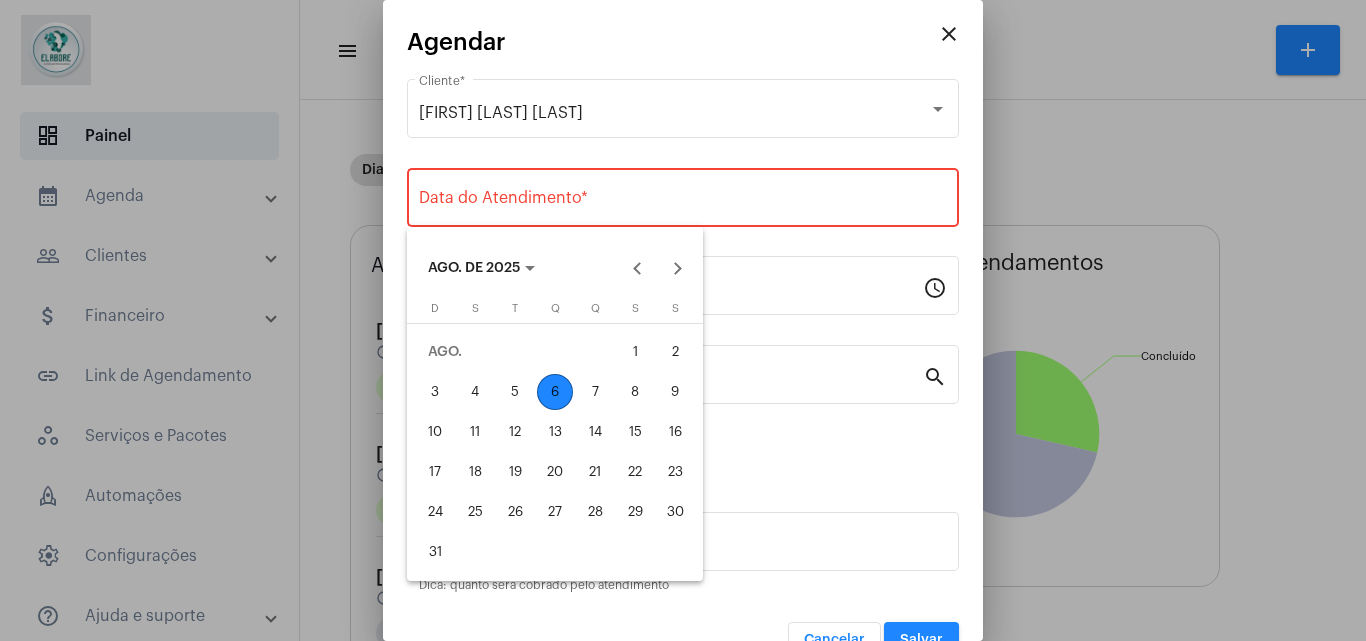 click on "6" at bounding box center (555, 392) 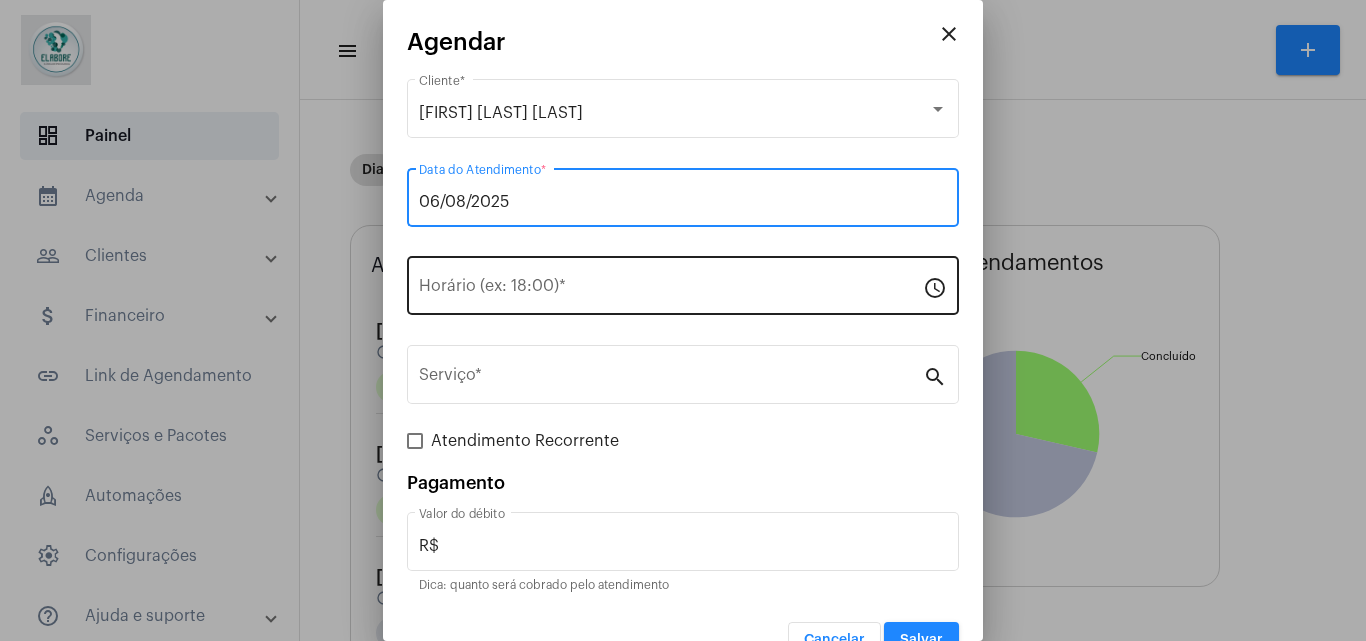 click on "Horário (ex: 18:00)  *" at bounding box center [671, 283] 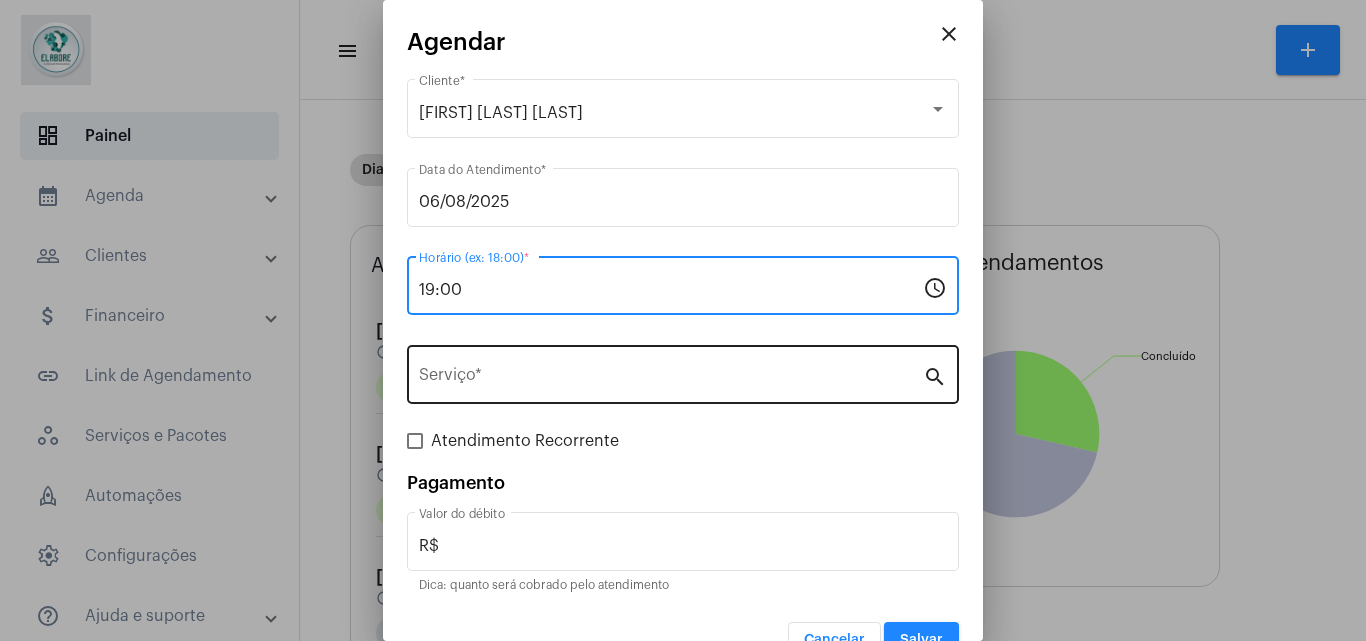 type on "19:00" 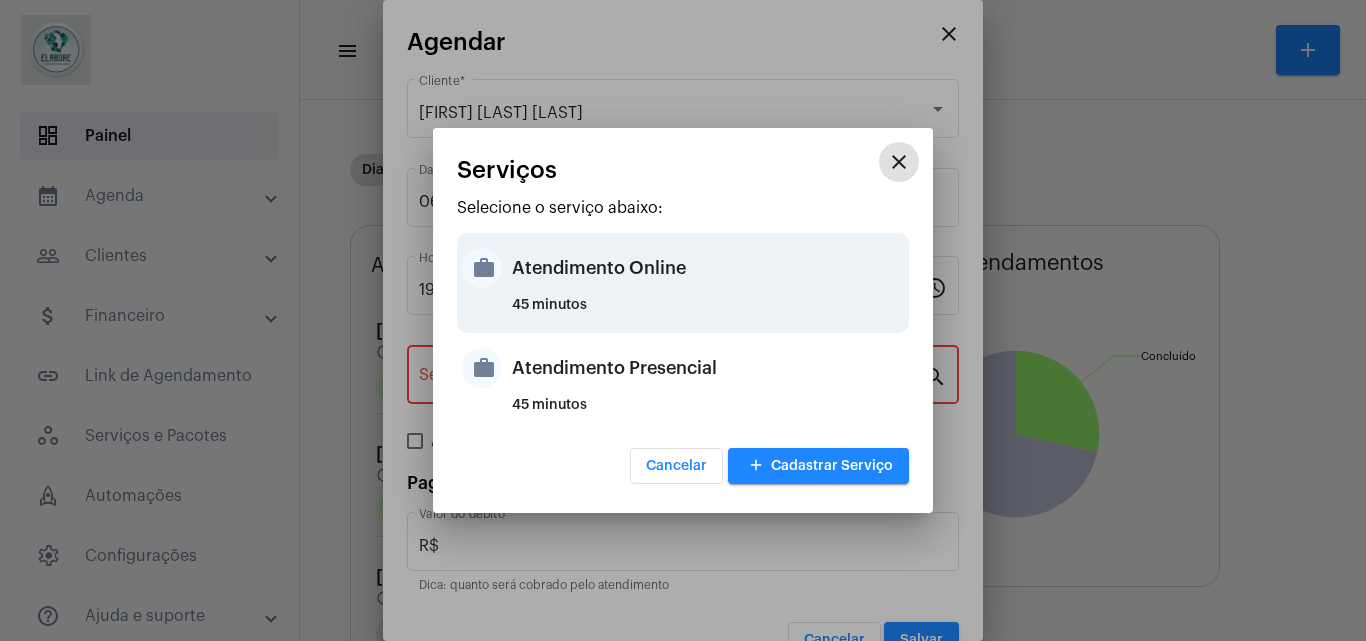 click on "45 minutos" at bounding box center (708, 313) 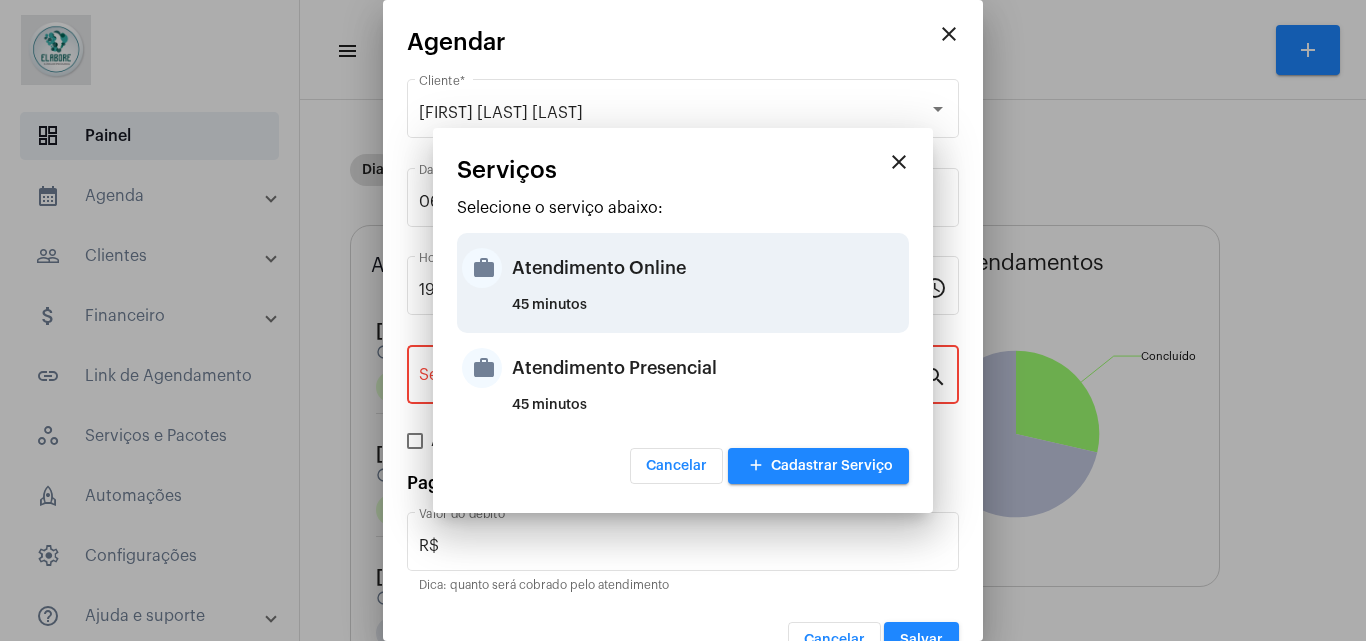 type on "Atendimento Online" 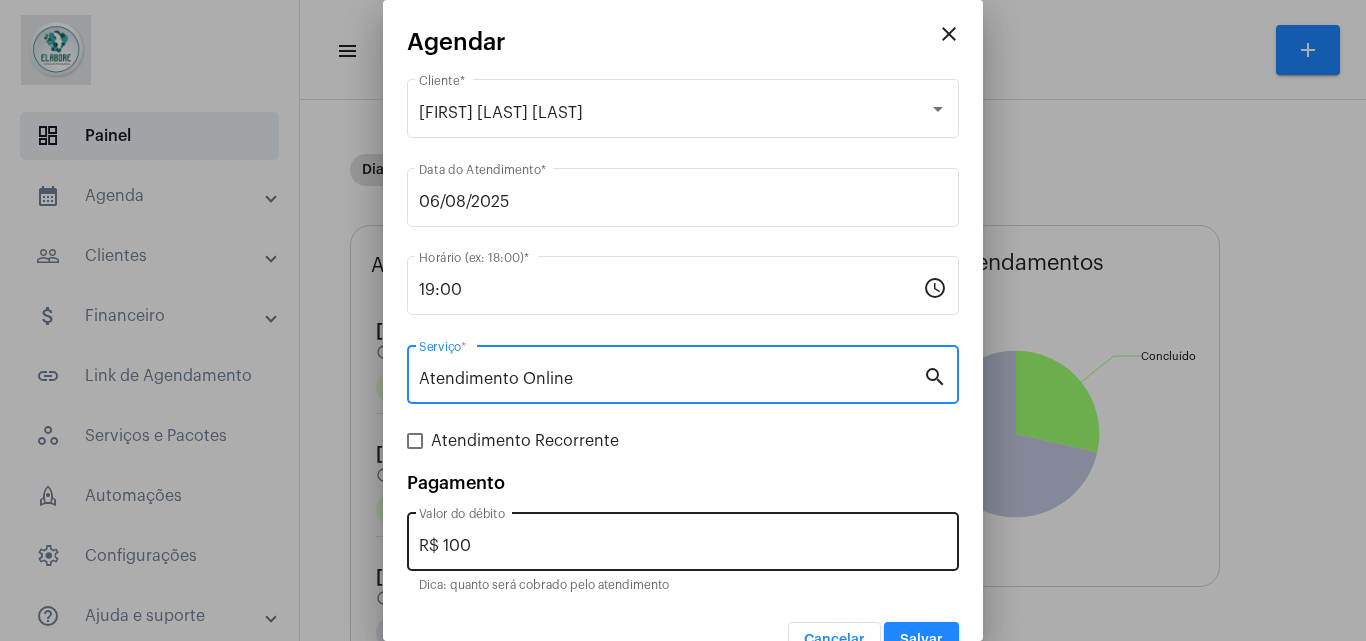 click on "R$ 100 Valor do débito" at bounding box center (683, 539) 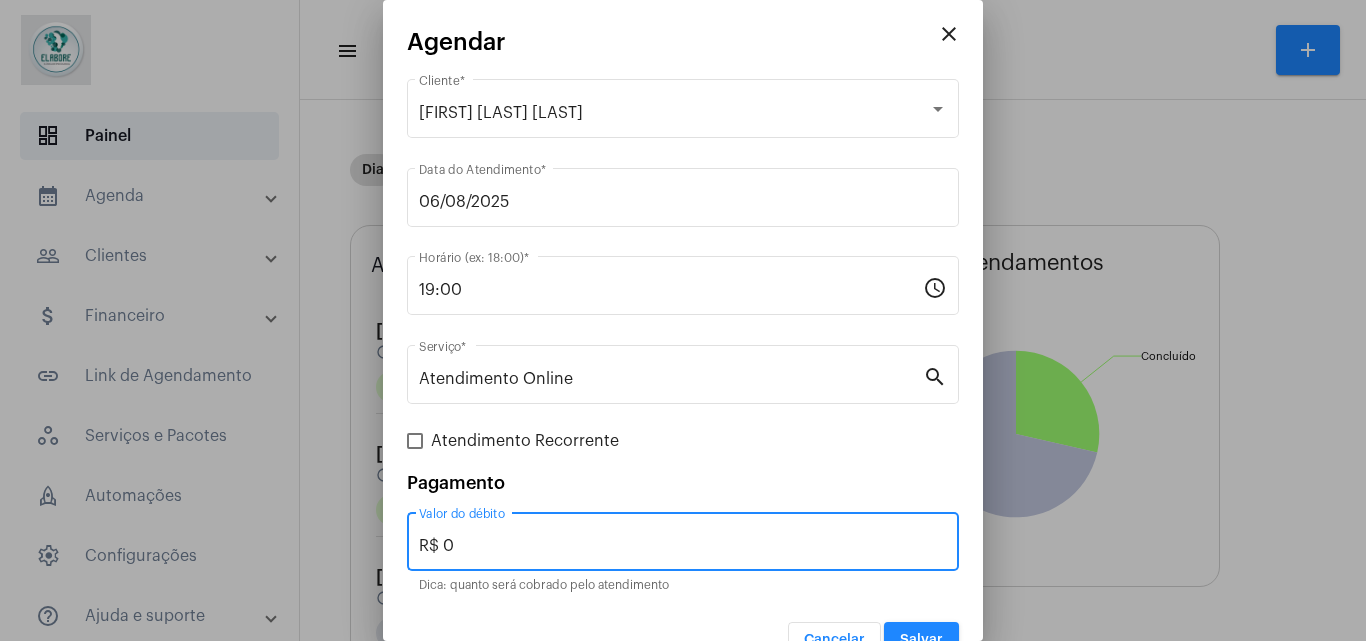 type on "R$ 0" 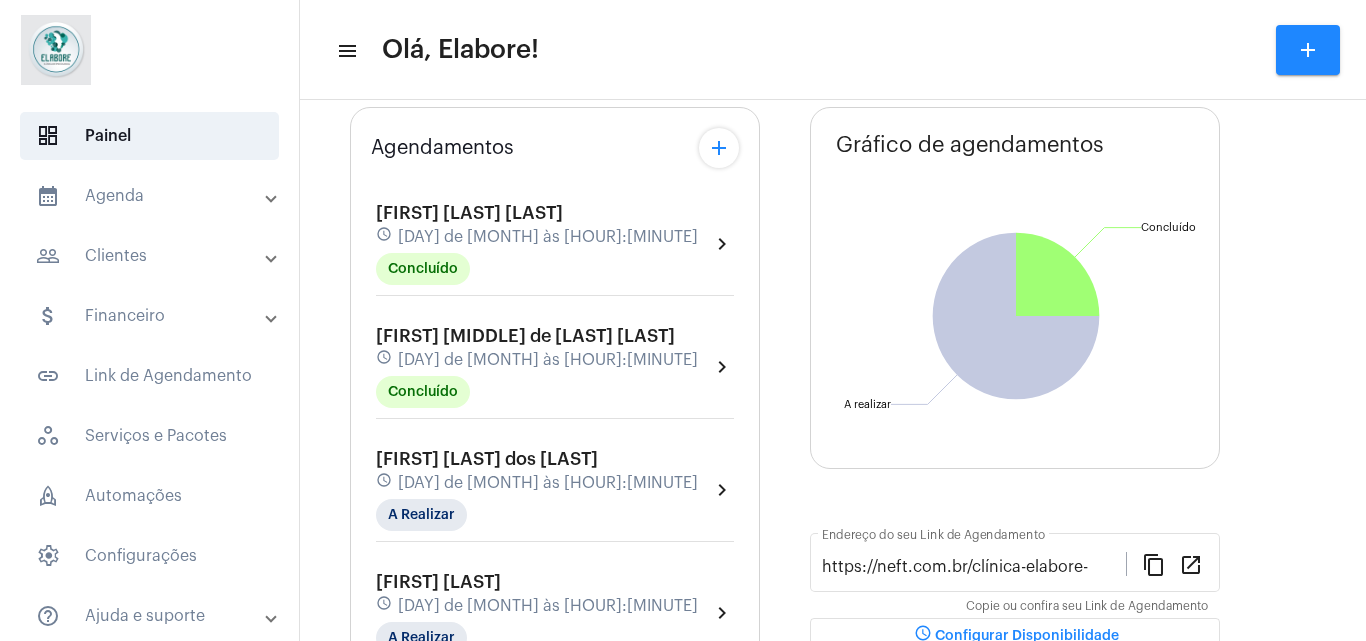 scroll, scrollTop: 170, scrollLeft: 0, axis: vertical 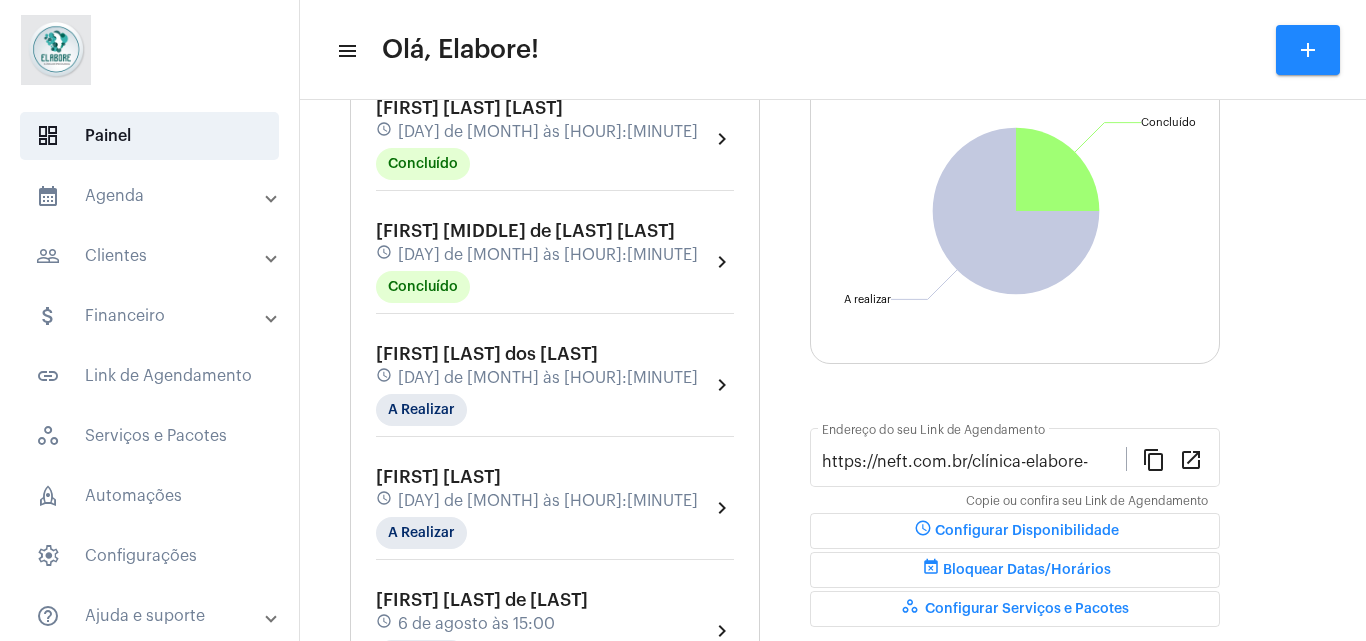 click on "dashboard   Painel  calendar_month_outlined  Agenda   calendar_month_outlined   Calendário   schedule   Disponibilidade de Horários  people_outline  Clientes  people_outline  Meus Clientes  notes  Anotações  attach_money  Financeiro  attach_money  Dashboard Financeiro  link_outlined  Link de Agendamento   workspaces_outlined   Serviços e Pacotes  rocket_outlined  Automações   settings   Configurações  help_outline  Ajuda e suporte   school   Aprenda a usar  help_outline  Suporte  logout  Sair" 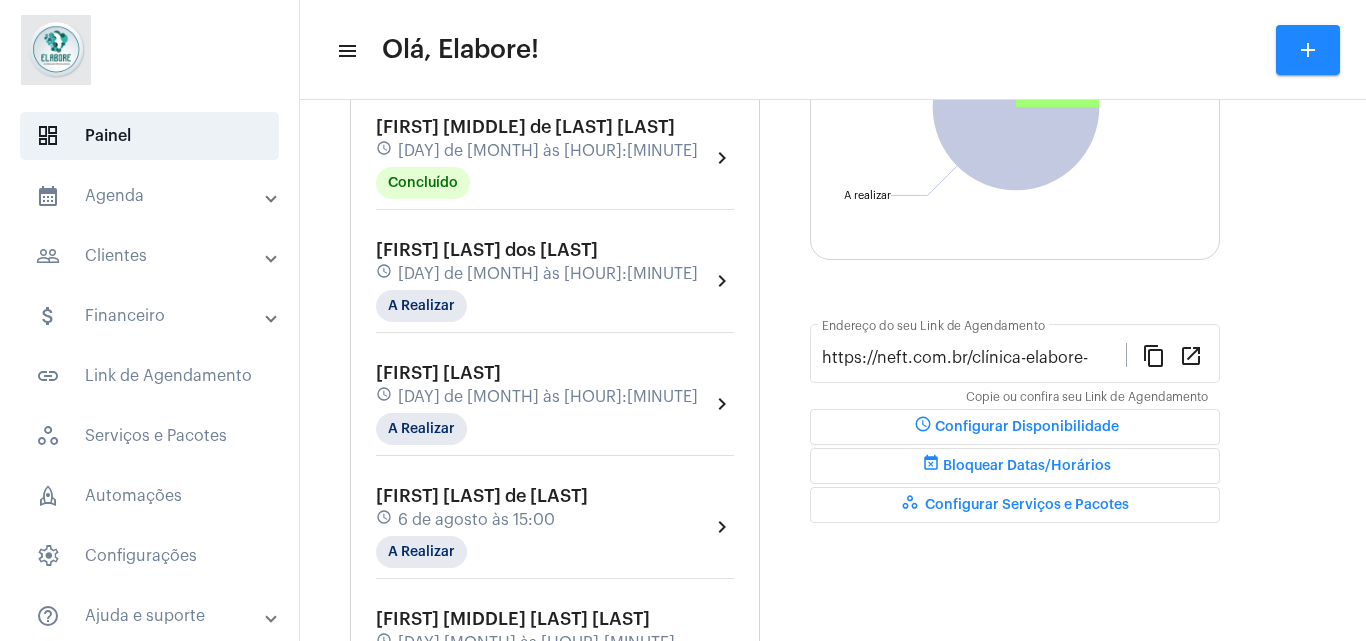 scroll, scrollTop: 328, scrollLeft: 0, axis: vertical 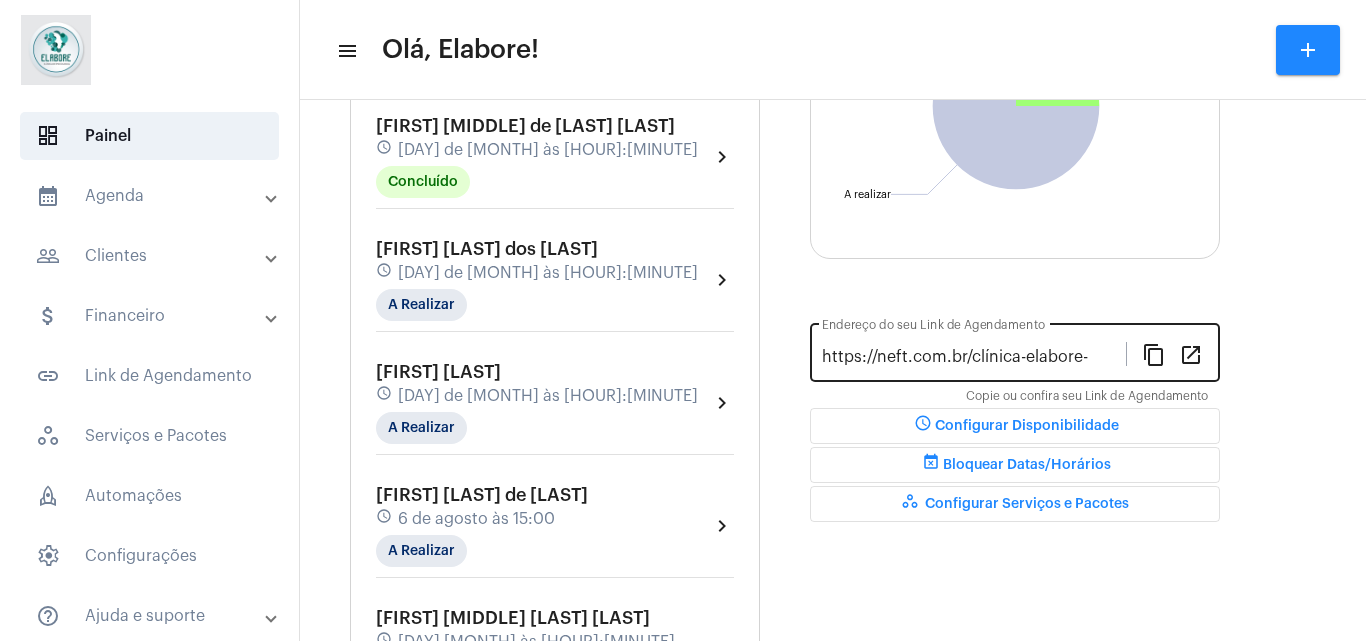 click on "https://neft.com.br/clínica-elabore- Endereço do seu Link de Agendamento content_copy open_in_new" 